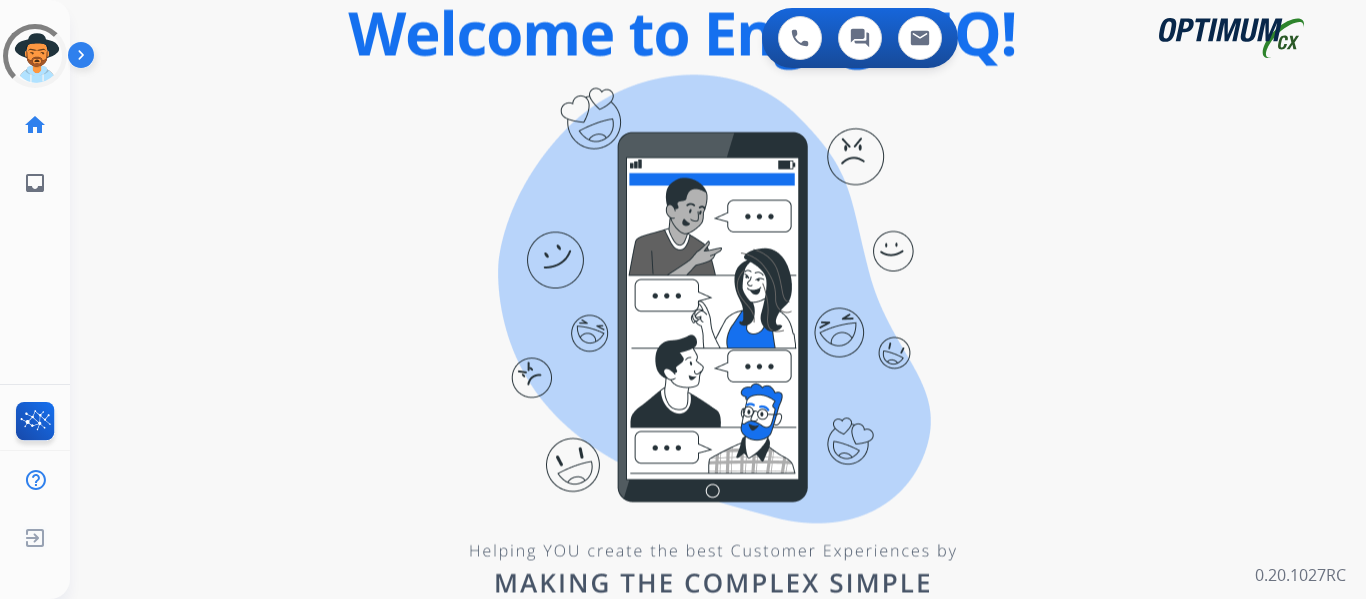 scroll, scrollTop: 0, scrollLeft: 0, axis: both 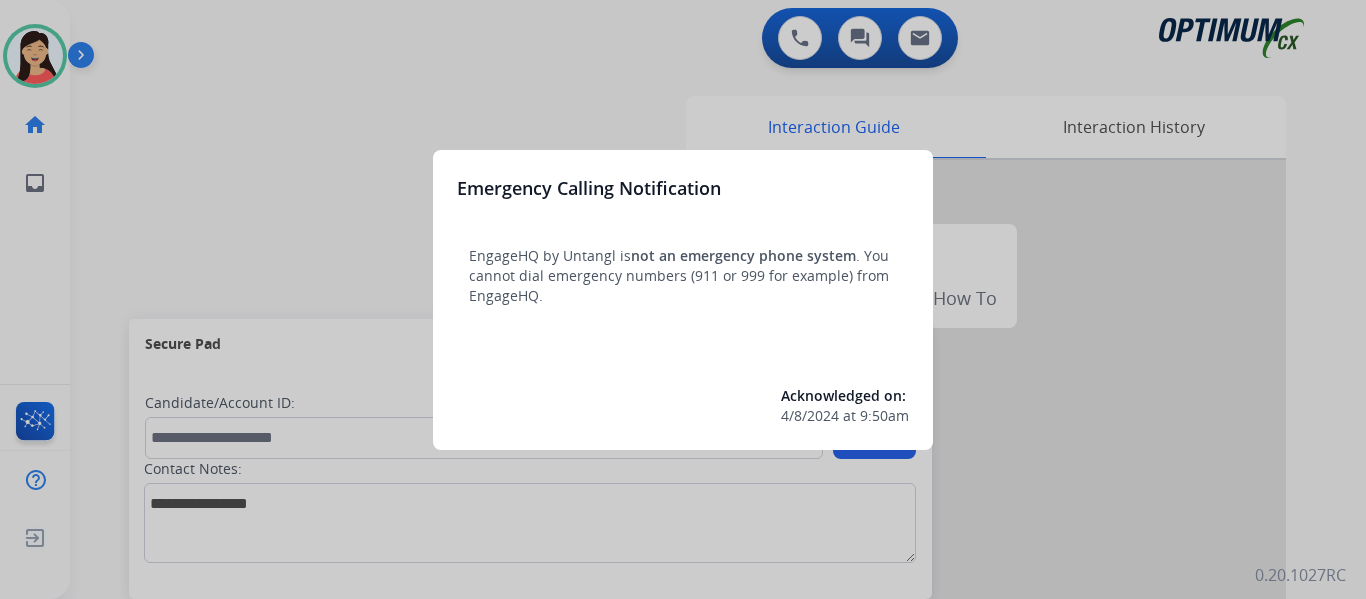 click at bounding box center [683, 299] 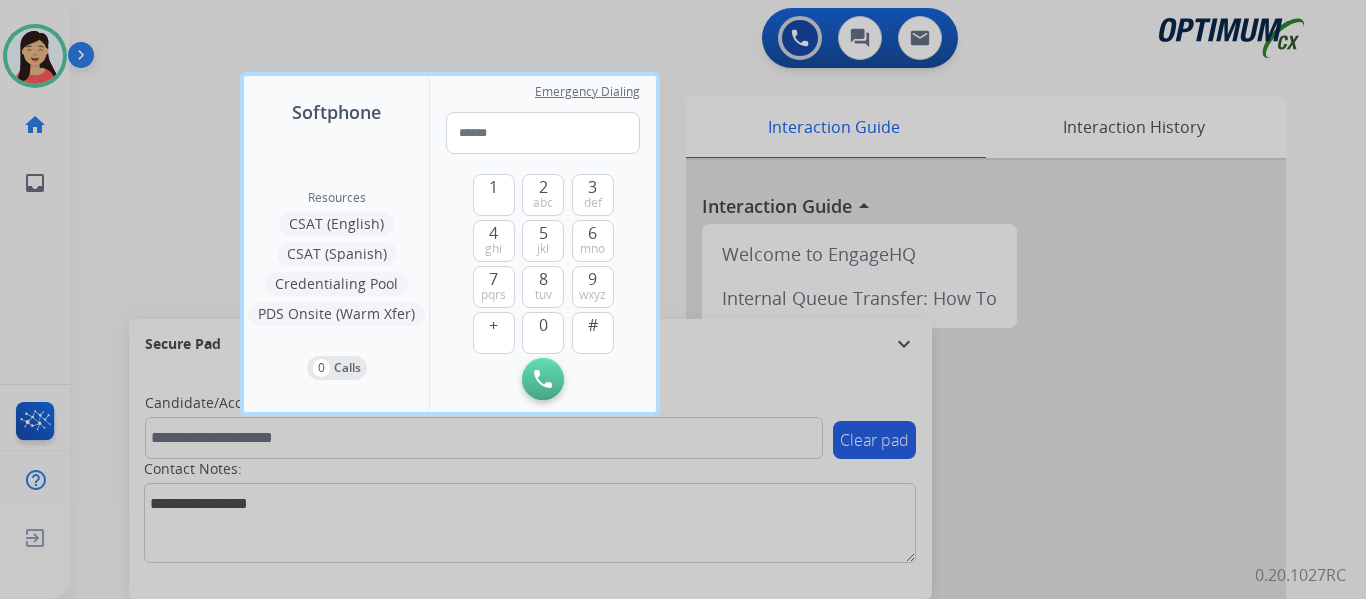 click at bounding box center (683, 299) 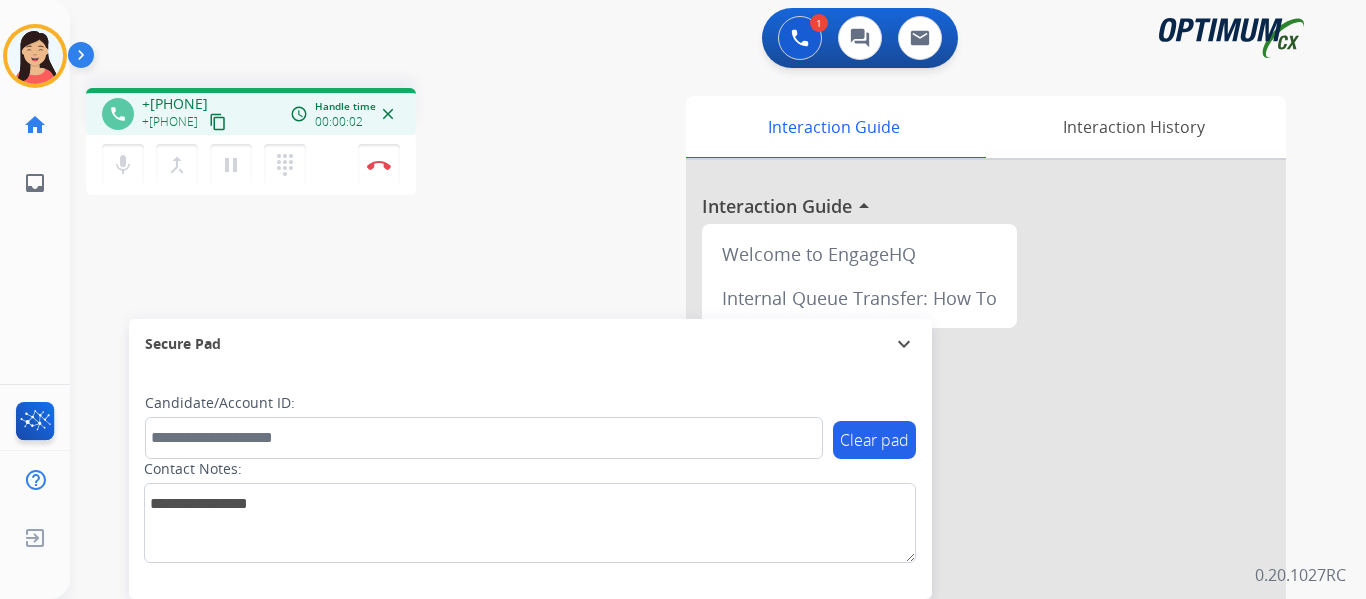 click on "content_copy" at bounding box center (218, 122) 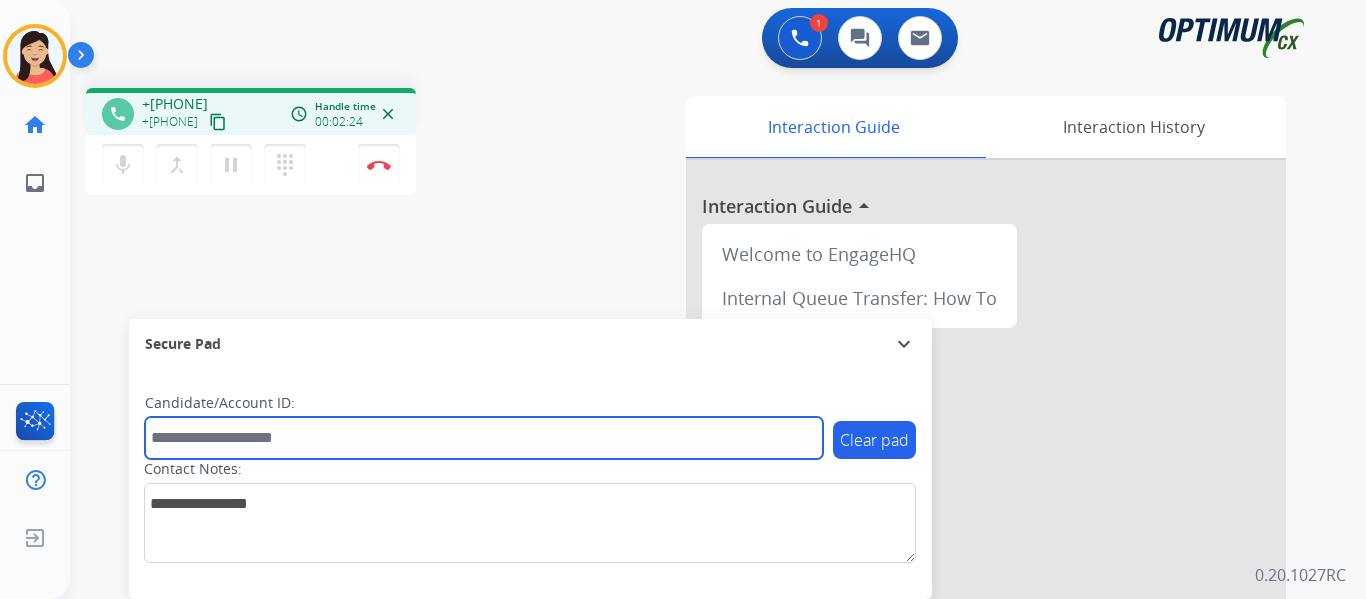 click at bounding box center [484, 438] 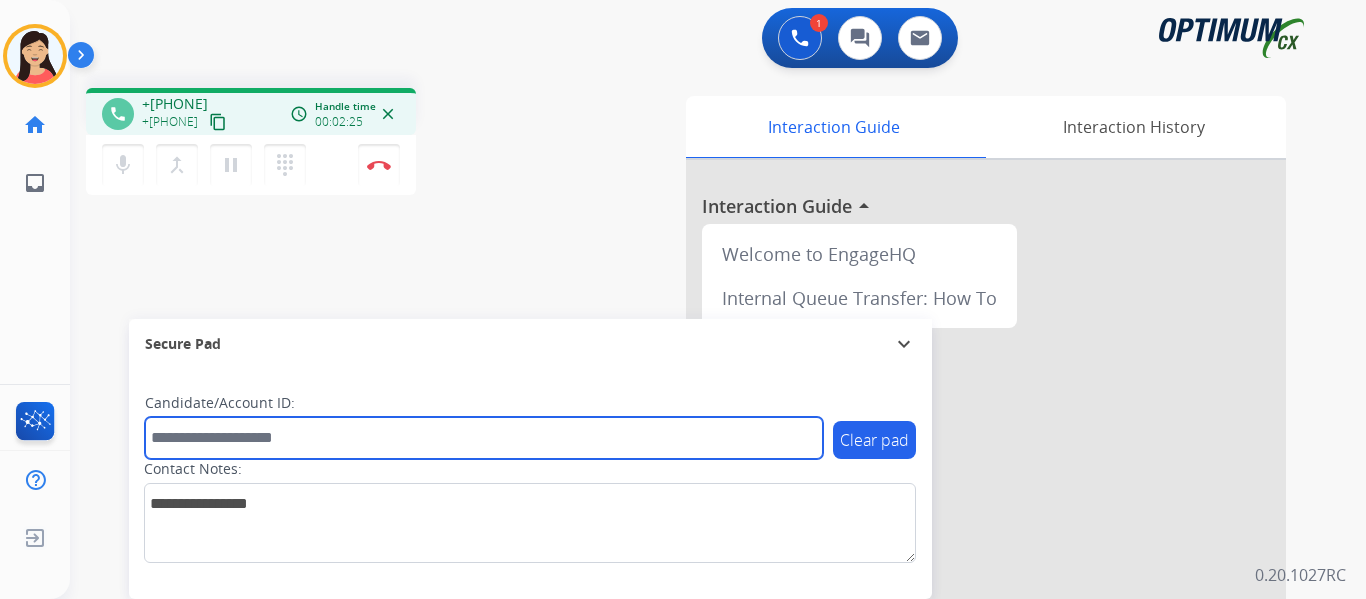 paste on "*******" 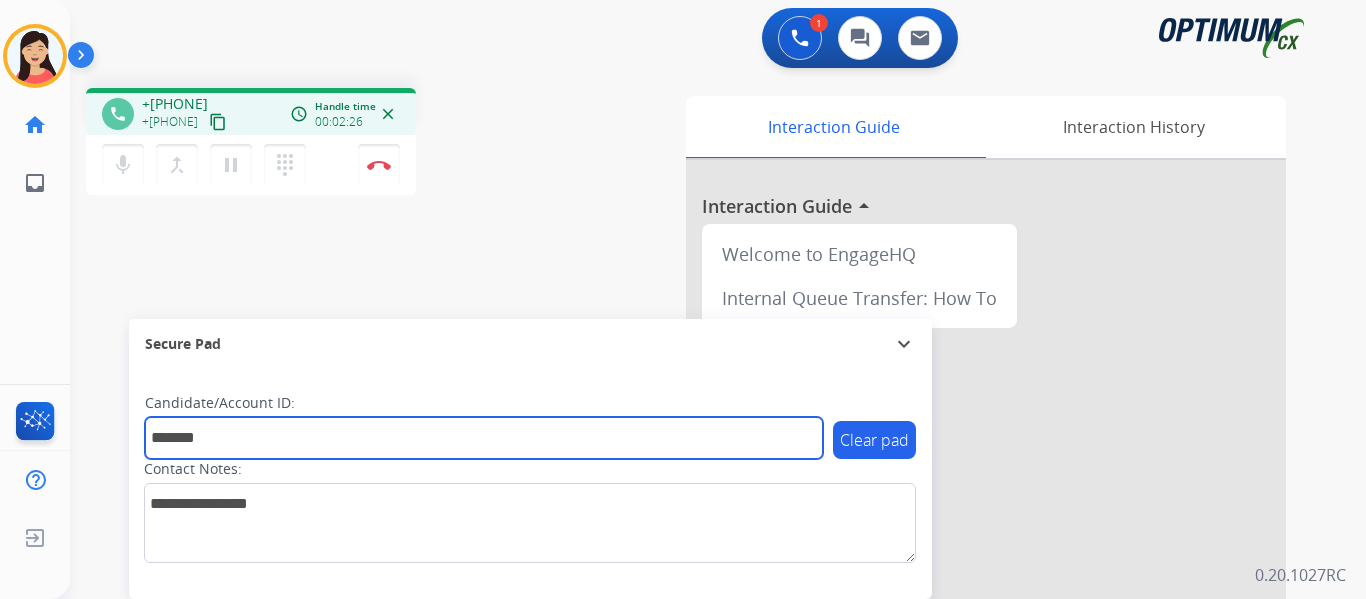 type on "*******" 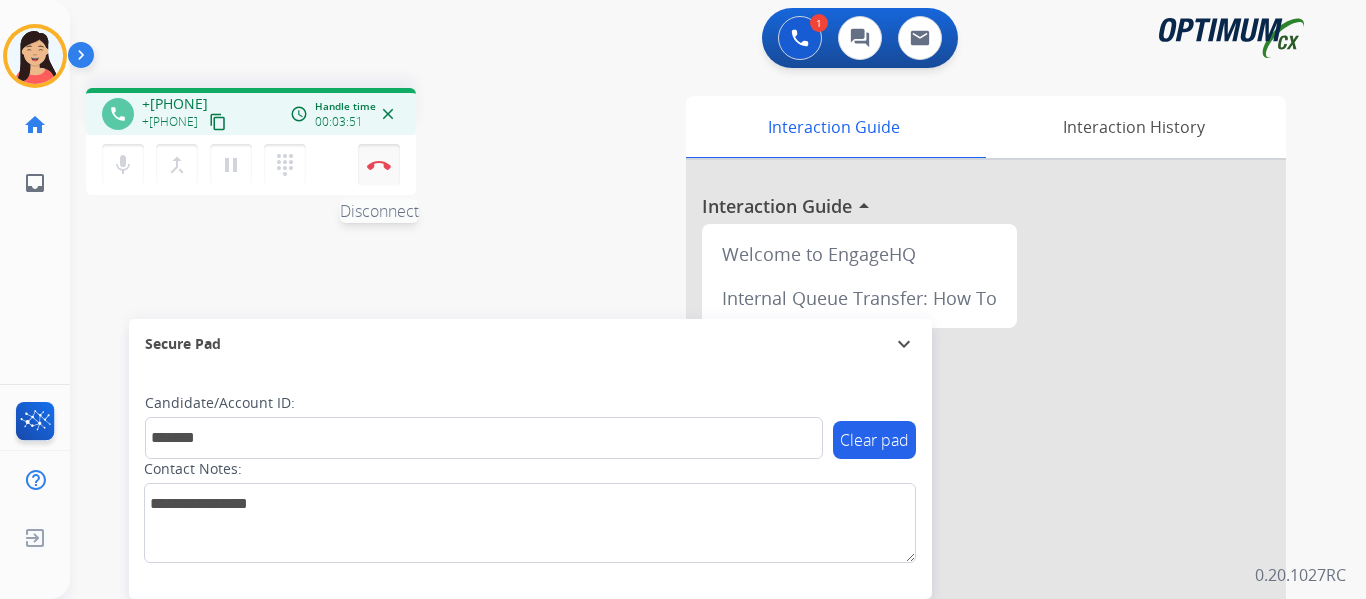 click at bounding box center (379, 165) 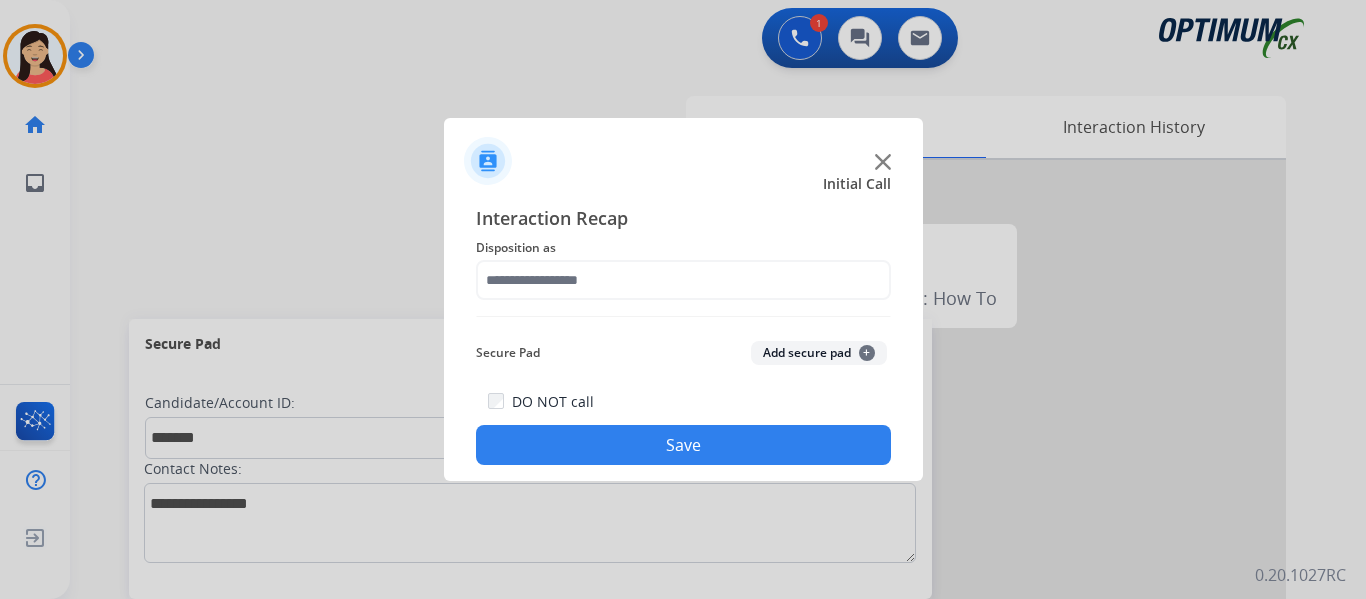 drag, startPoint x: 787, startPoint y: 356, endPoint x: 613, endPoint y: 279, distance: 190.27611 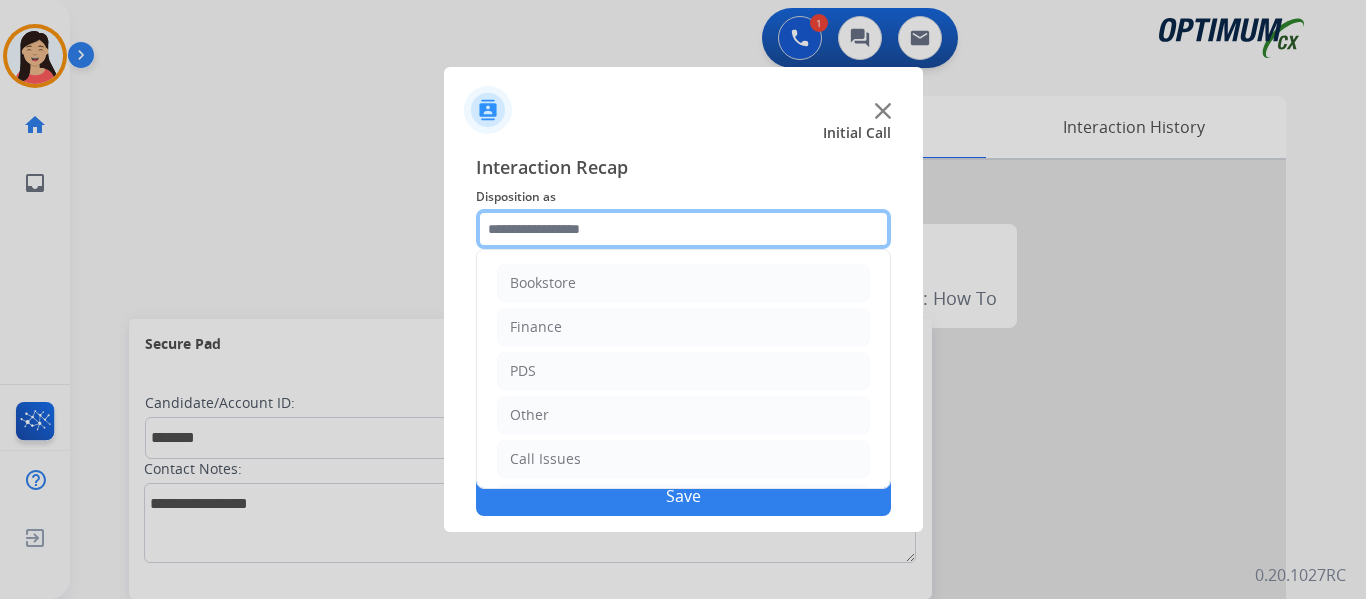 click 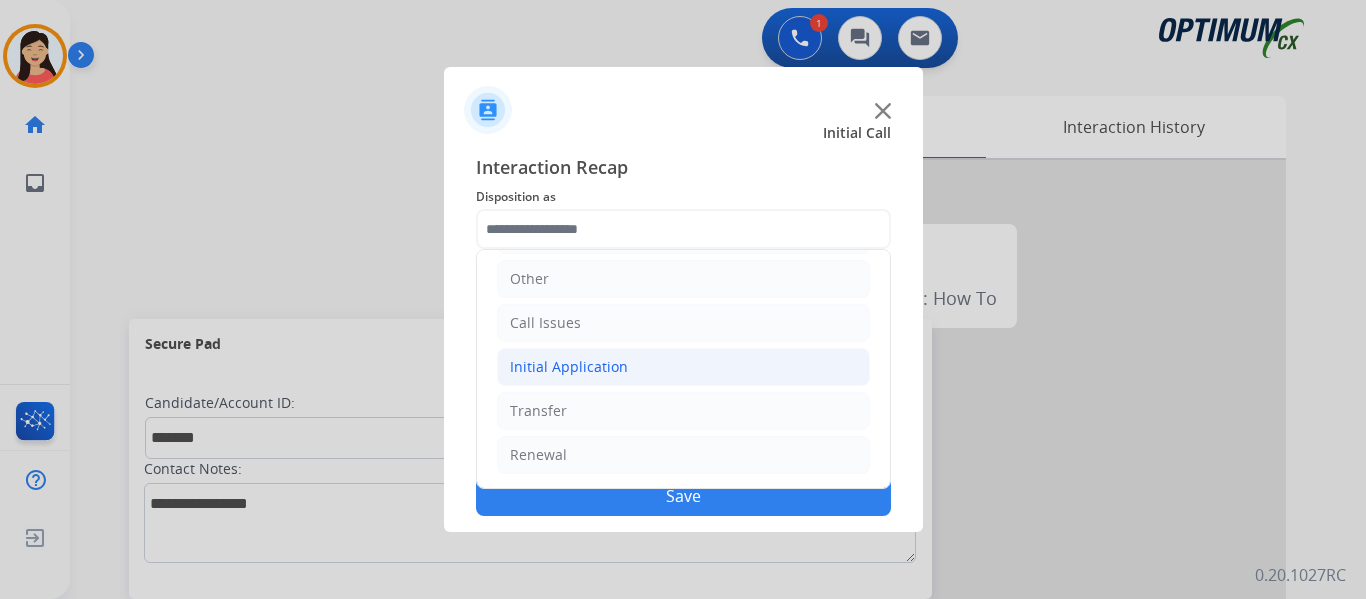 click on "Initial Application" 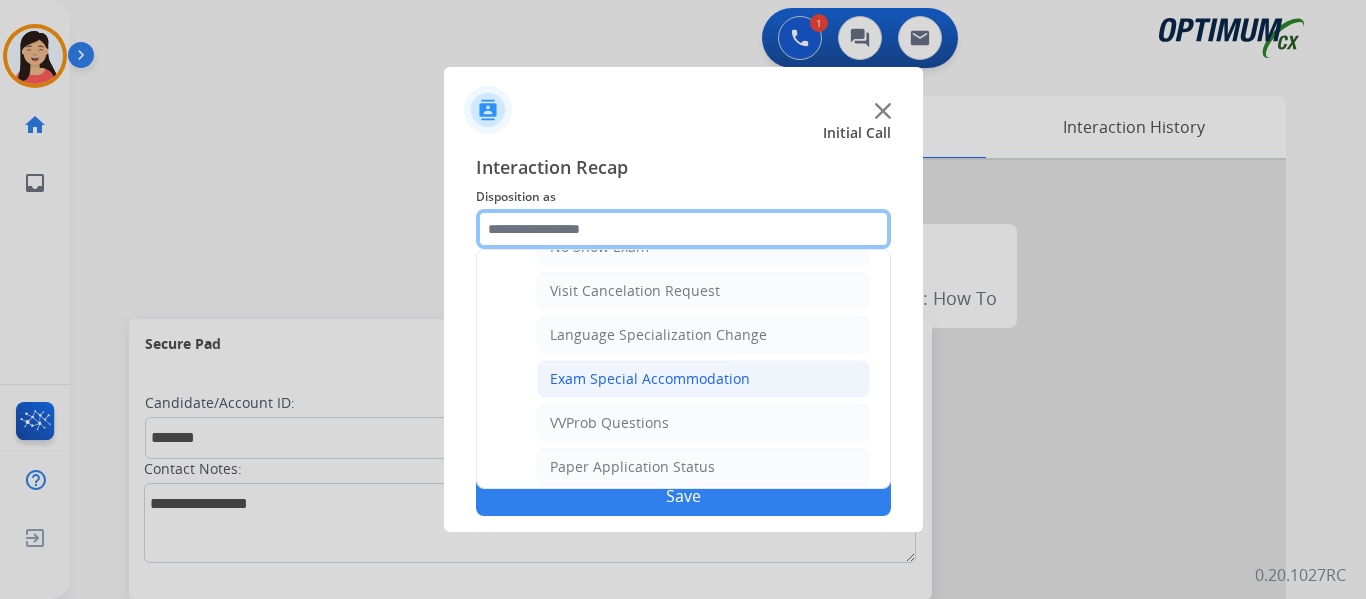 scroll, scrollTop: 836, scrollLeft: 0, axis: vertical 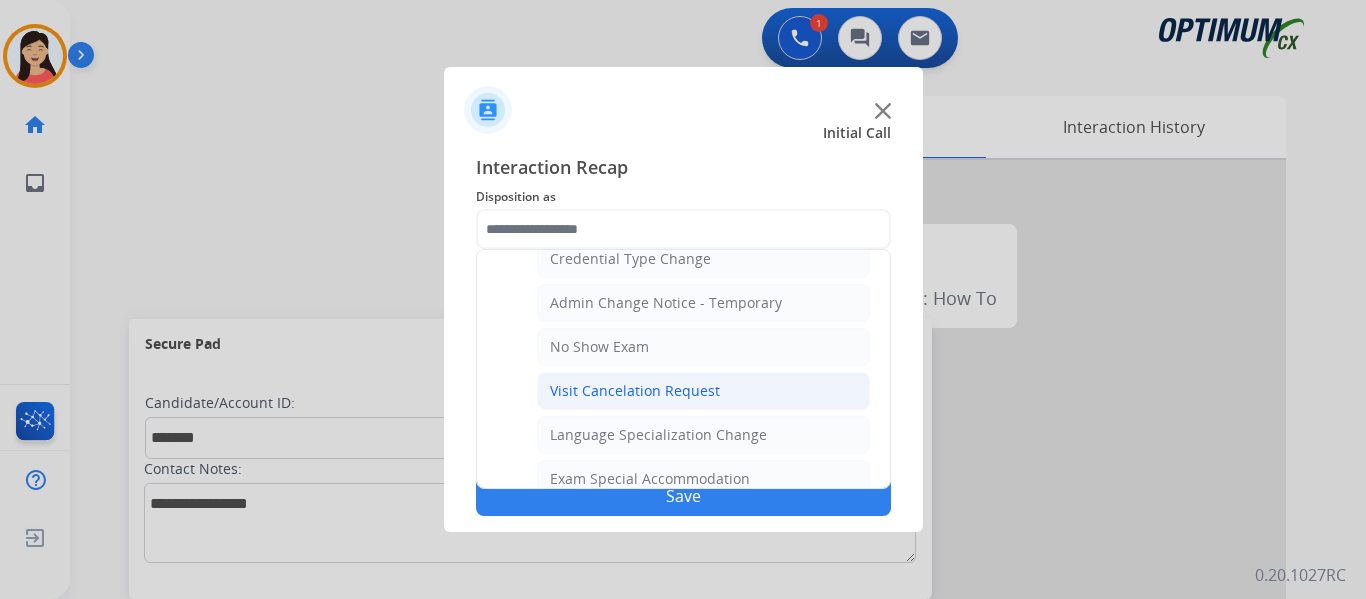 click on "Visit Cancelation Request" 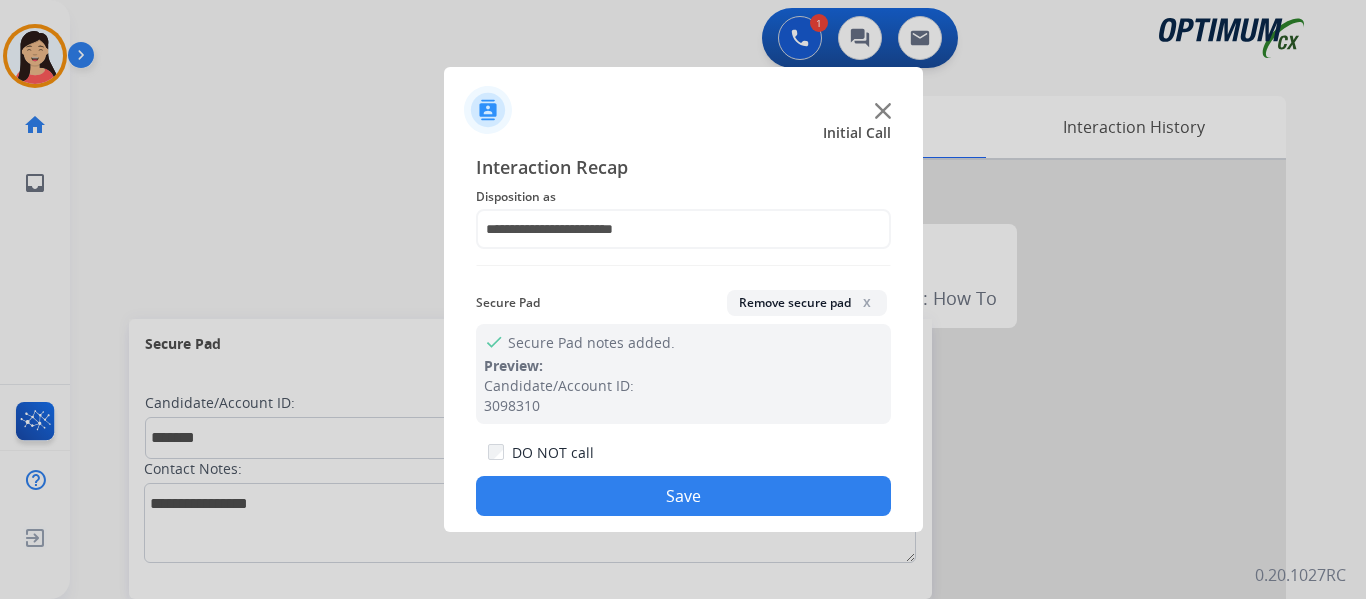 click on "Save" 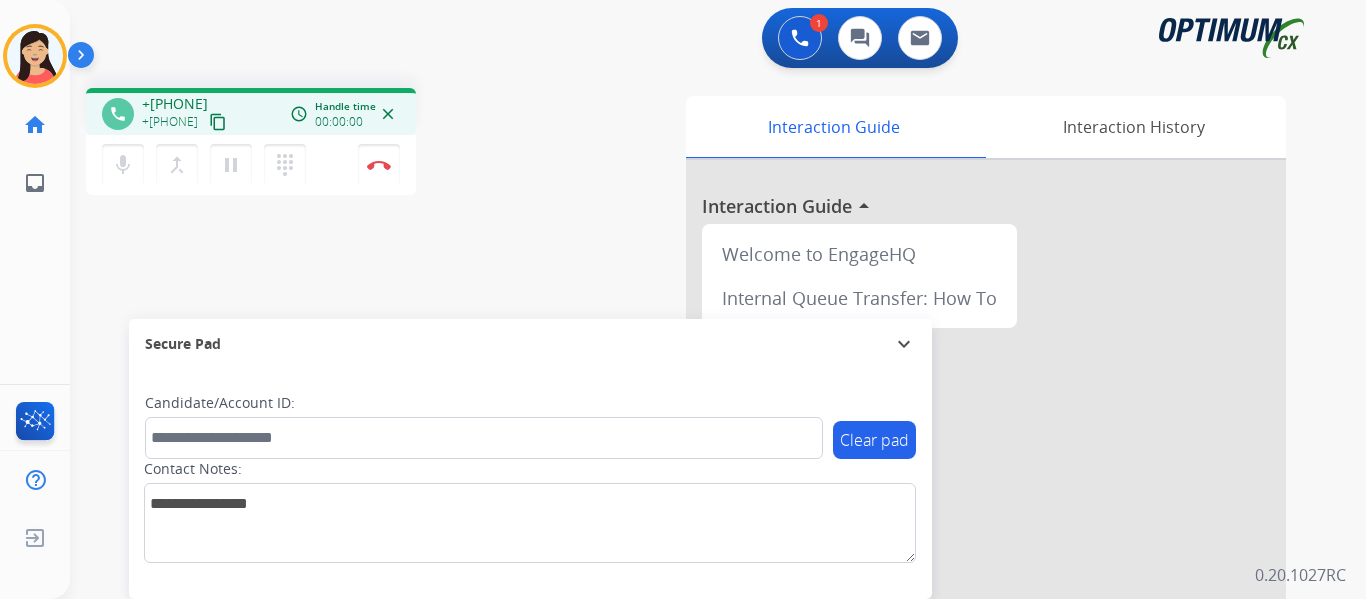click on "content_copy" at bounding box center (218, 122) 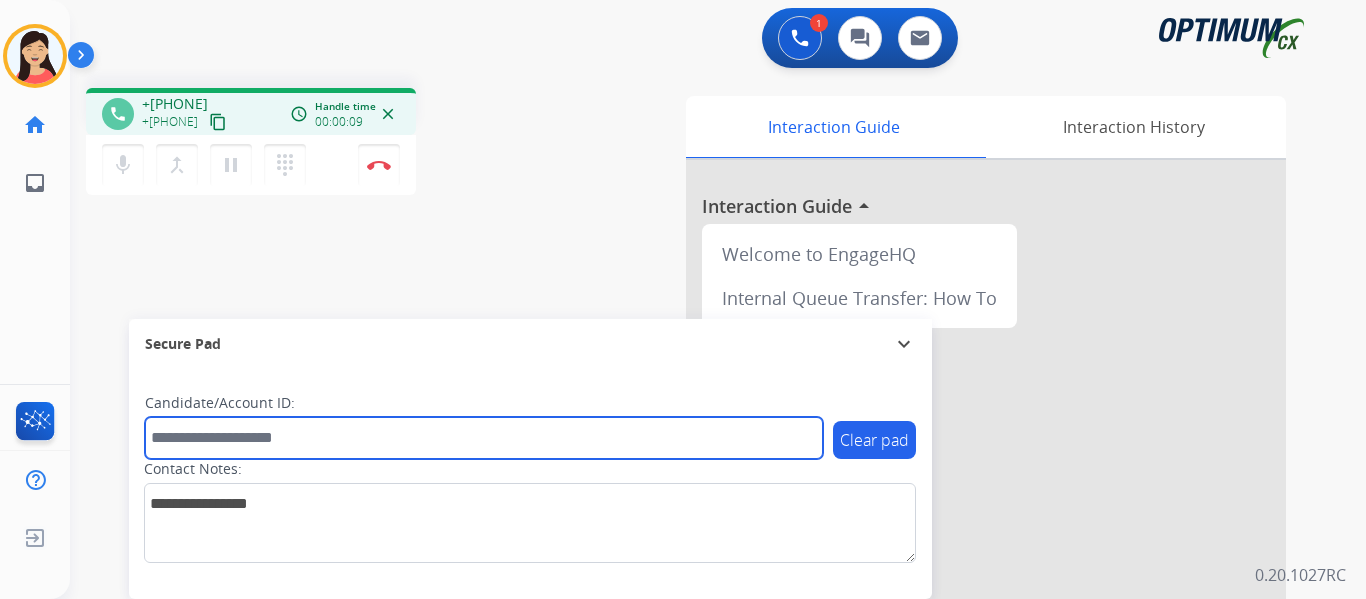click at bounding box center (484, 438) 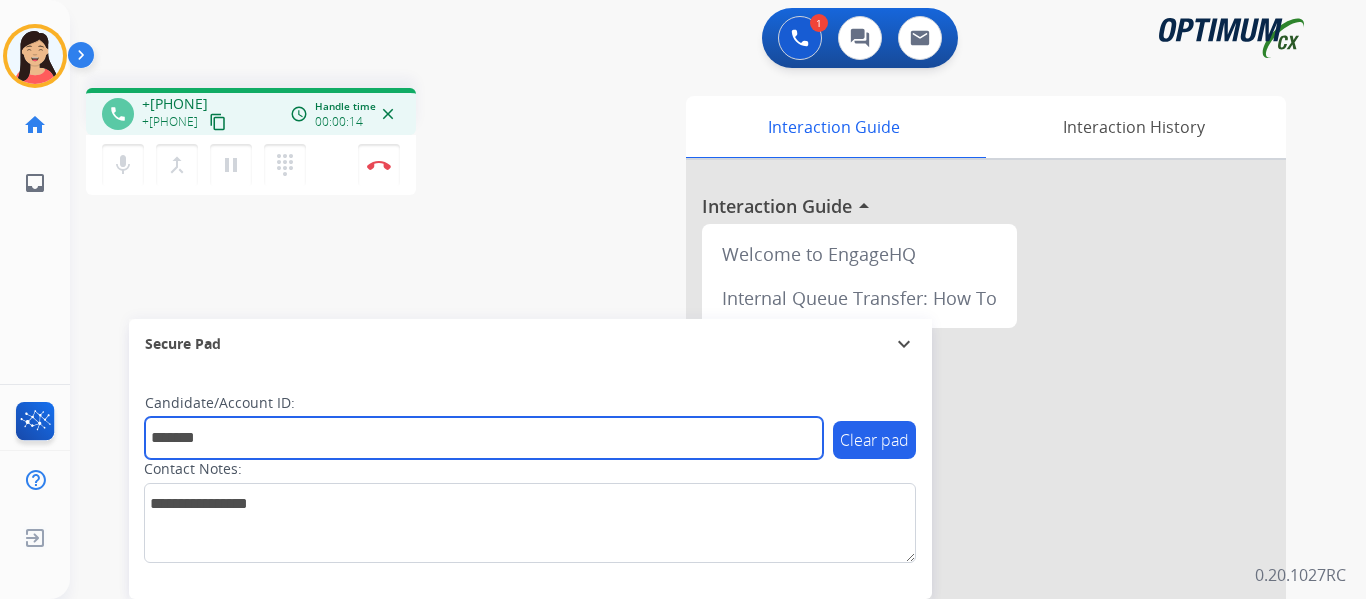 type on "*******" 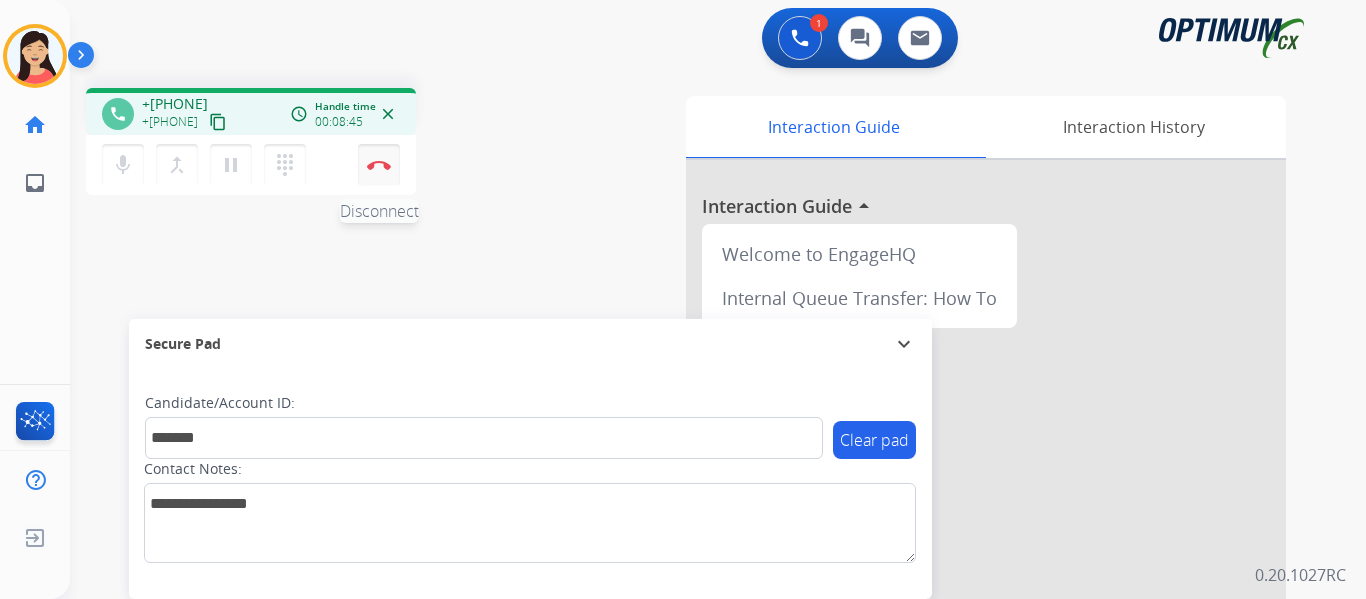 click at bounding box center [379, 165] 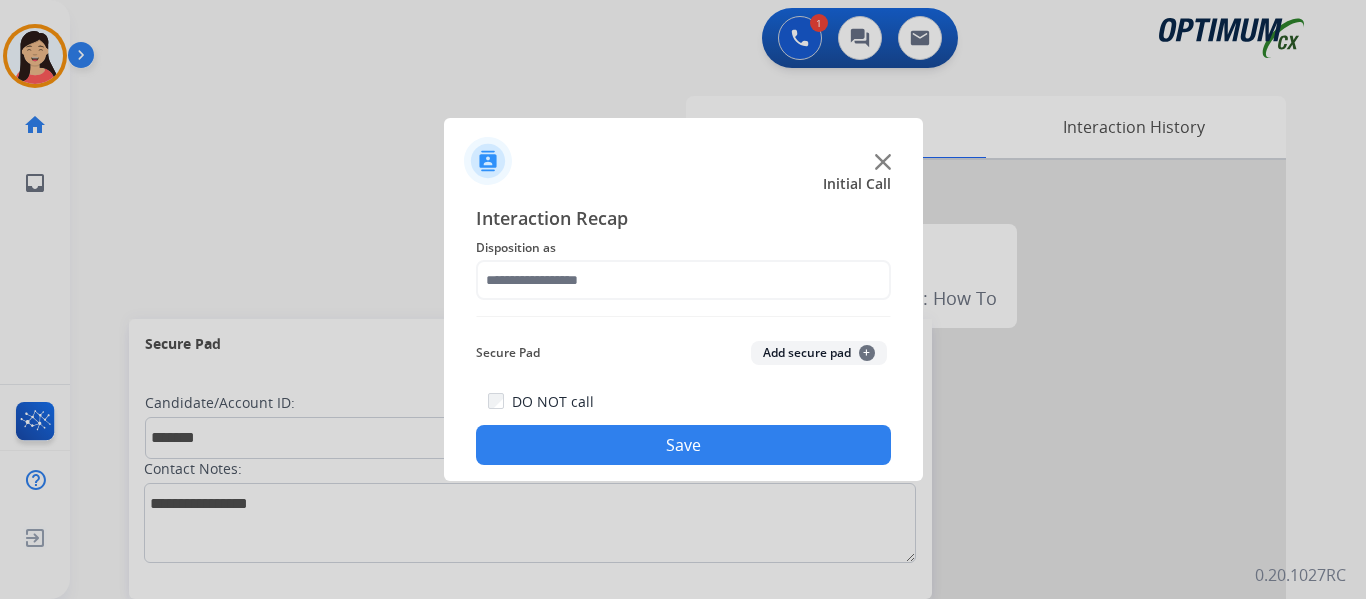 click on "Add secure pad  +" 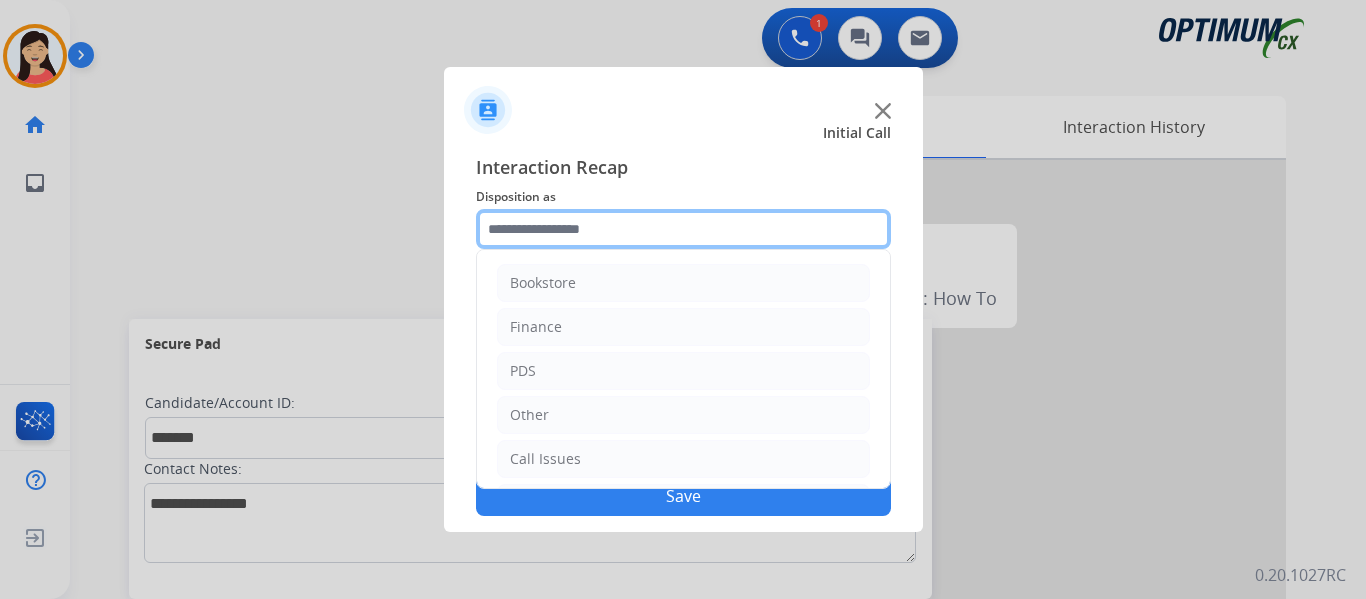 drag, startPoint x: 611, startPoint y: 240, endPoint x: 588, endPoint y: 242, distance: 23.086792 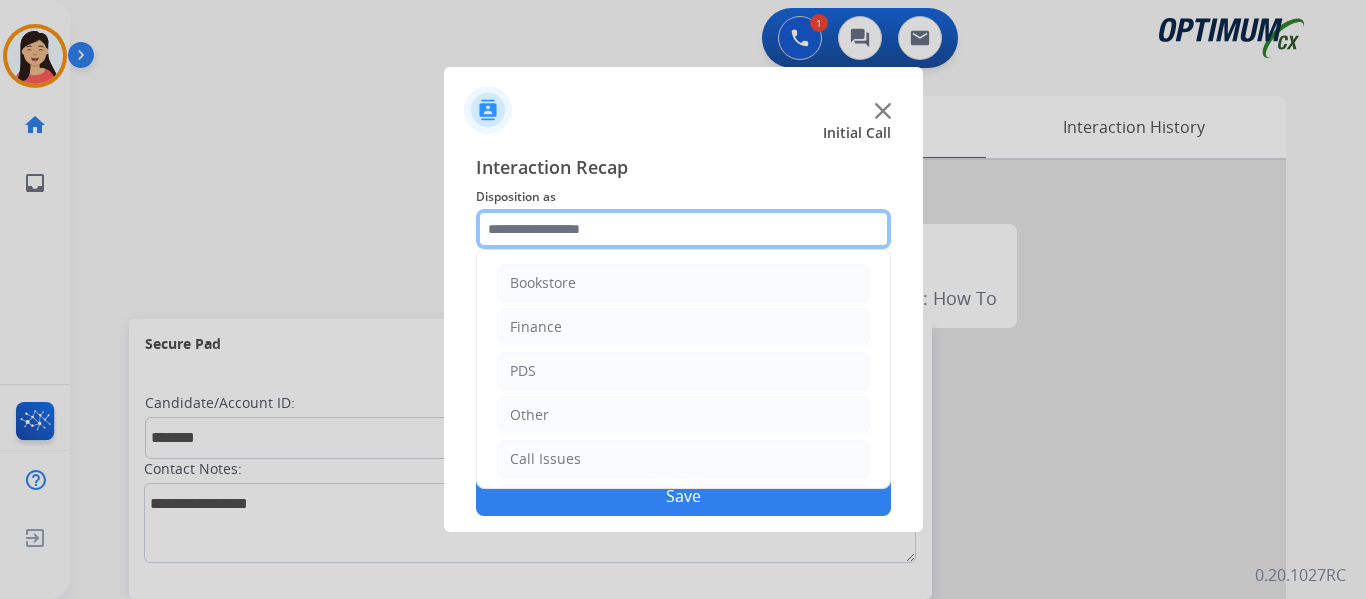 click 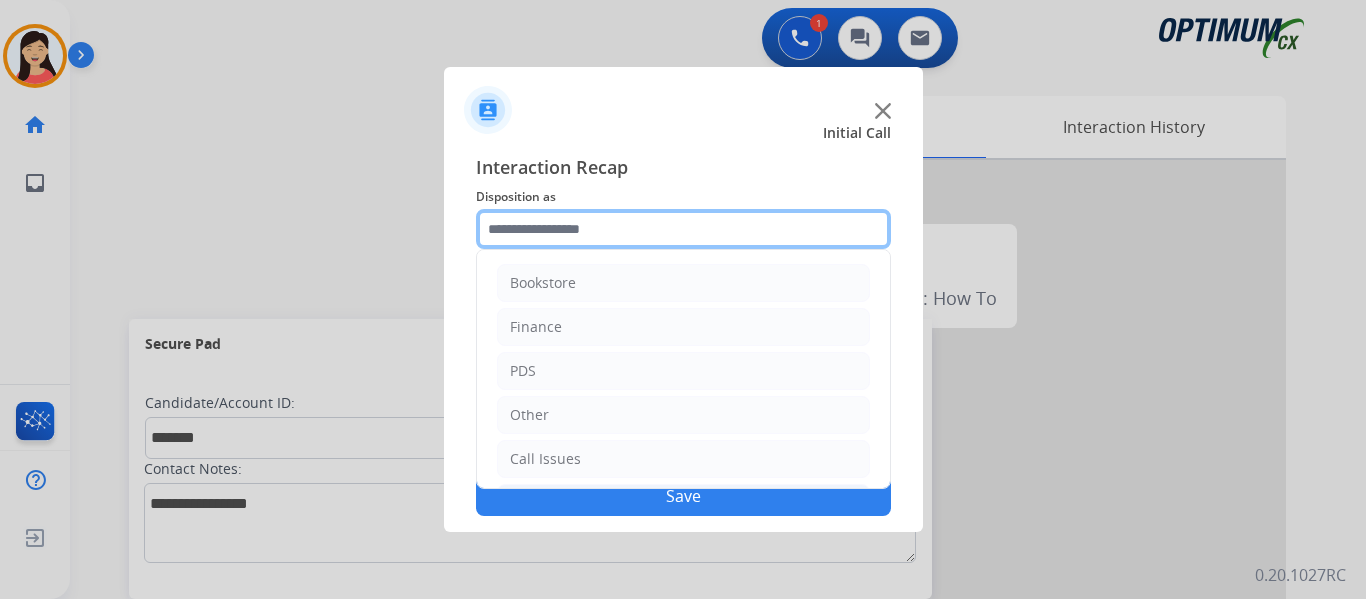 scroll, scrollTop: 136, scrollLeft: 0, axis: vertical 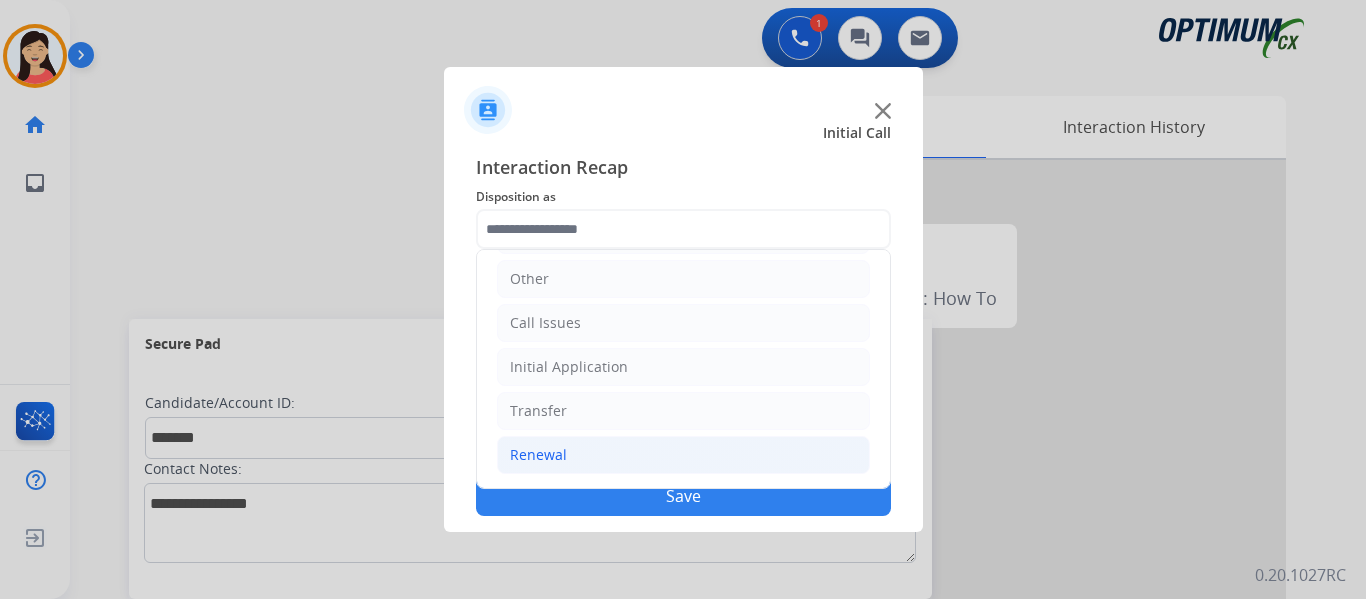 click on "Renewal" 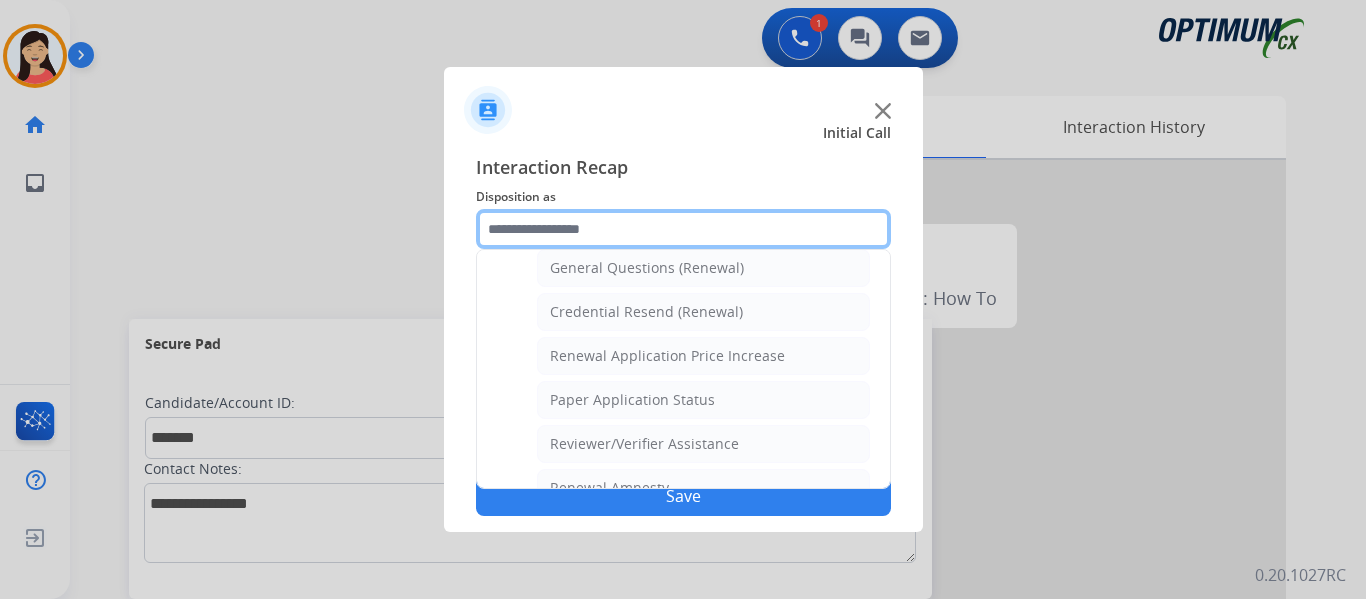 scroll, scrollTop: 572, scrollLeft: 0, axis: vertical 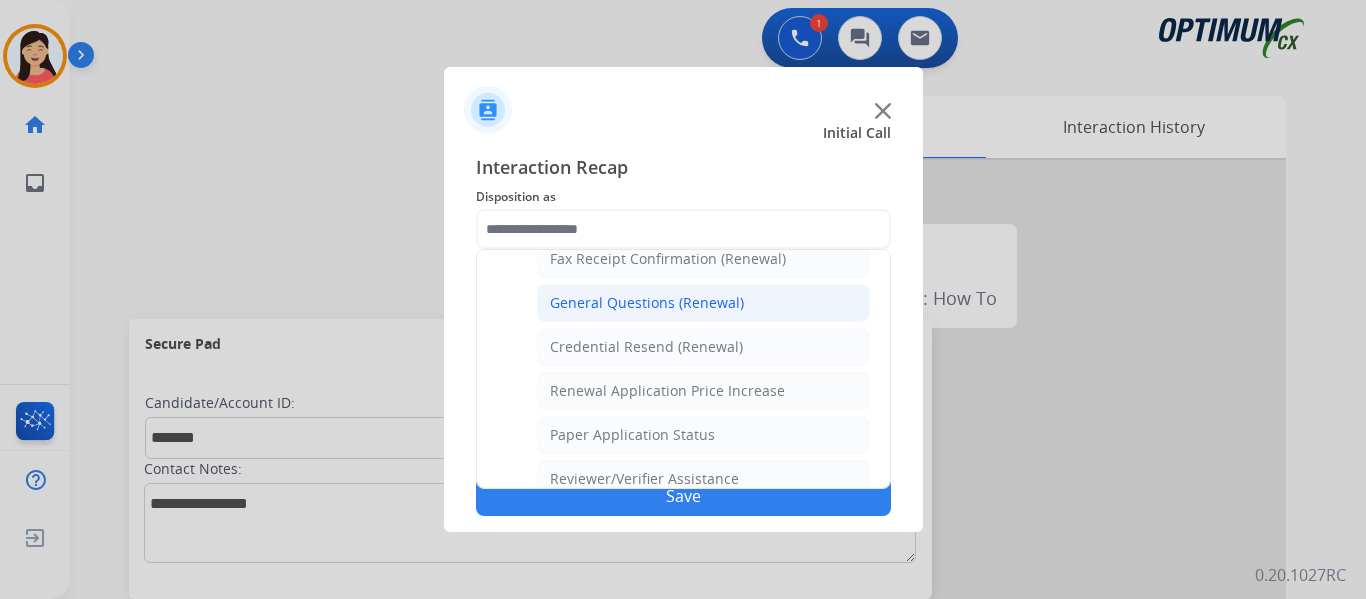 click on "General Questions (Renewal)" 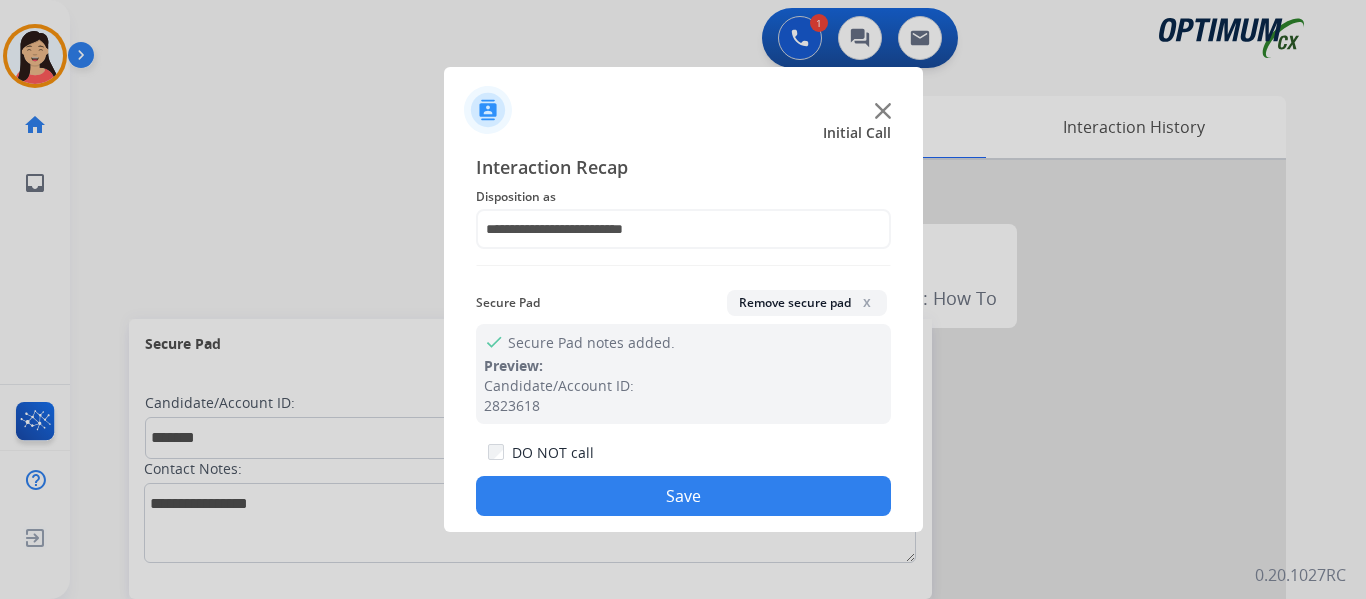 click on "Save" 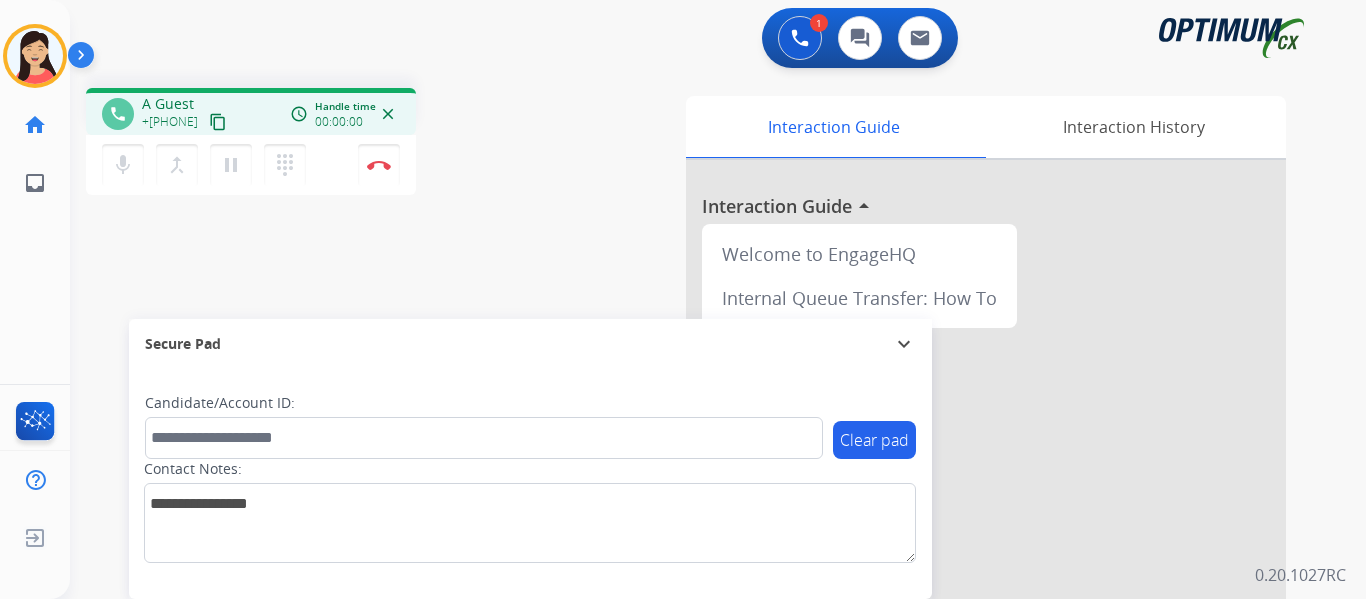 click on "content_copy" at bounding box center [218, 122] 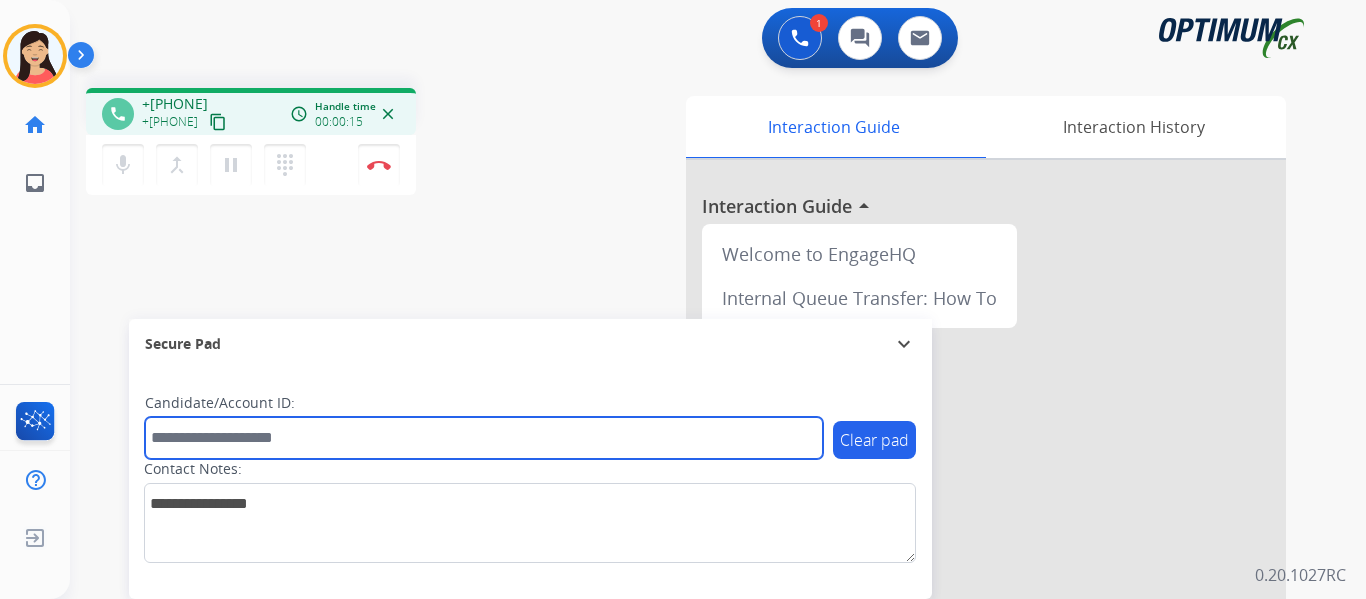 click at bounding box center (484, 438) 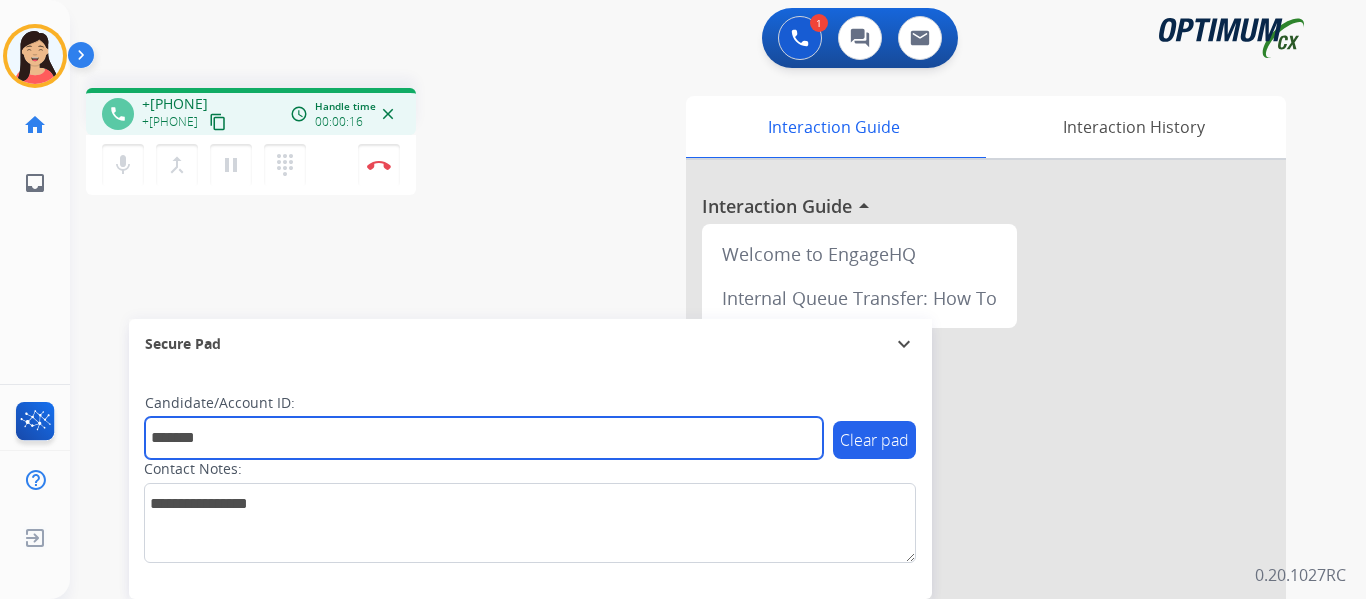 type on "*******" 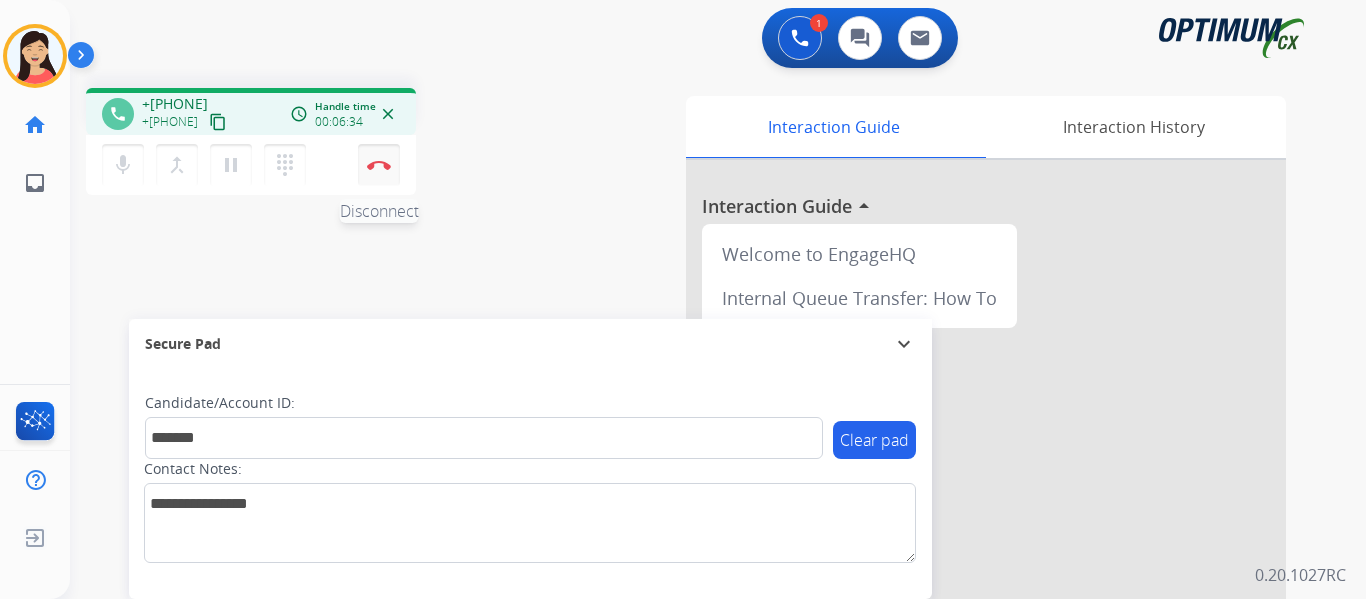 click at bounding box center [379, 165] 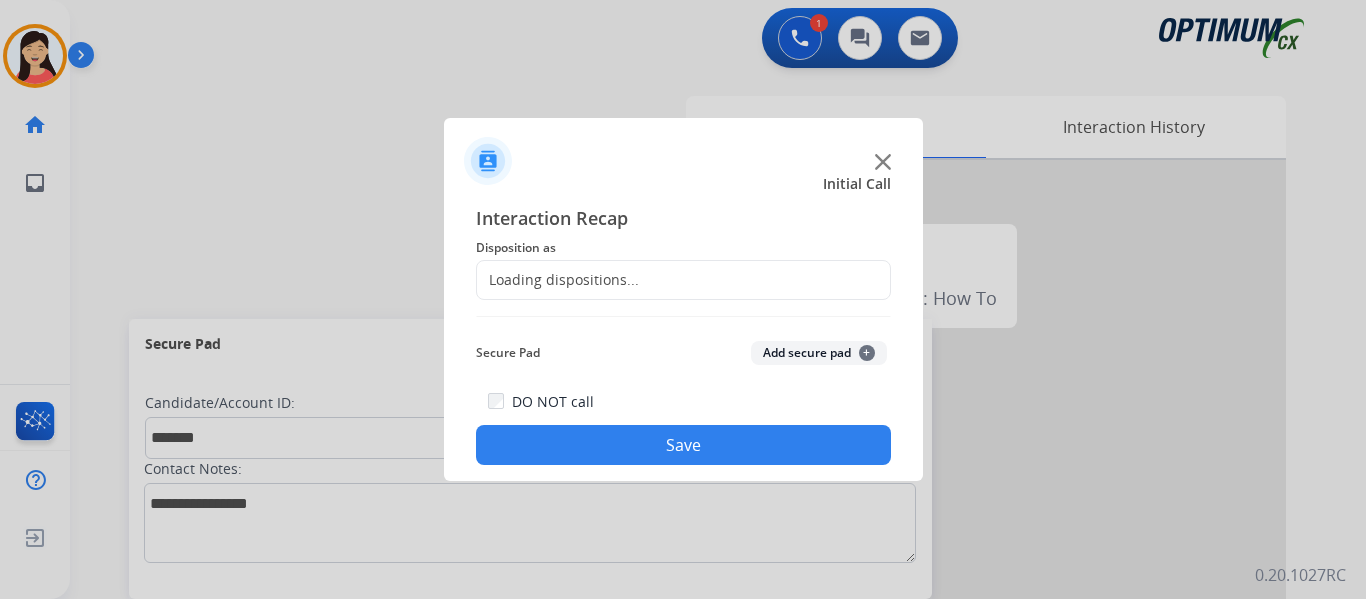 click on "Add secure pad  +" 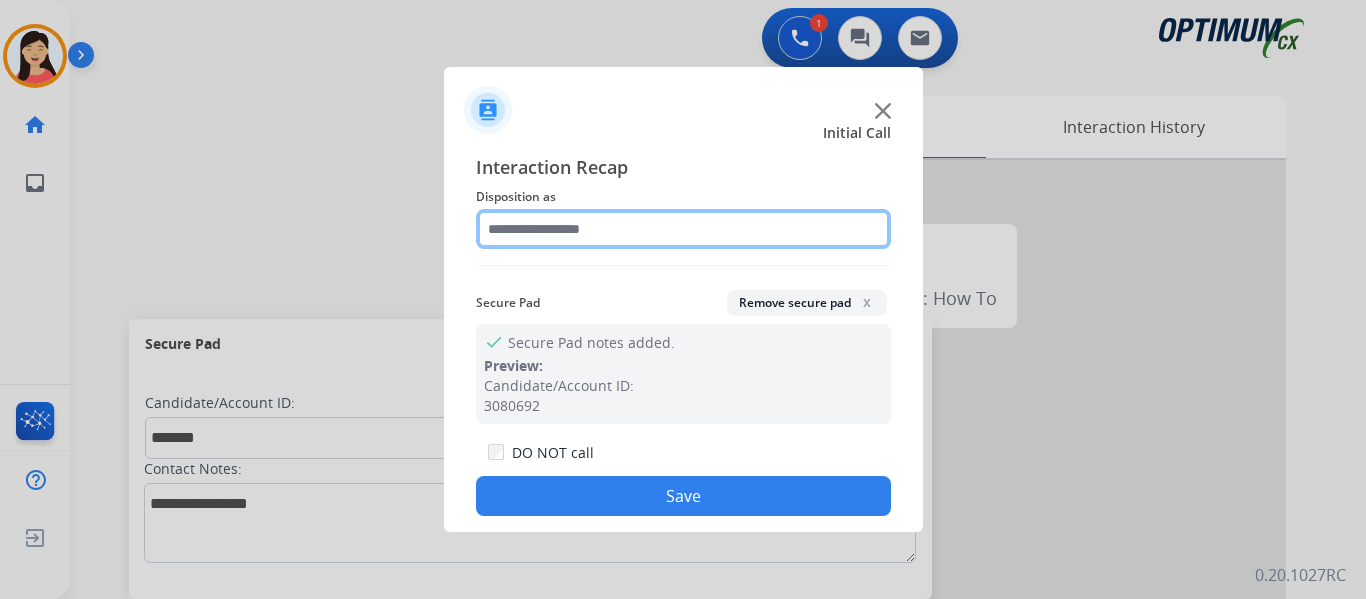 click 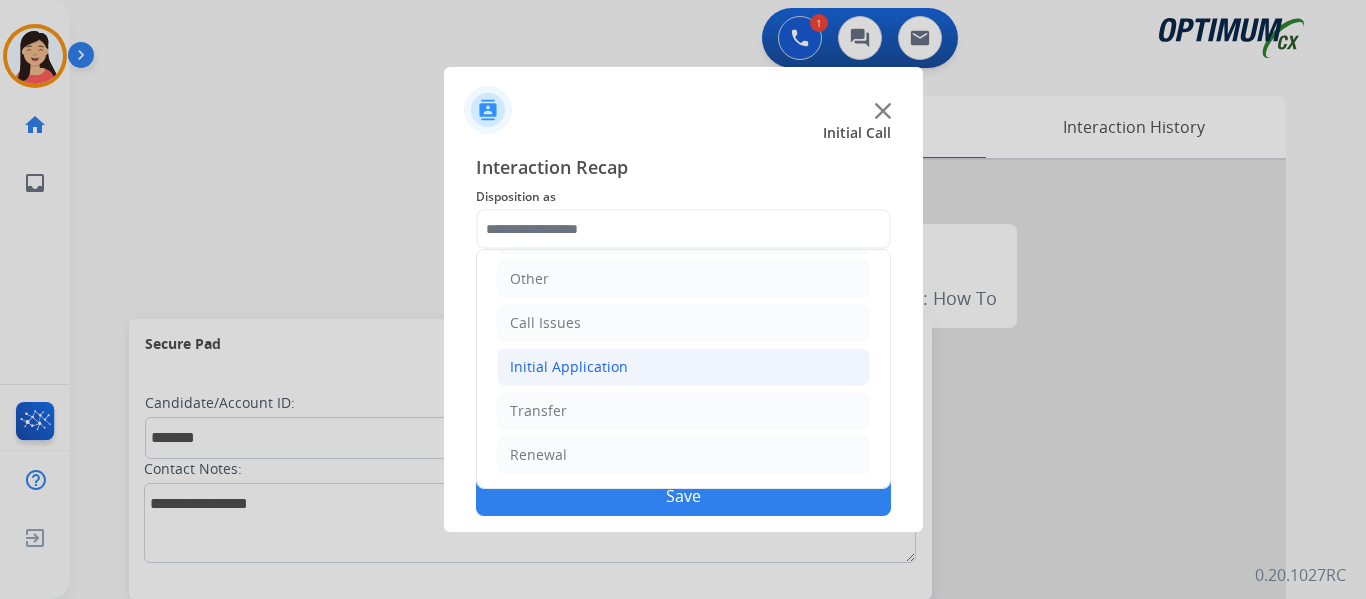 click on "Initial Application" 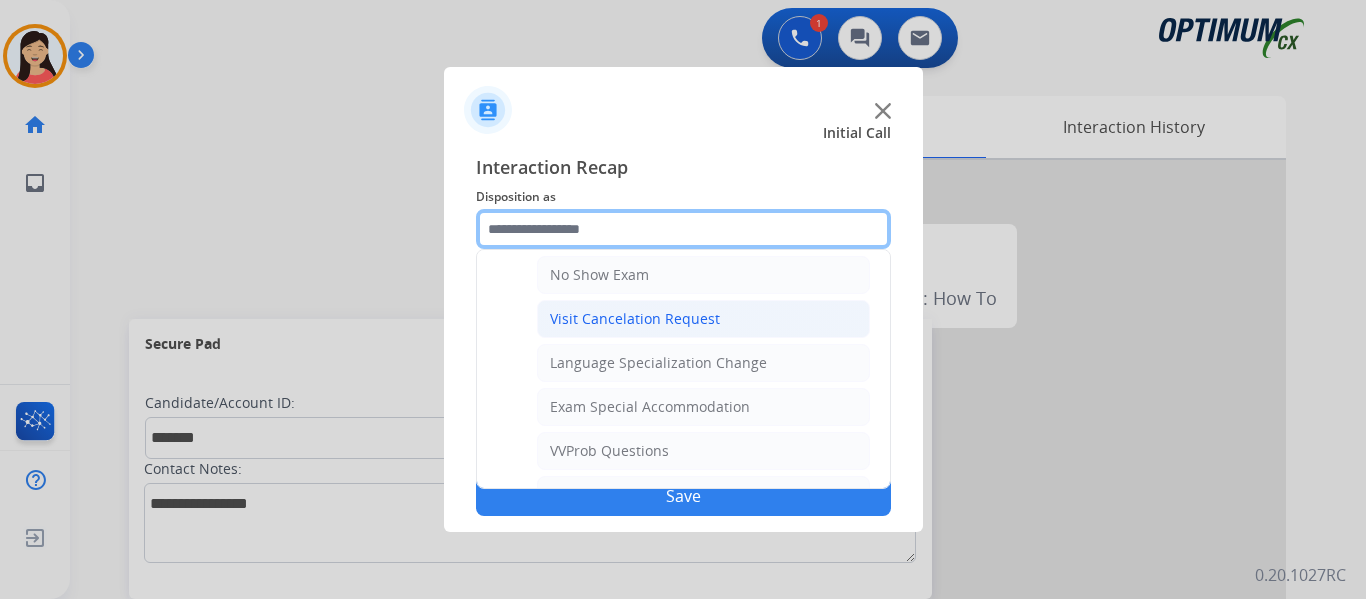 scroll, scrollTop: 1036, scrollLeft: 0, axis: vertical 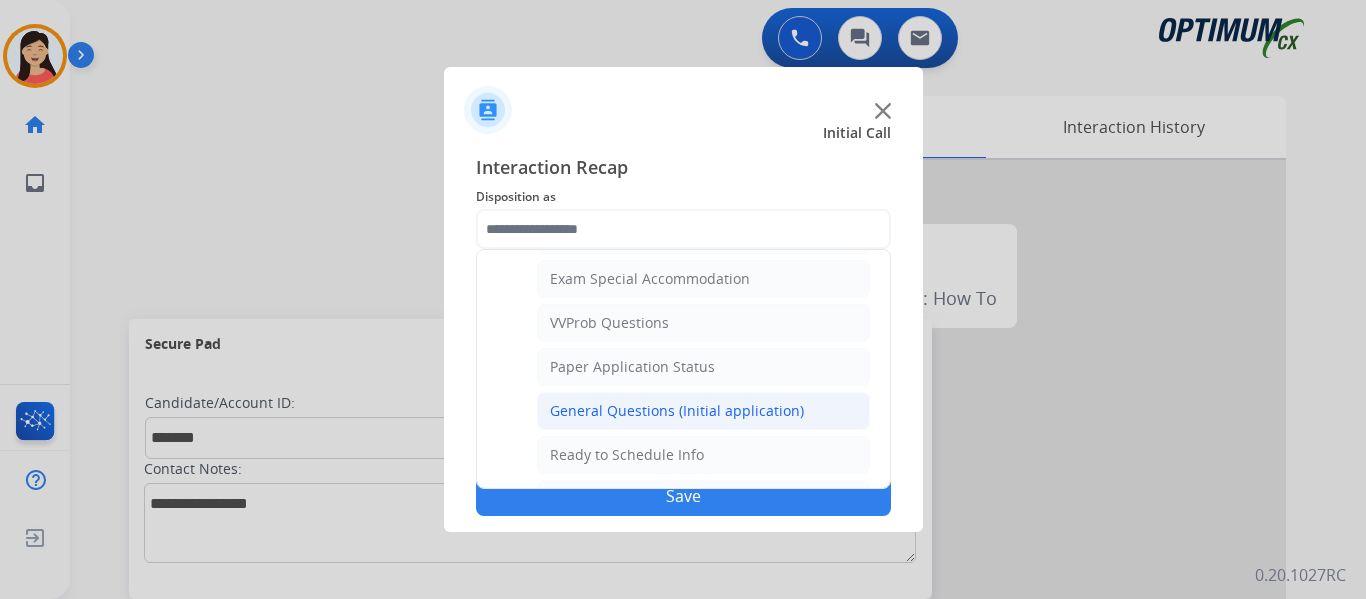 click on "General Questions (Initial application)" 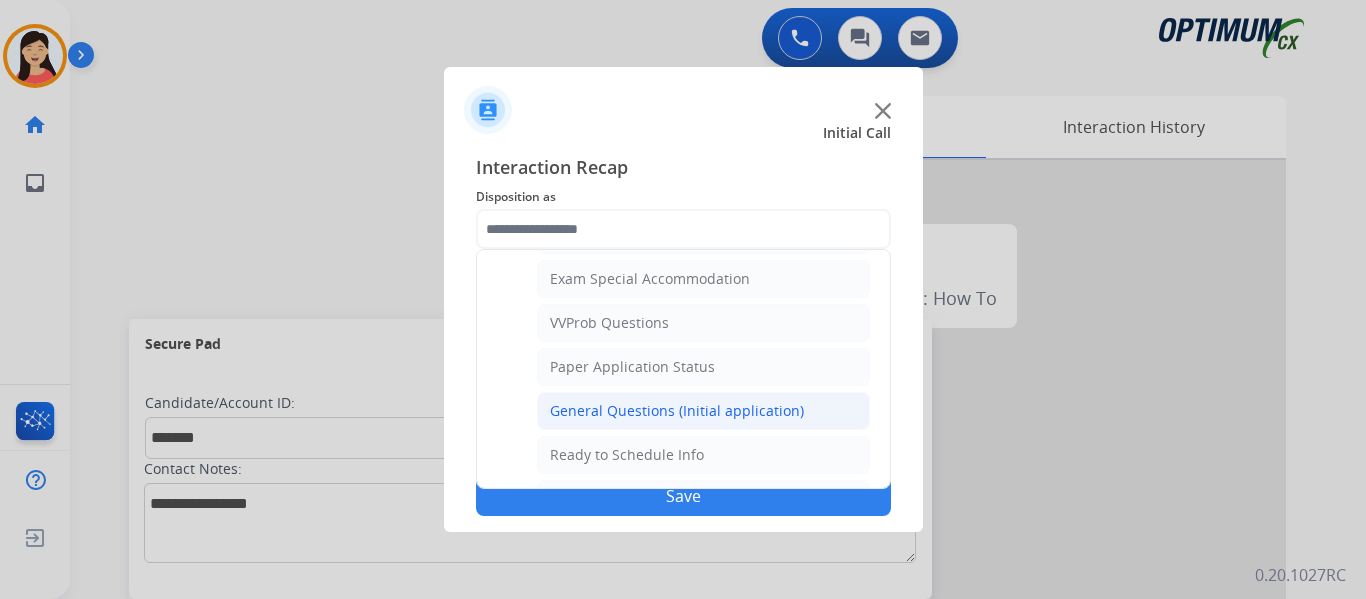type on "**********" 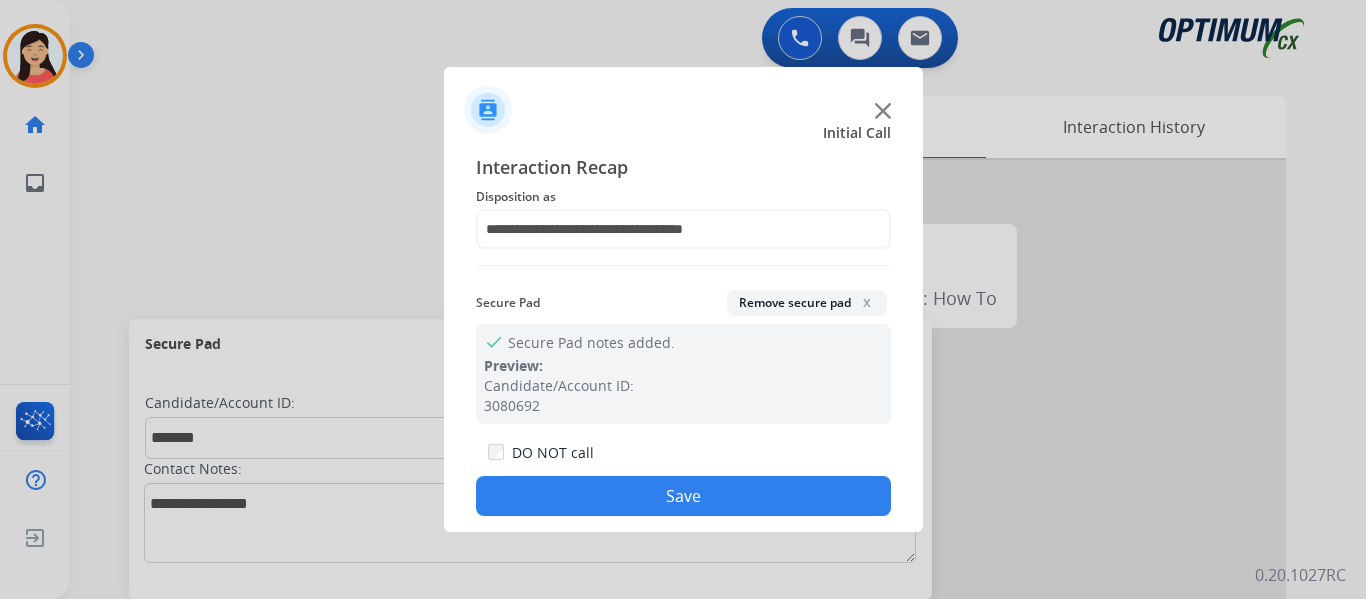click on "Save" 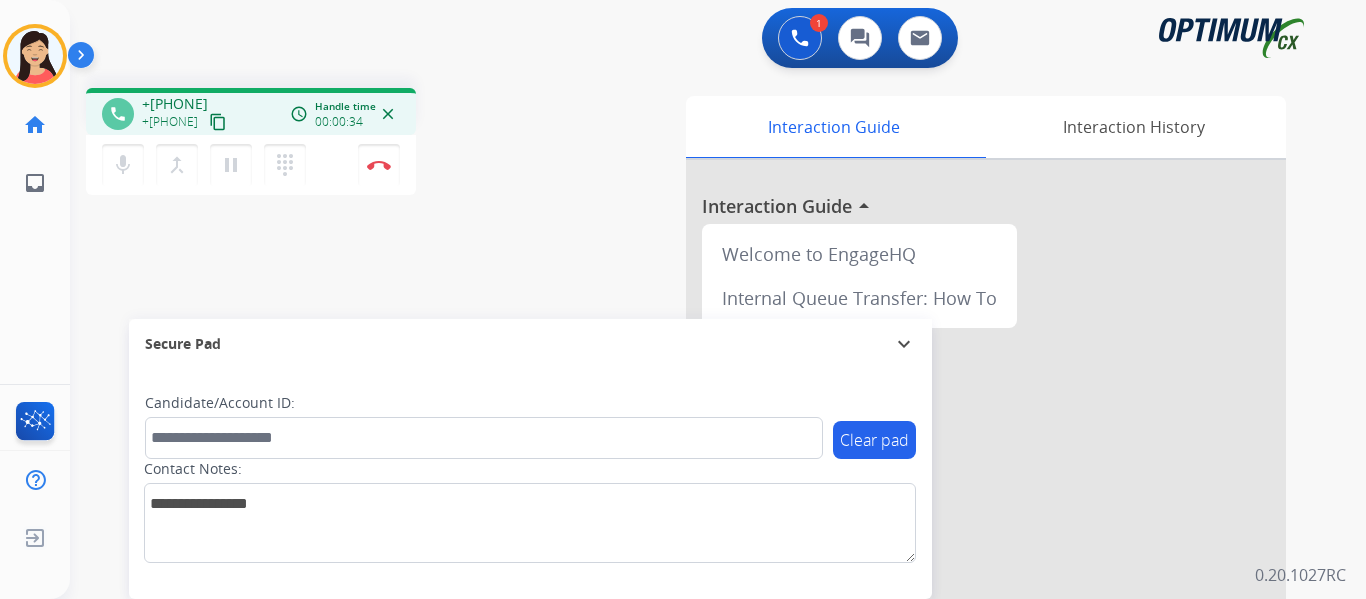click on "content_copy" at bounding box center [218, 122] 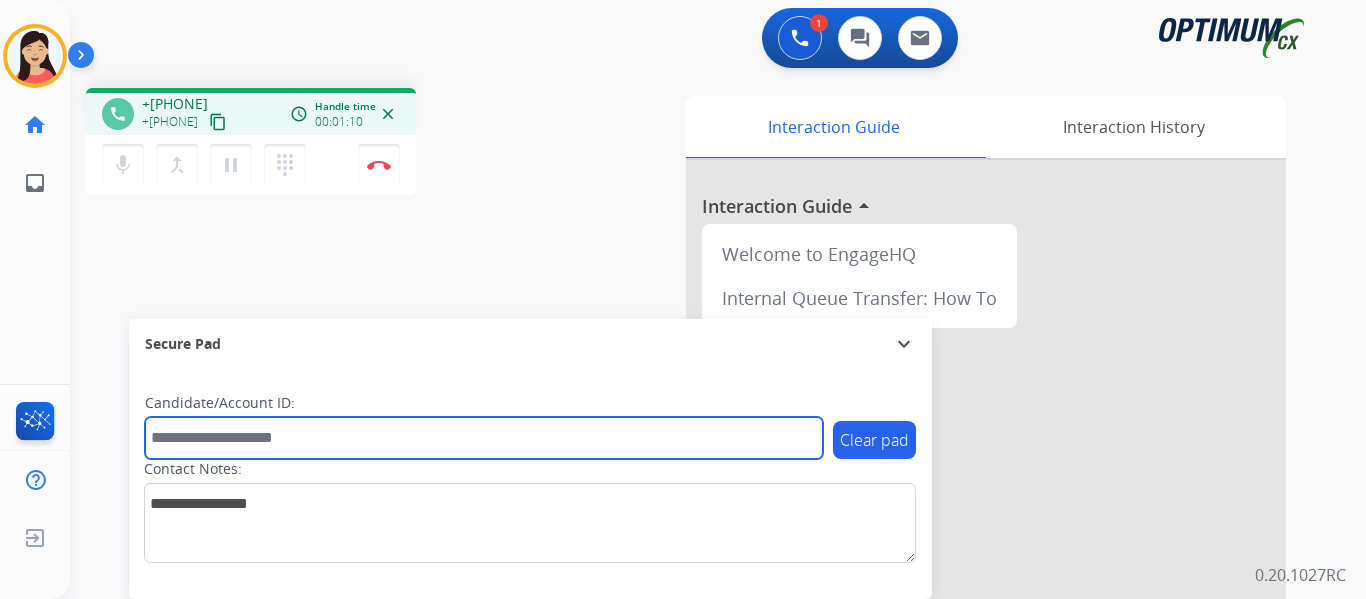 click at bounding box center [484, 438] 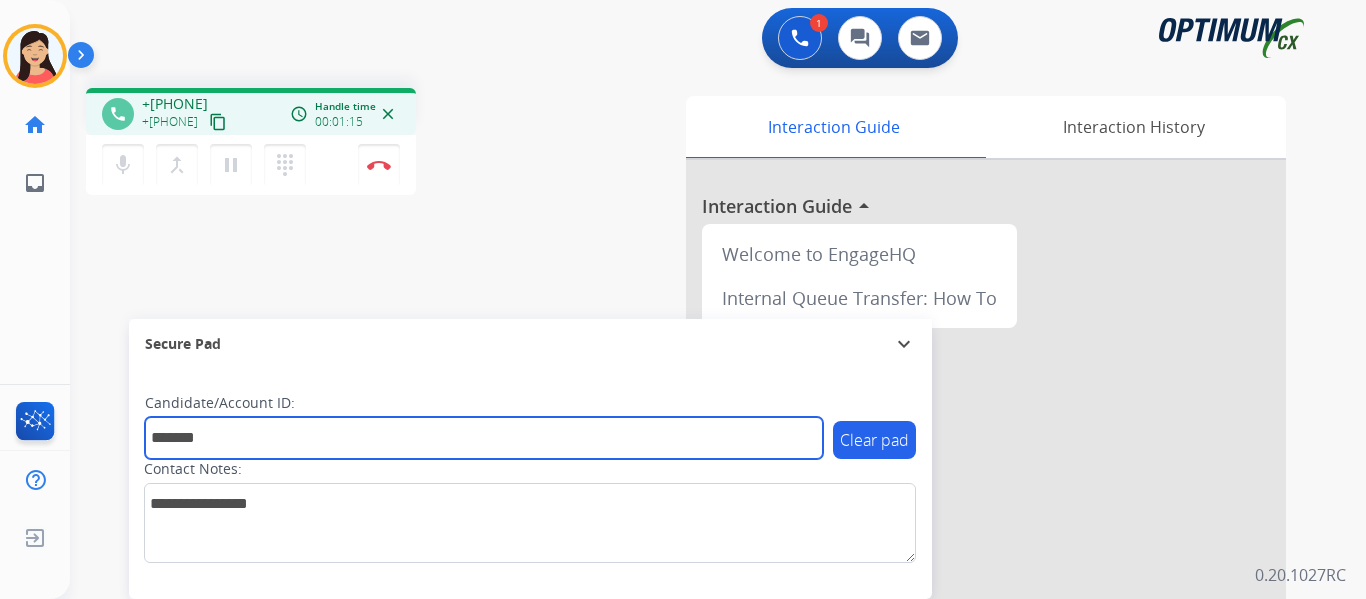 type on "*******" 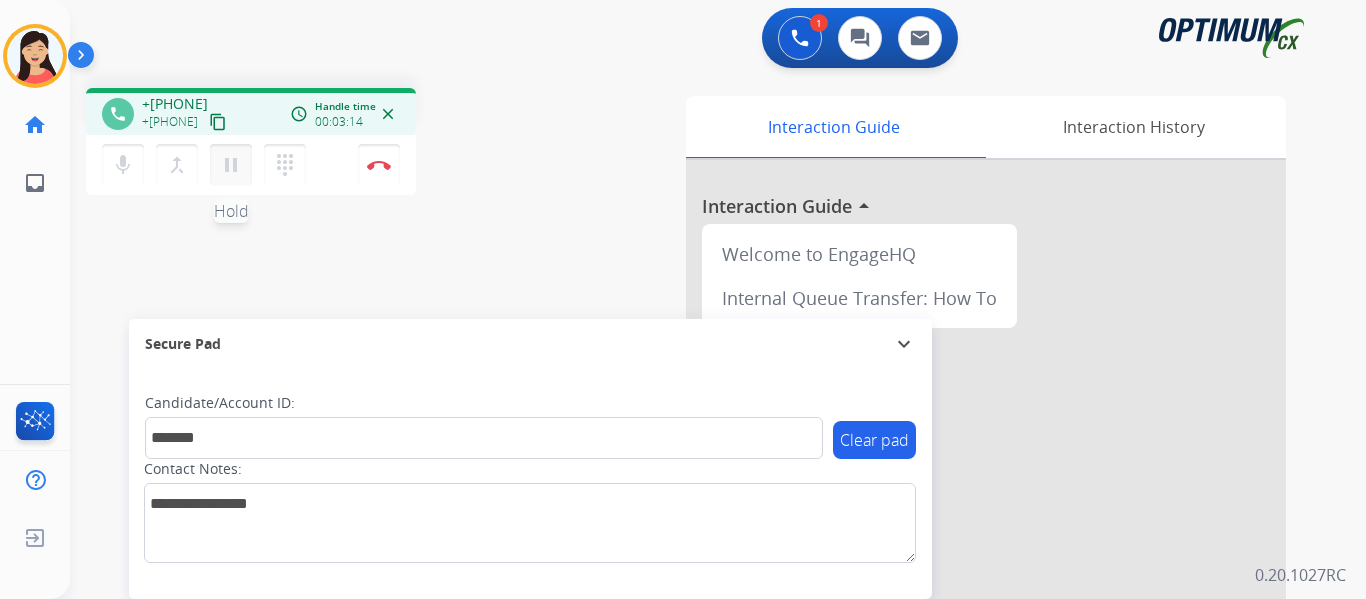 click on "pause" at bounding box center (231, 165) 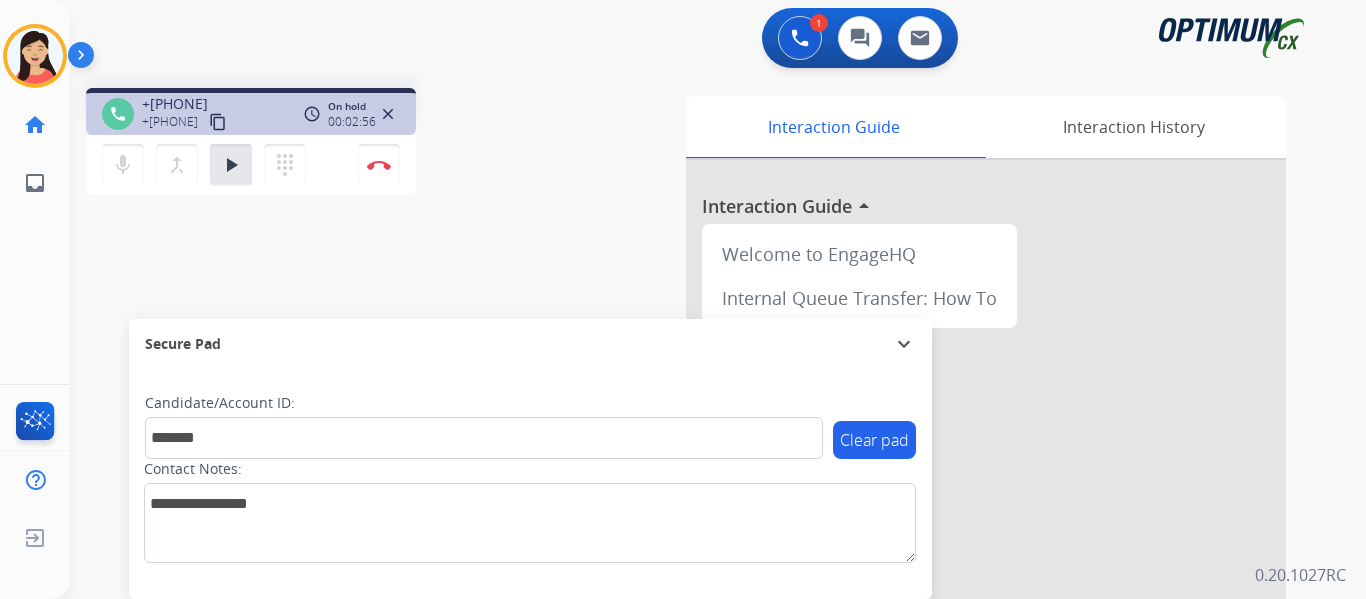 drag, startPoint x: 235, startPoint y: 163, endPoint x: 683, endPoint y: 335, distance: 479.88333 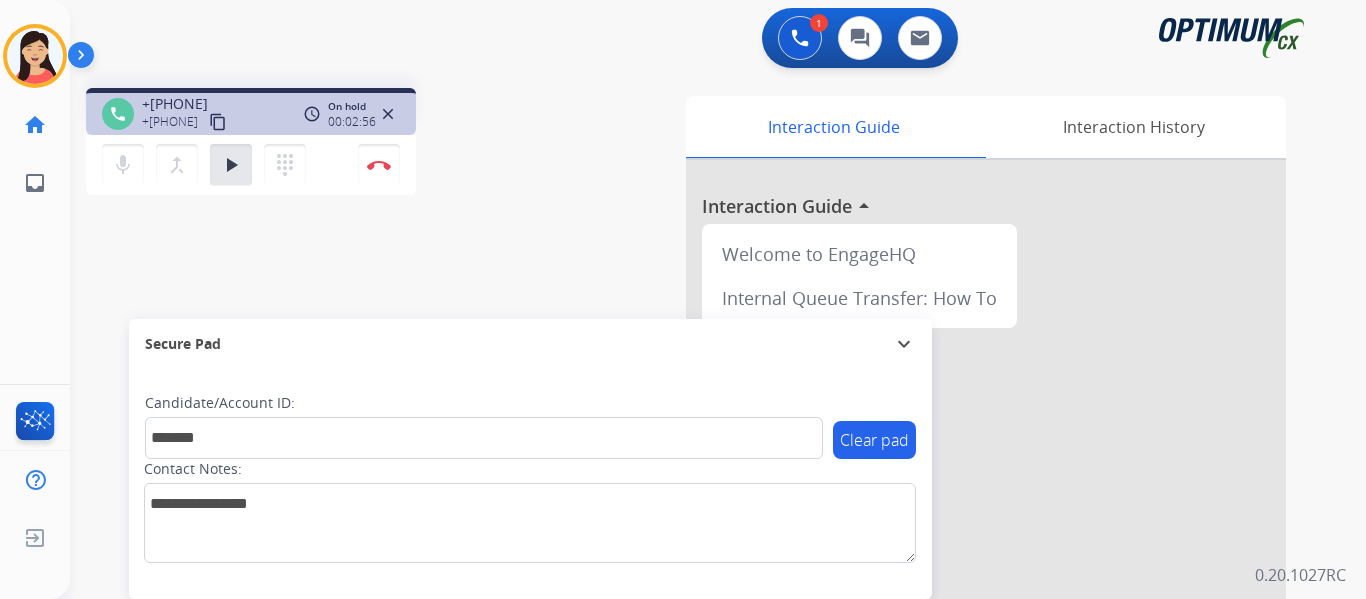 click on "play_arrow" at bounding box center [231, 165] 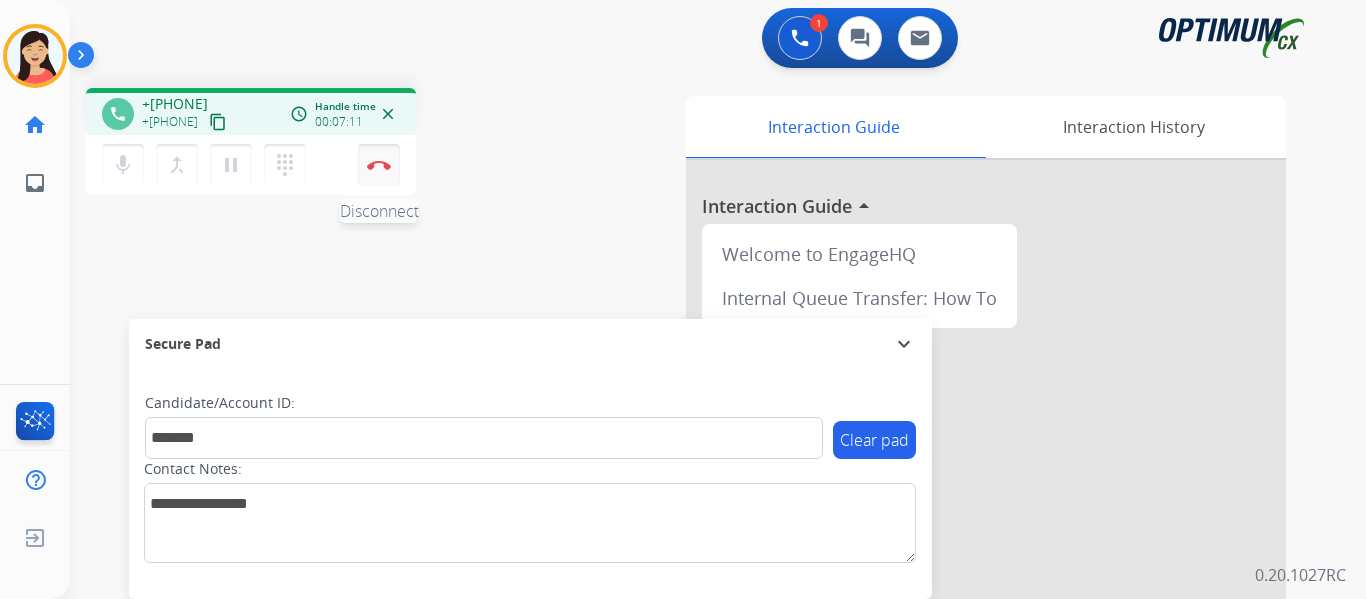 click on "Disconnect" at bounding box center (379, 165) 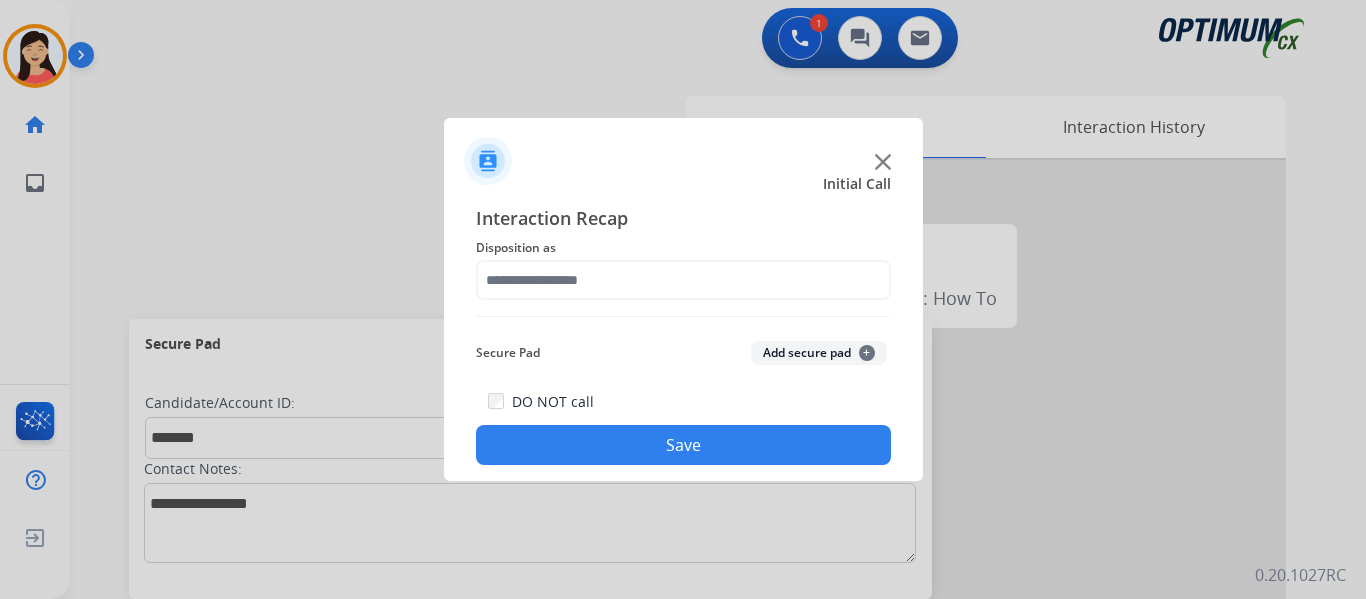 click on "Add secure pad  +" 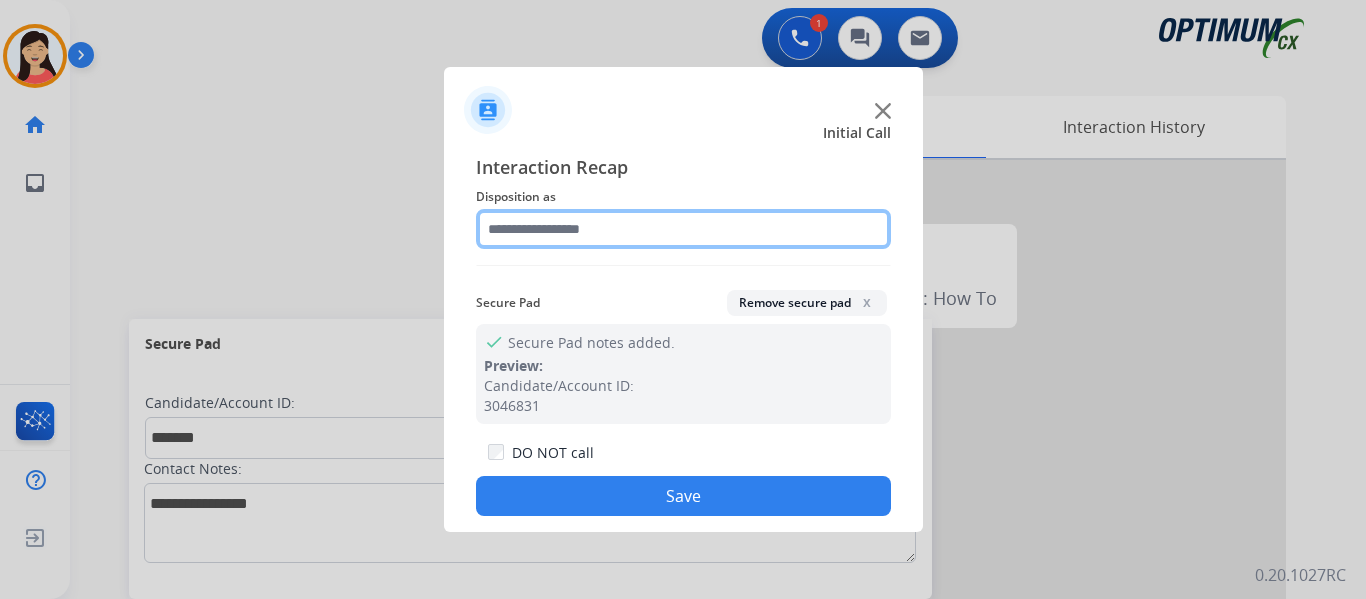 click 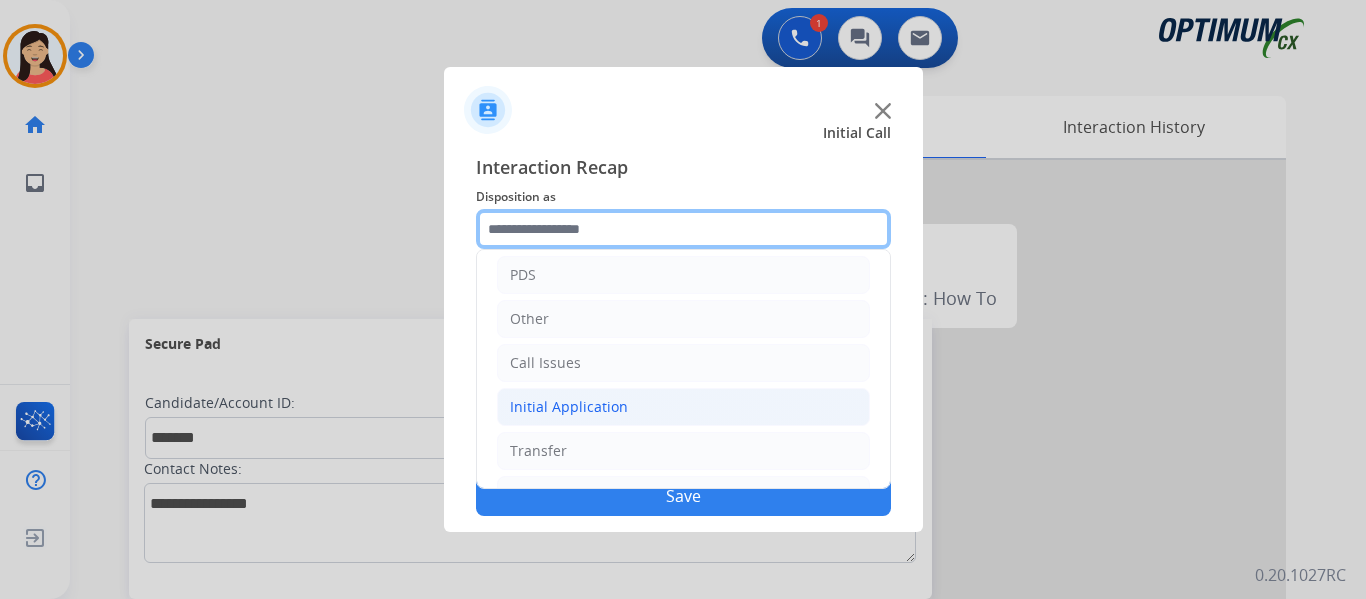 scroll, scrollTop: 136, scrollLeft: 0, axis: vertical 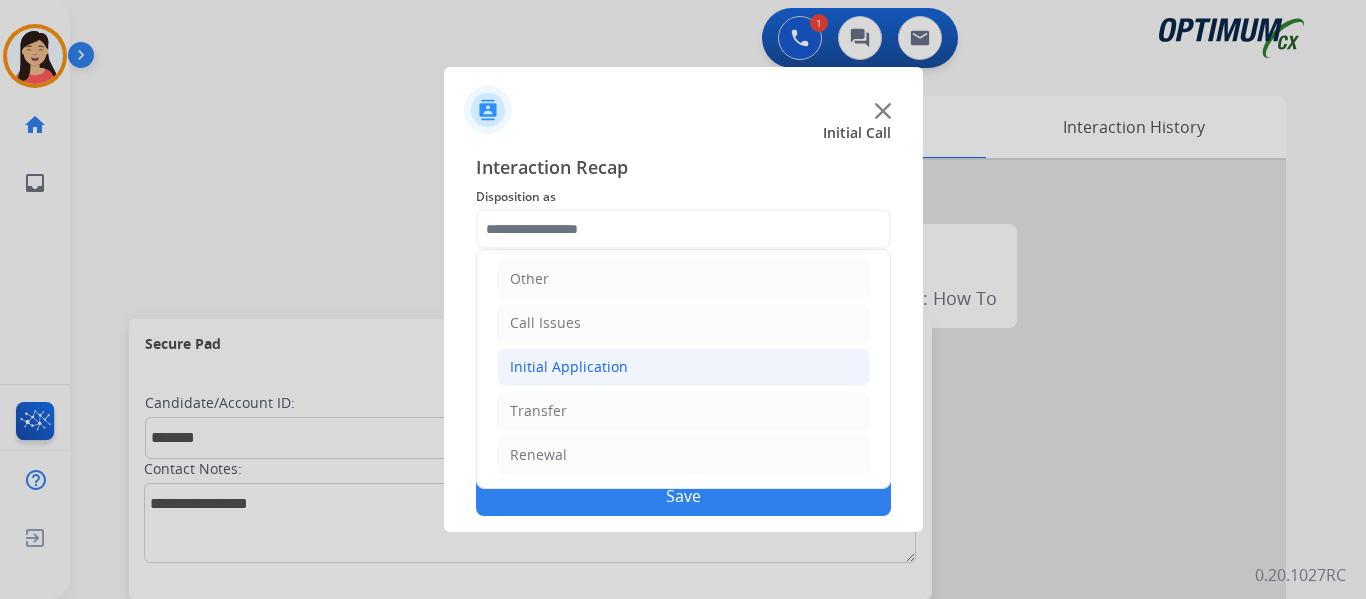 click on "Initial Application" 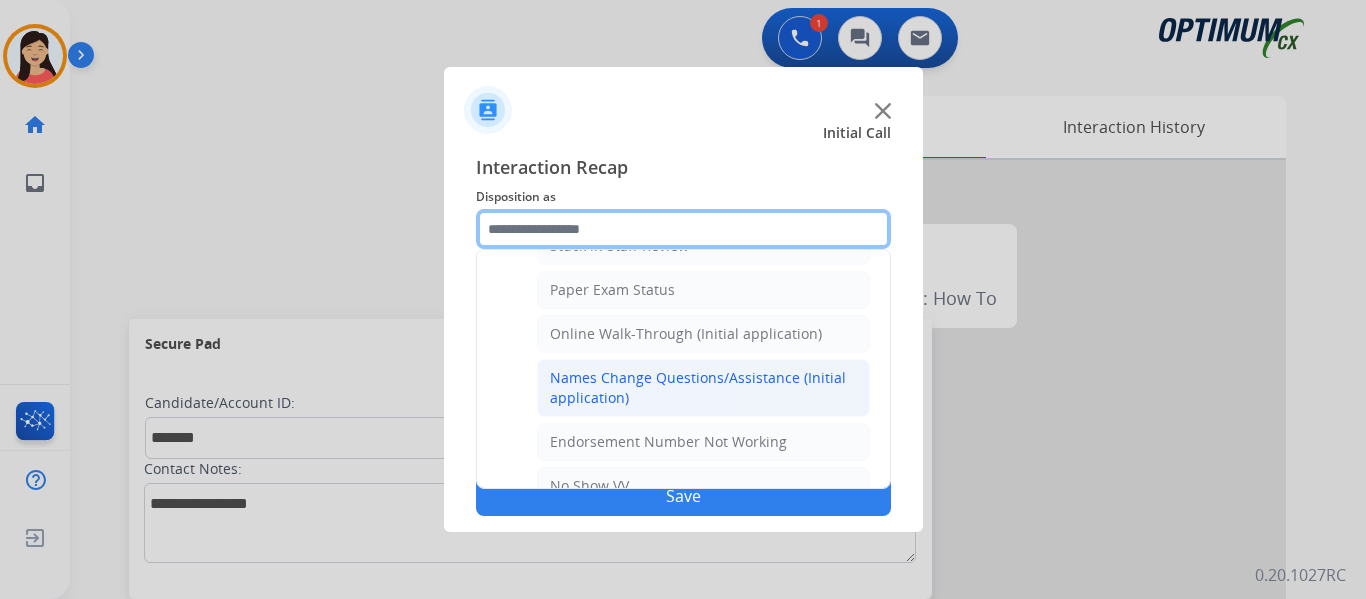 scroll, scrollTop: 436, scrollLeft: 0, axis: vertical 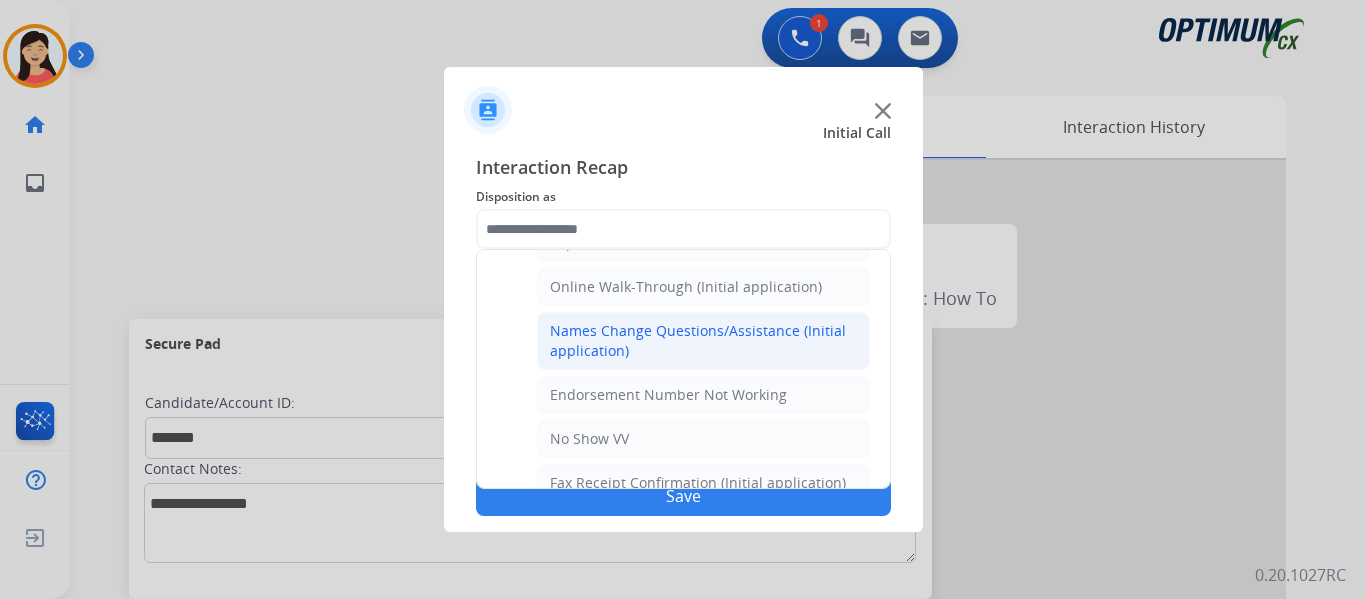 click on "Names Change Questions/Assistance (Initial application)" 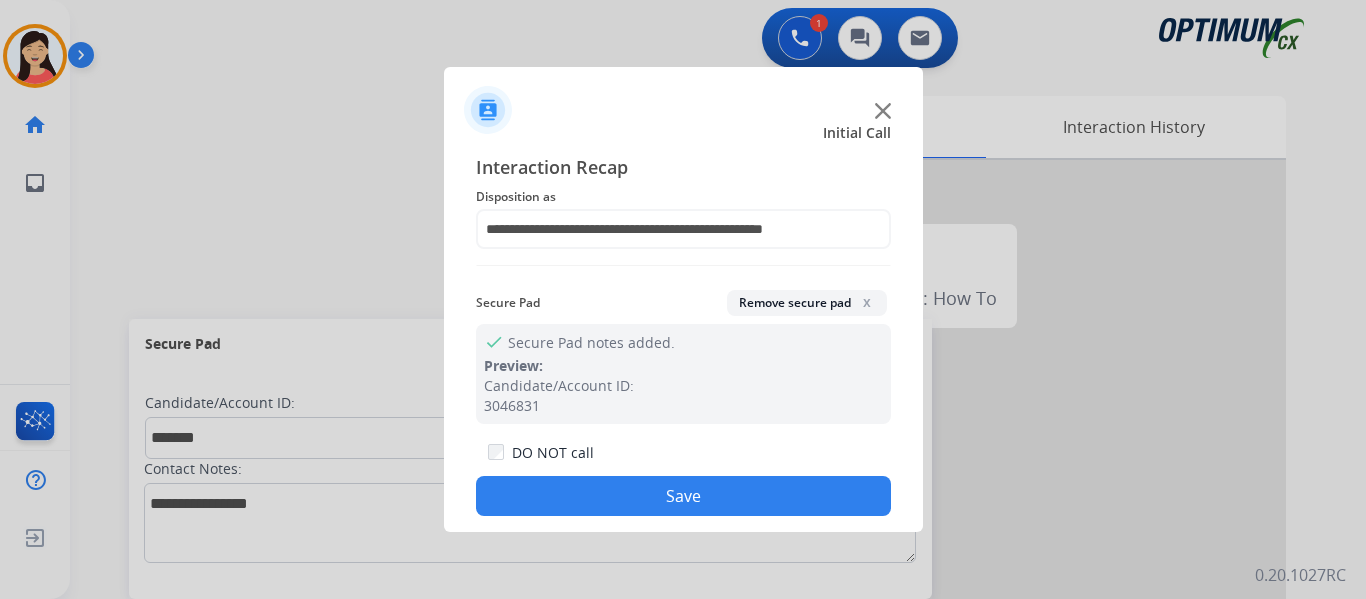 click on "Save" 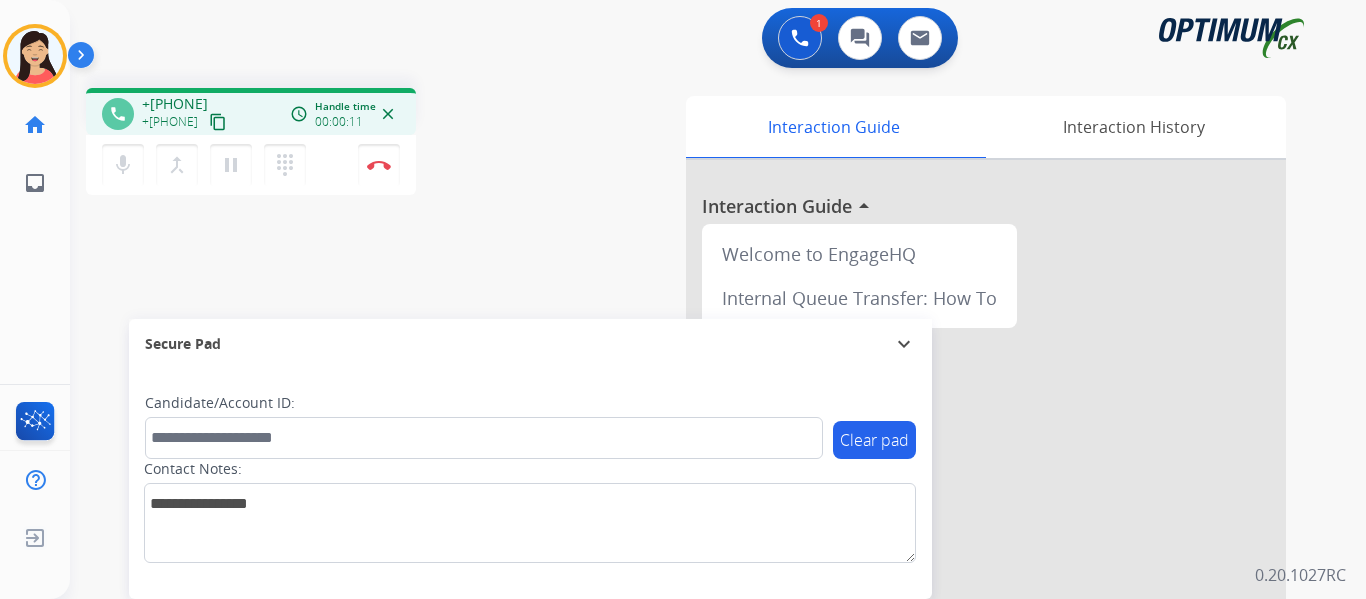 click on "content_copy" at bounding box center [218, 122] 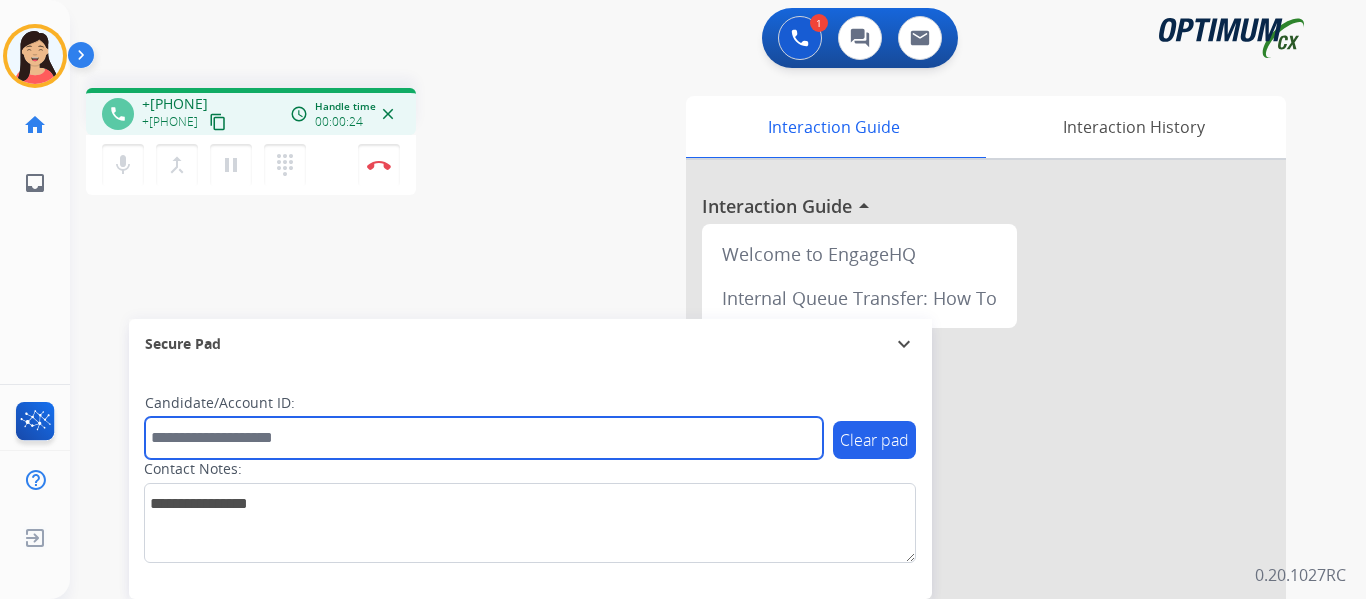 click at bounding box center (484, 438) 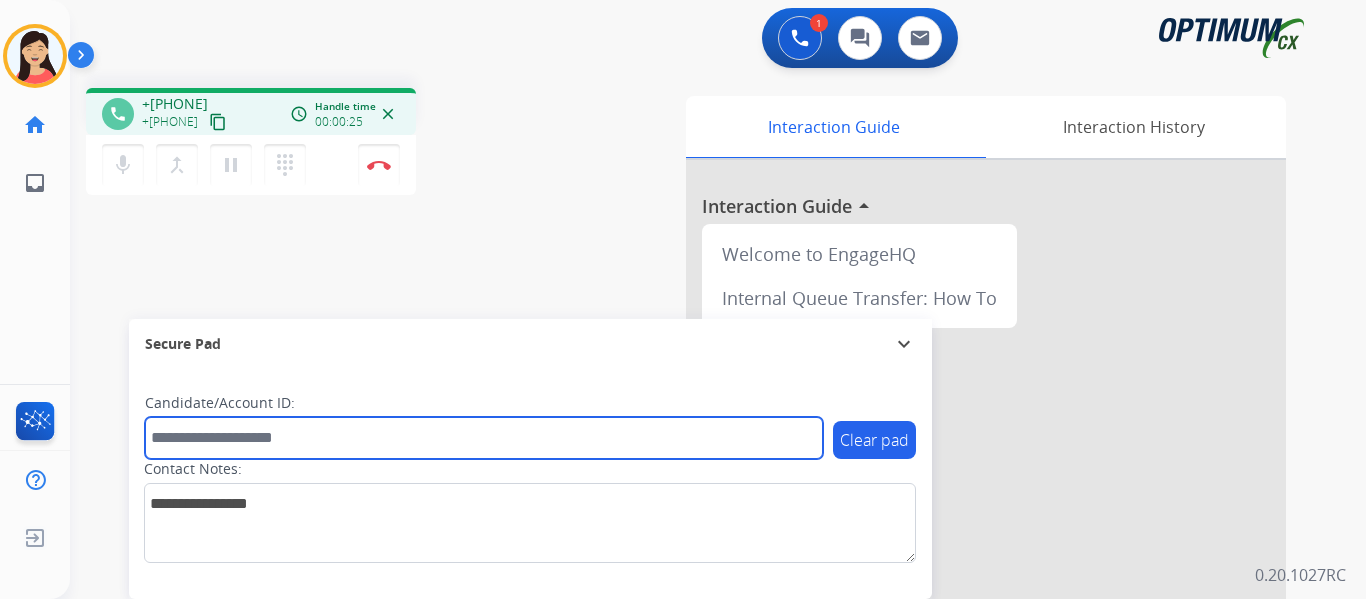paste on "*******" 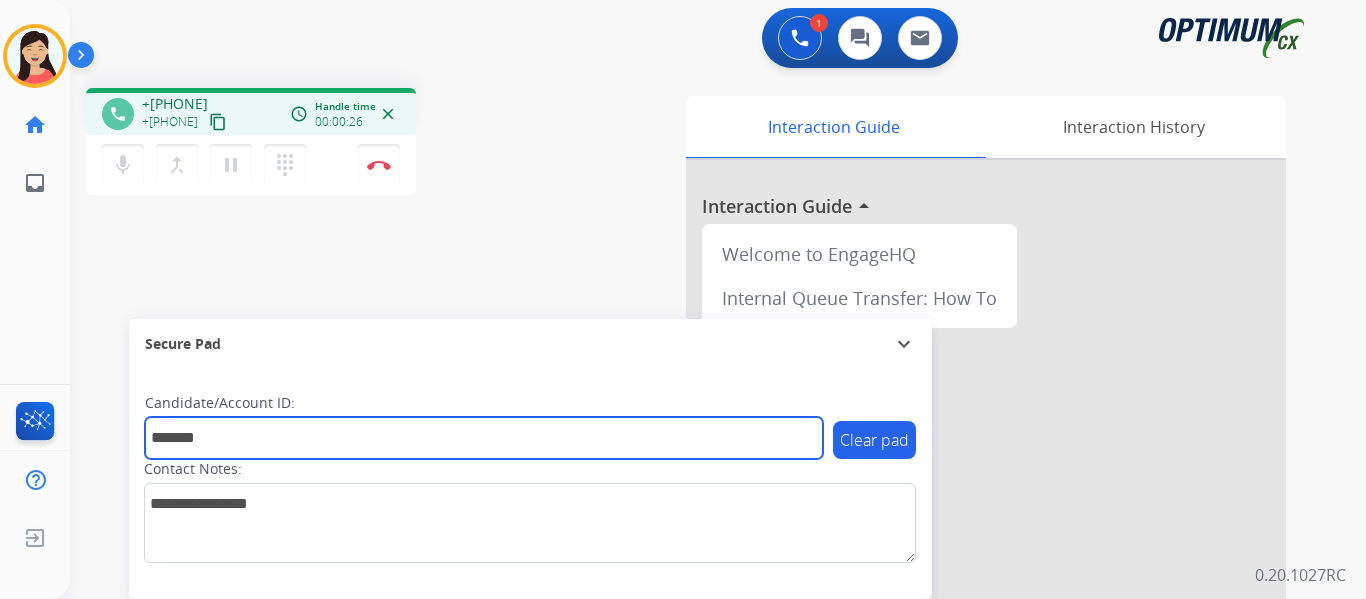 type on "*******" 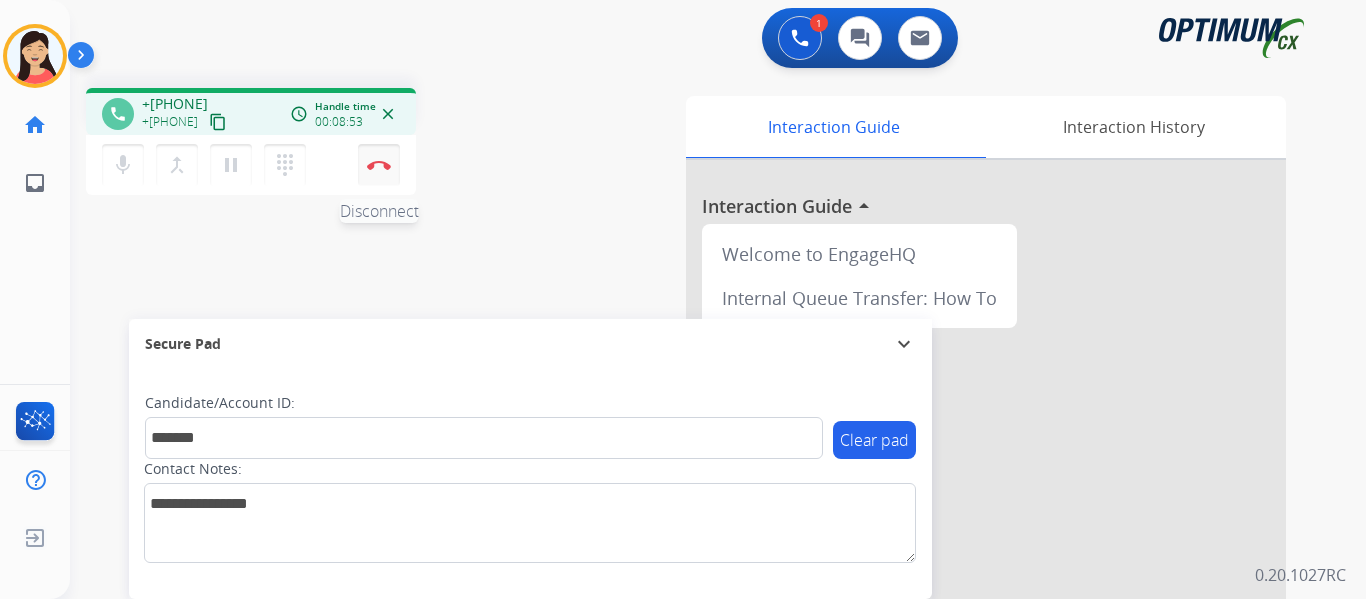 click at bounding box center [379, 165] 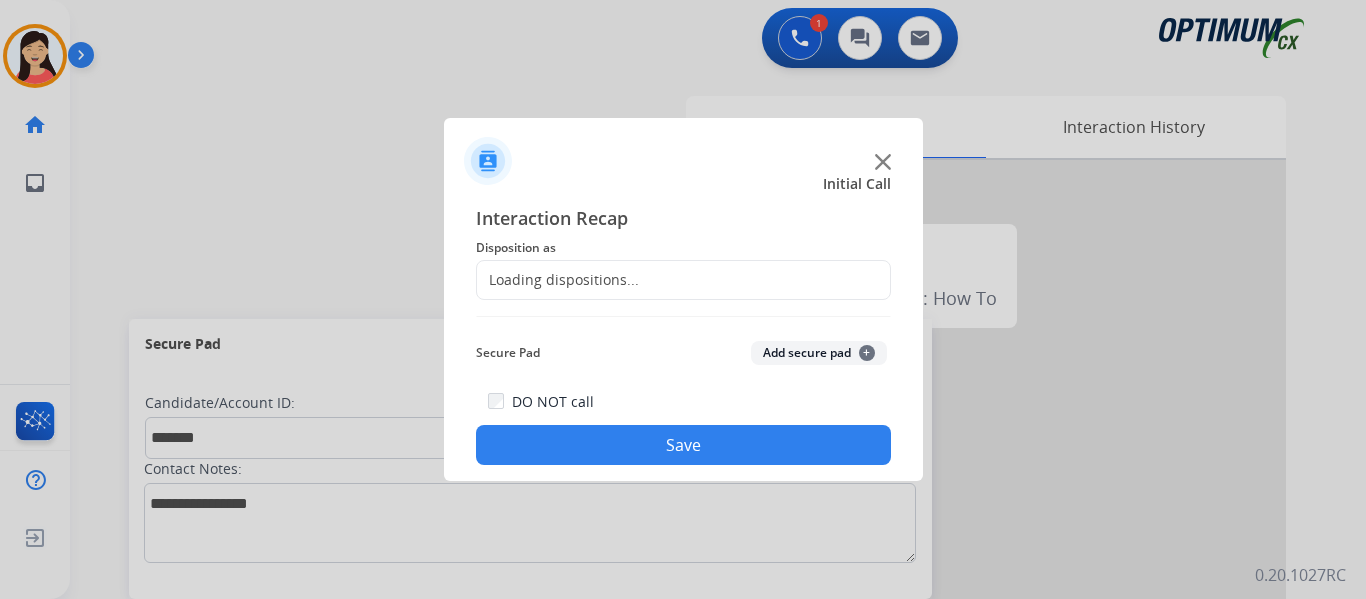 click on "Add secure pad  +" 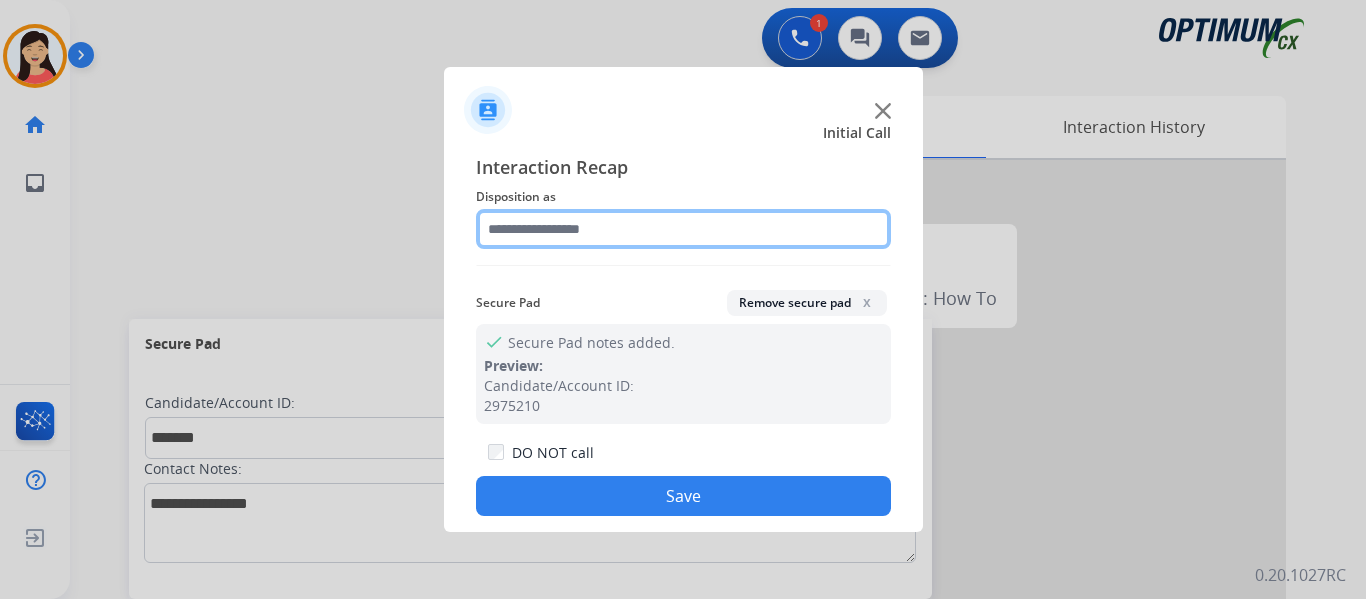 click 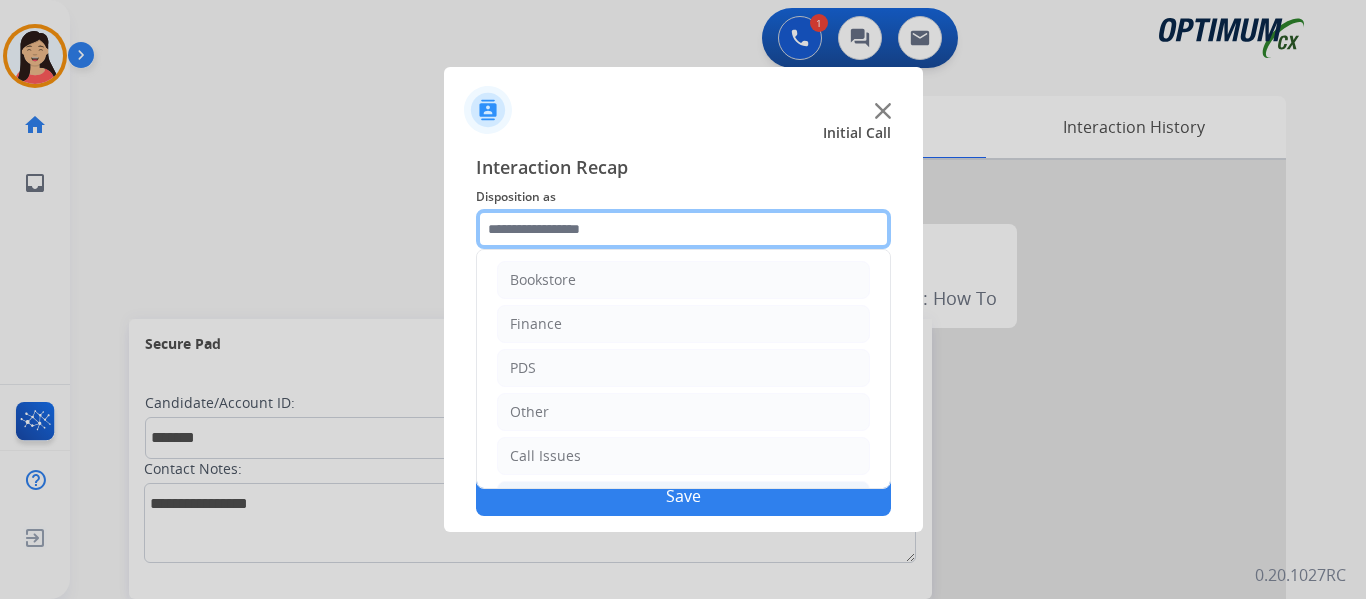 scroll, scrollTop: 0, scrollLeft: 0, axis: both 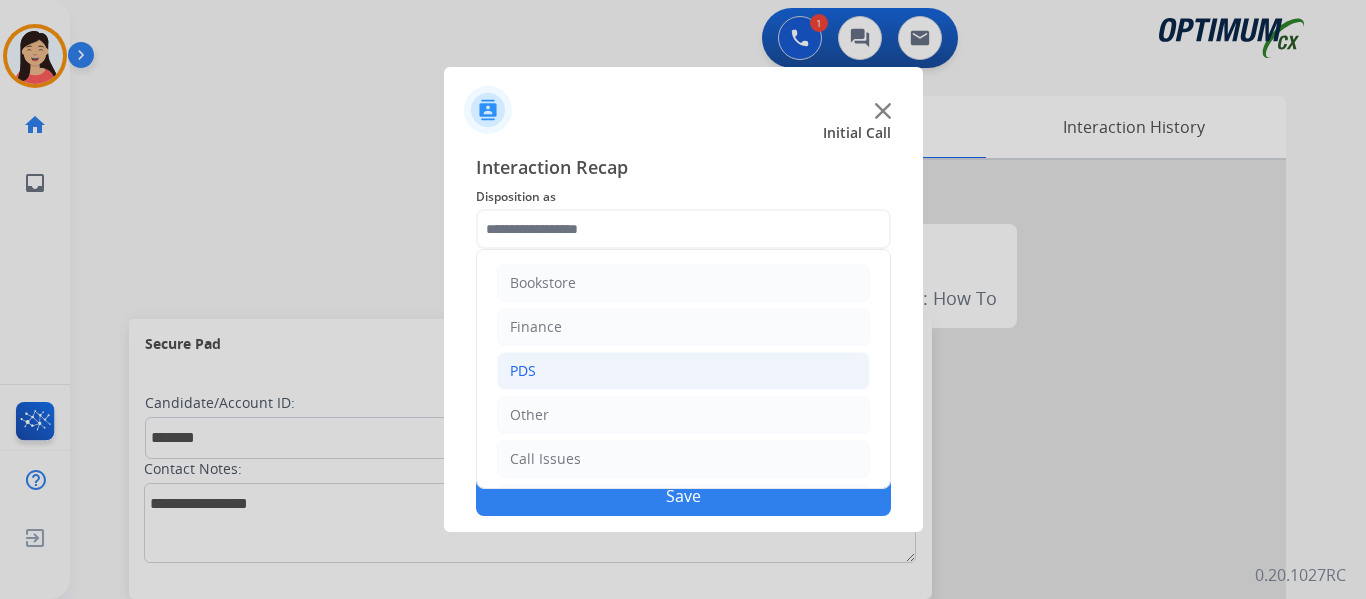 click on "PDS" 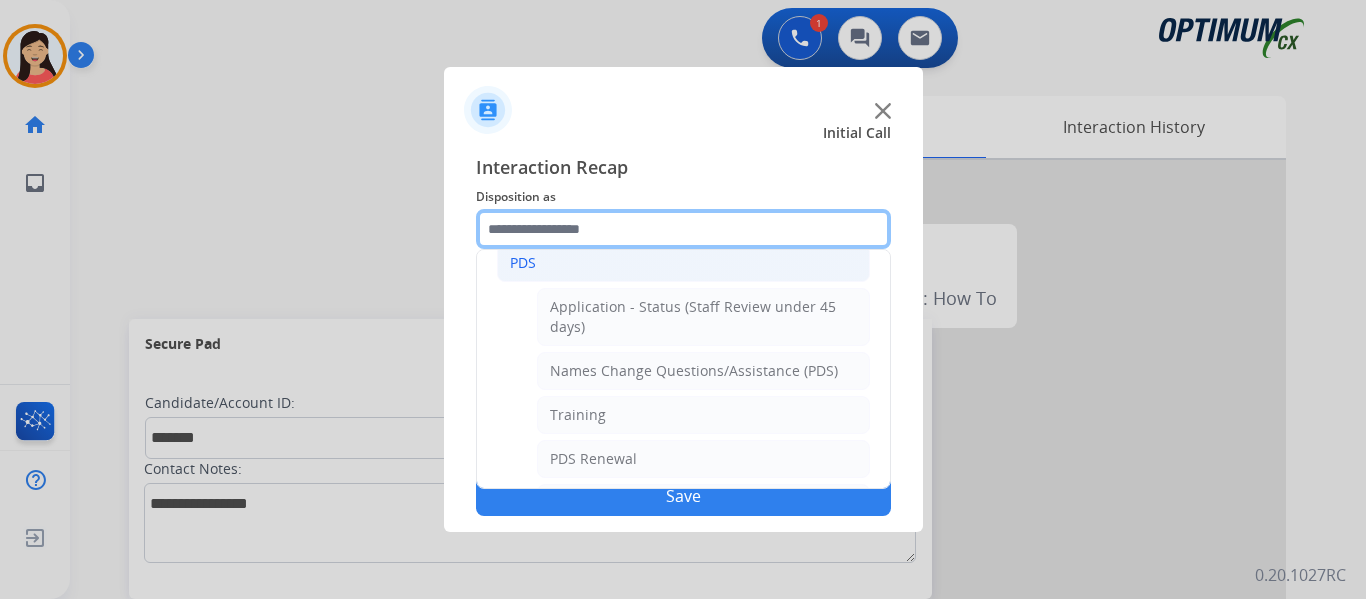 scroll, scrollTop: 600, scrollLeft: 0, axis: vertical 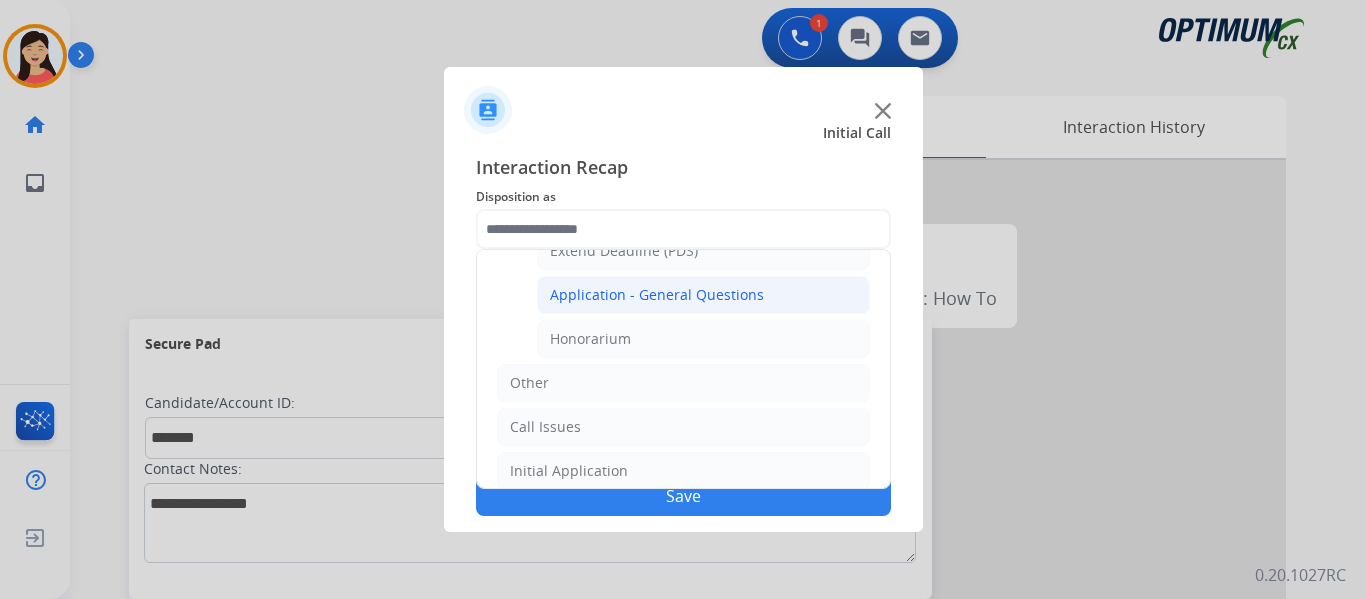 click on "Application - General Questions" 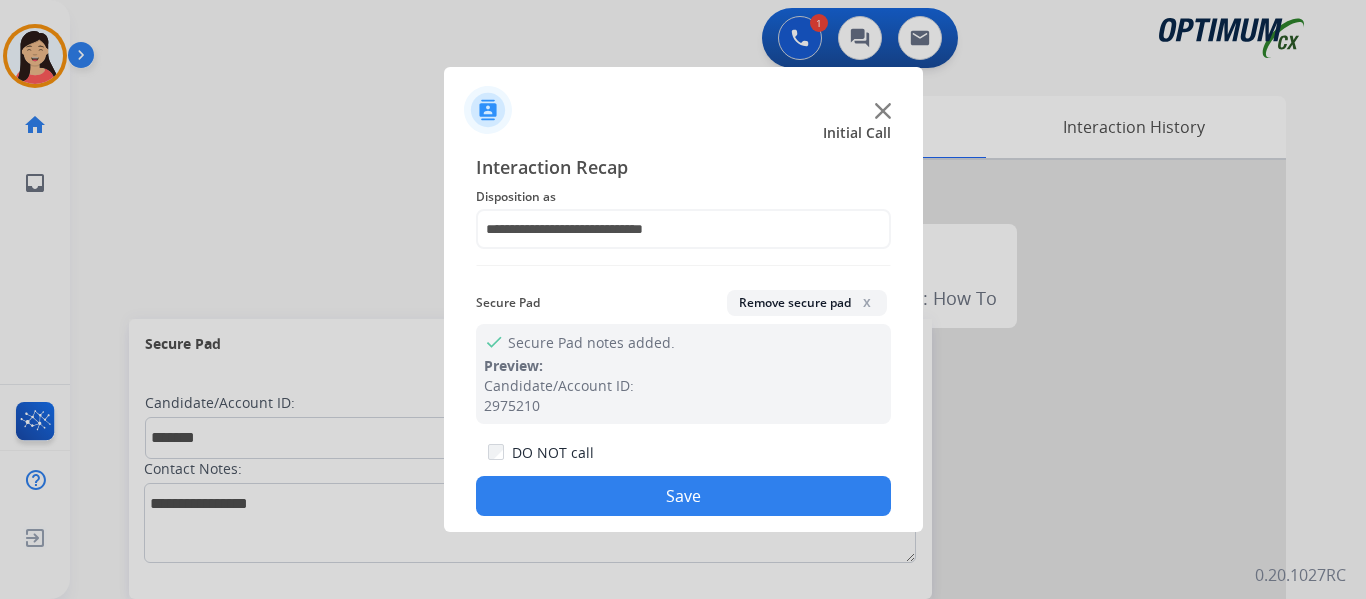 click on "Save" 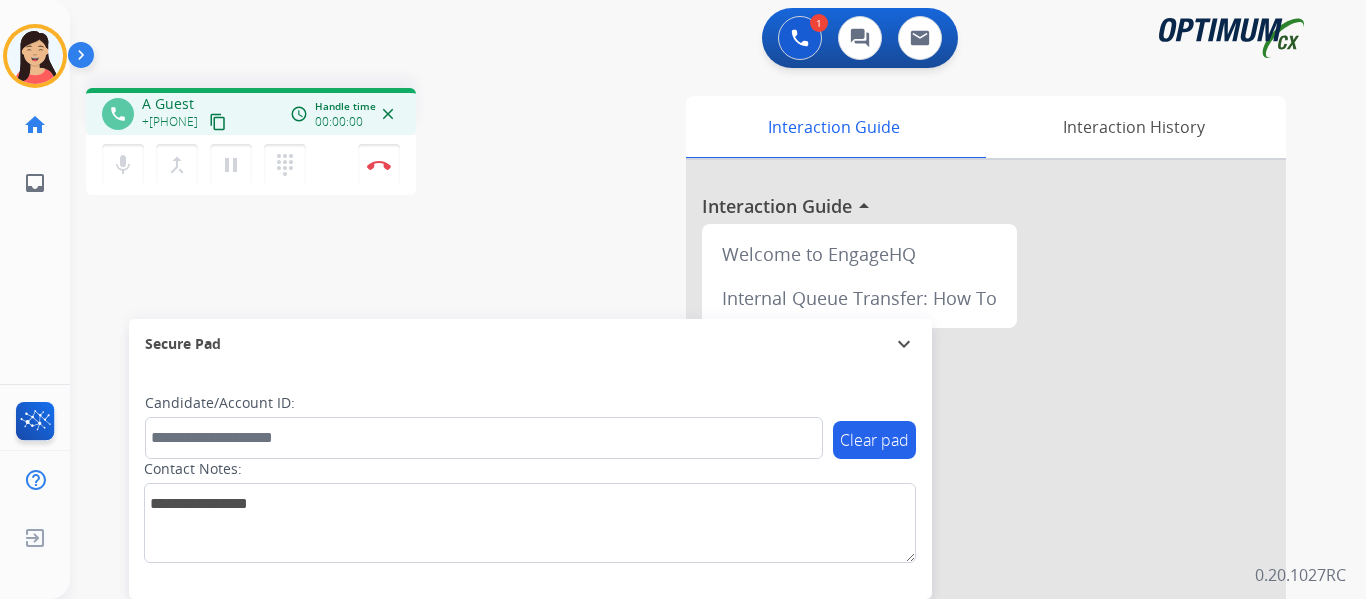 drag, startPoint x: 251, startPoint y: 117, endPoint x: 276, endPoint y: 116, distance: 25.019993 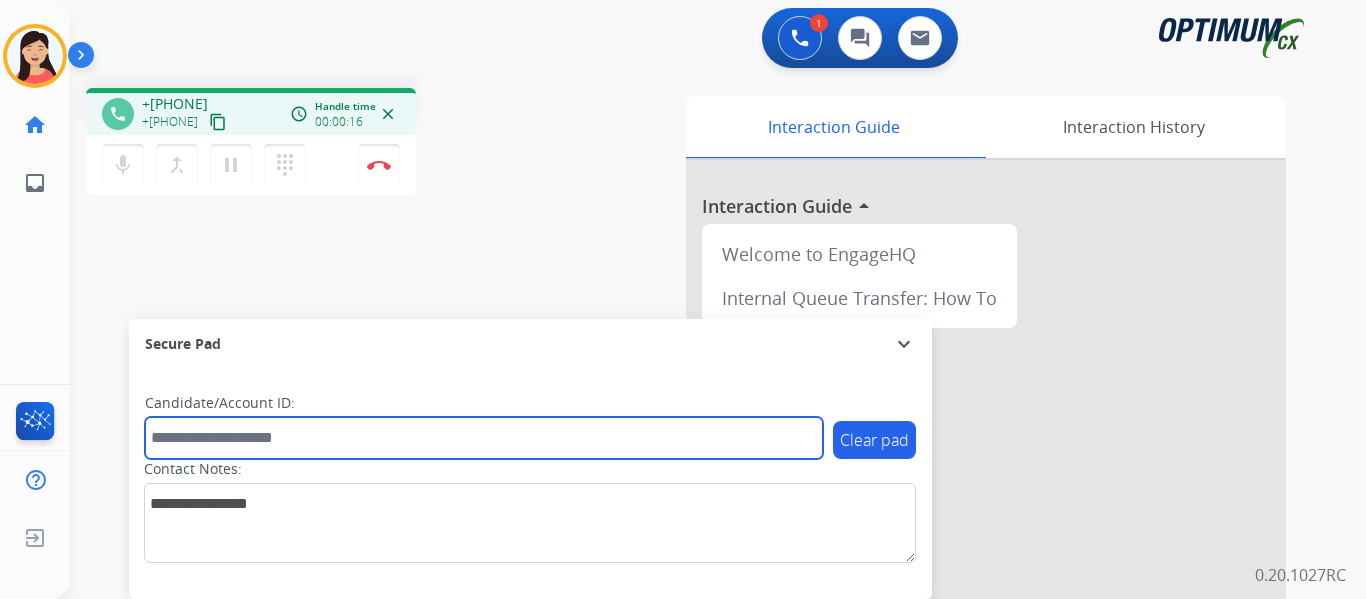 click at bounding box center [484, 438] 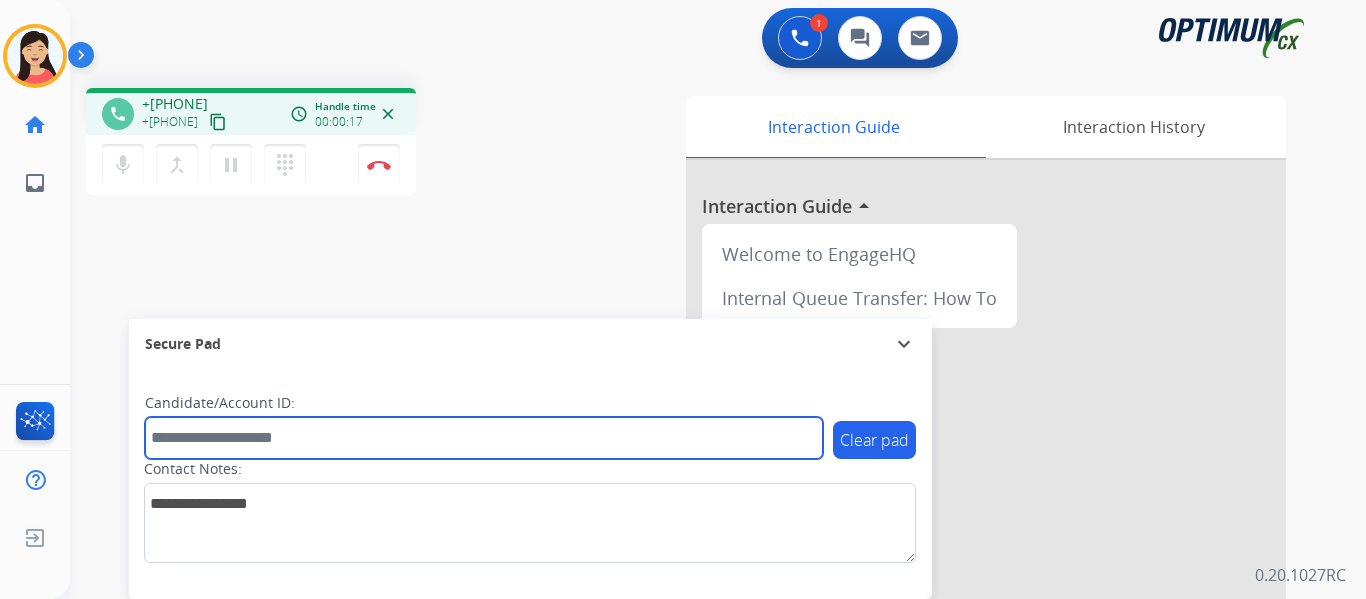 paste on "*******" 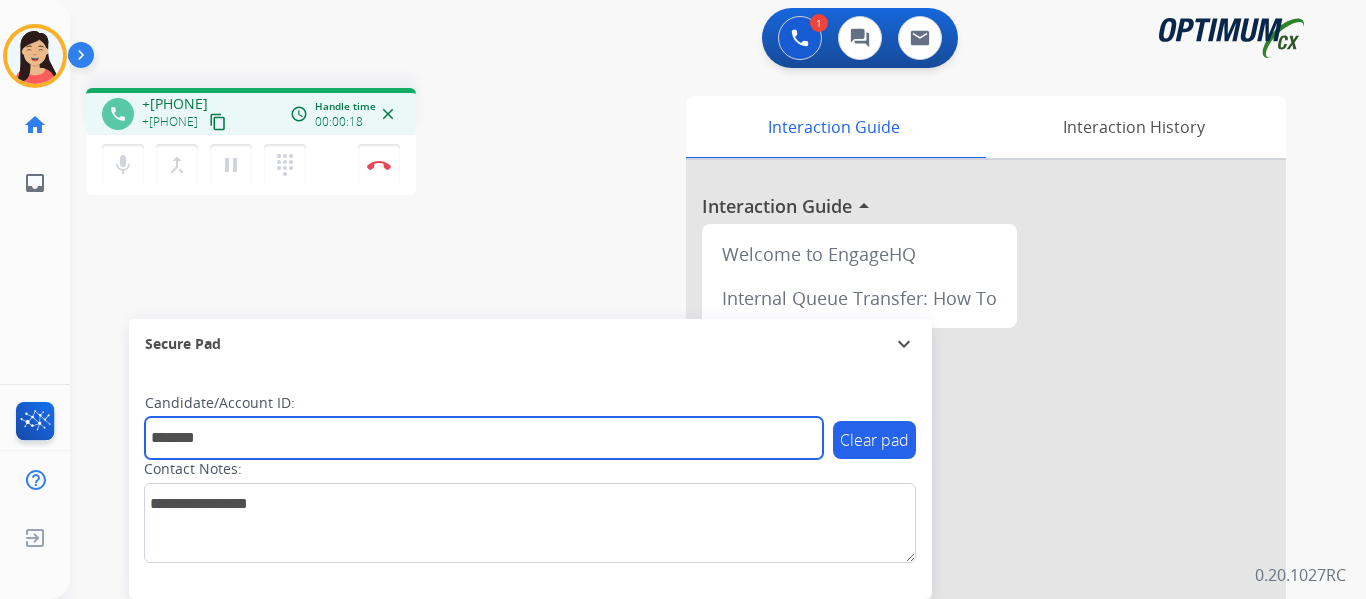 type on "*******" 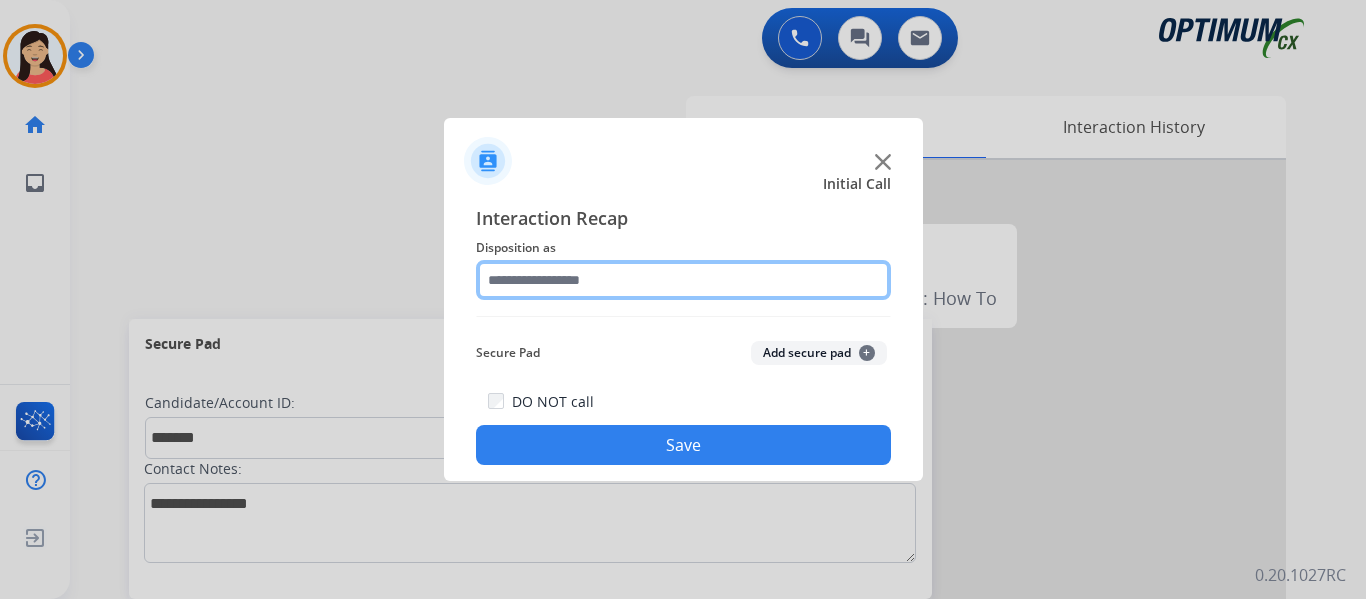 click 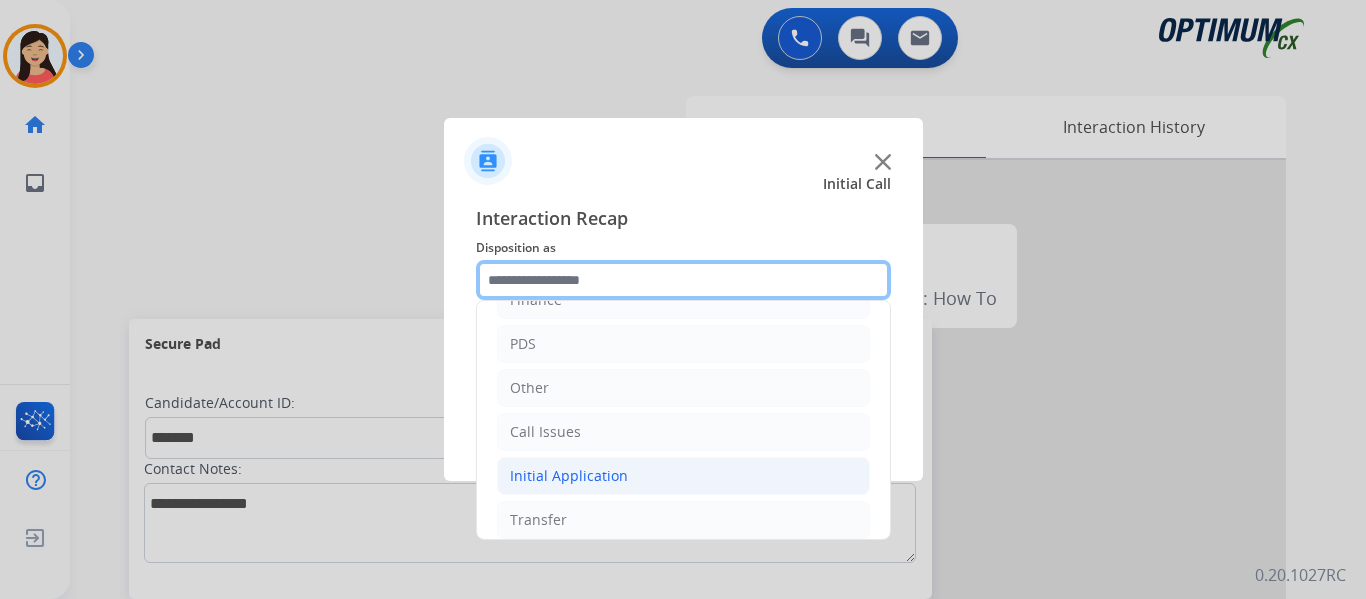 scroll, scrollTop: 136, scrollLeft: 0, axis: vertical 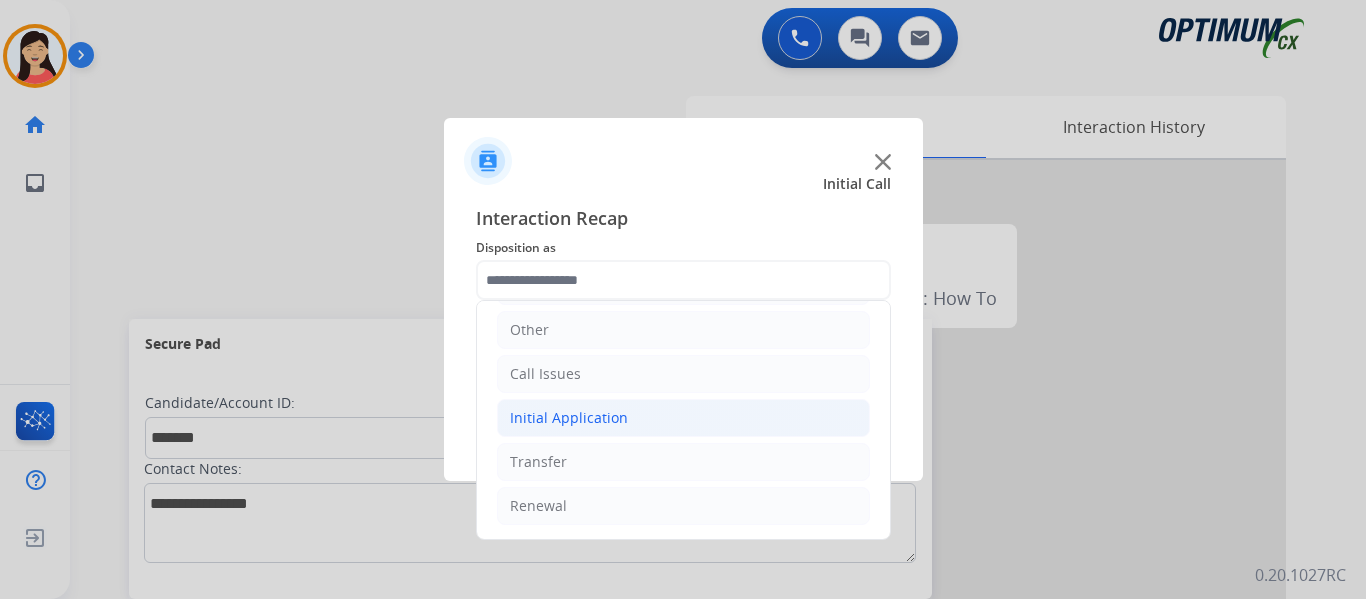 click on "Initial Application" 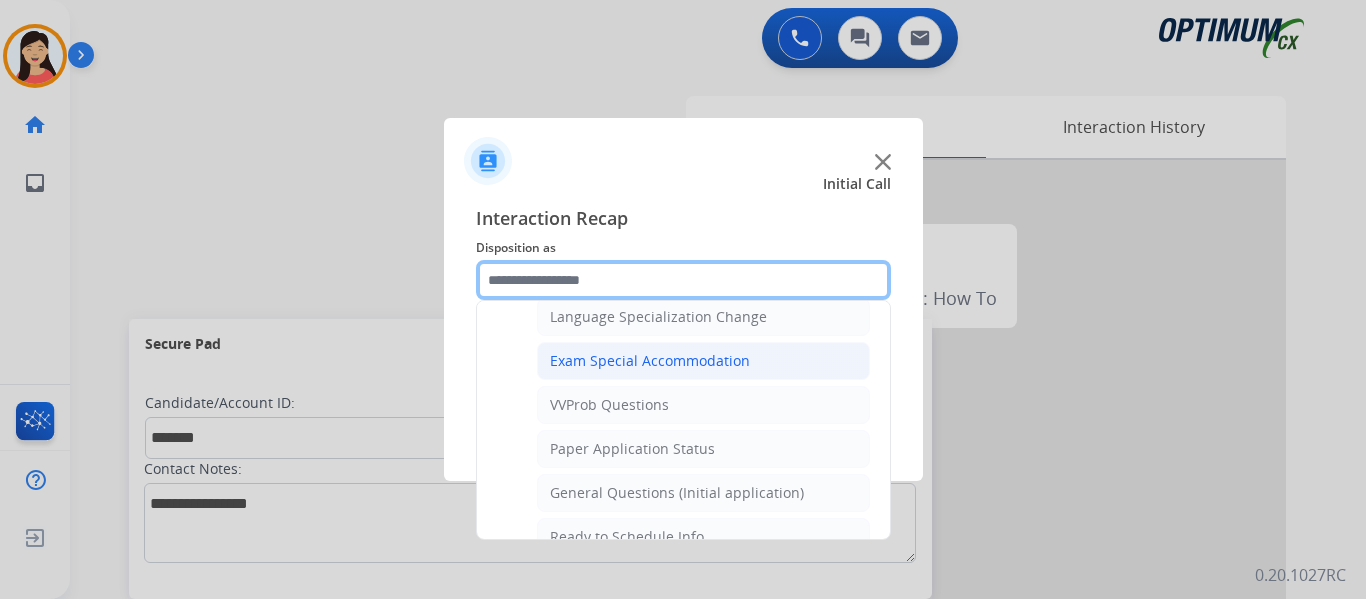 scroll, scrollTop: 1036, scrollLeft: 0, axis: vertical 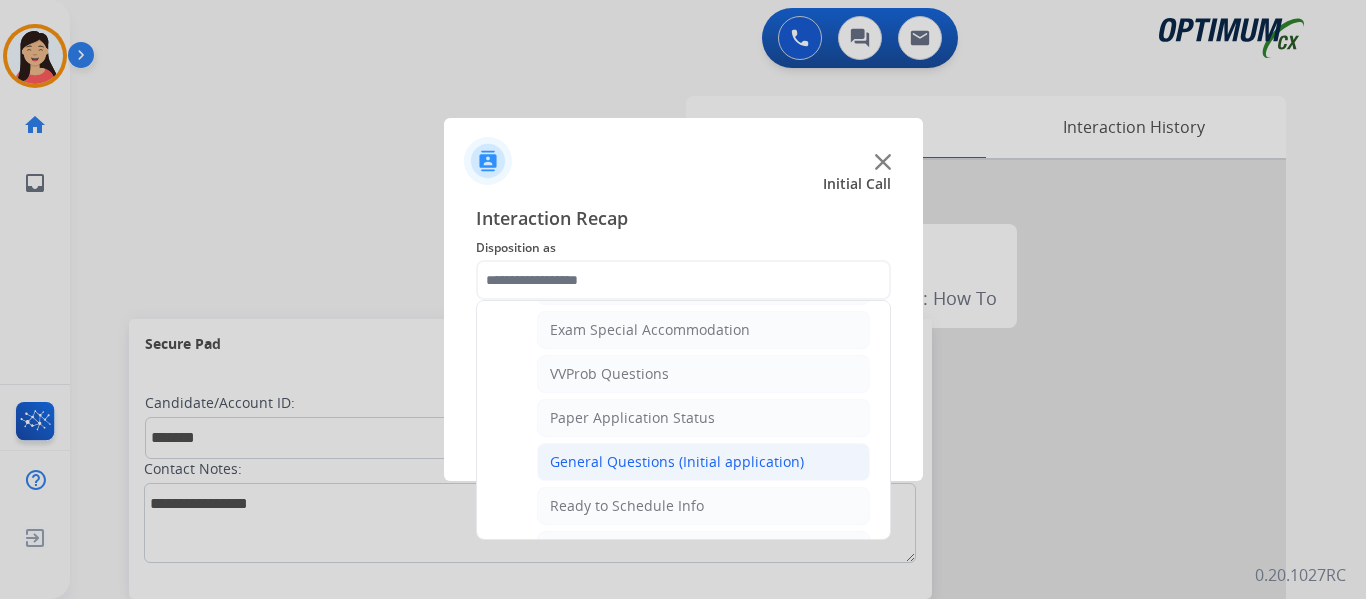 click on "General Questions (Initial application)" 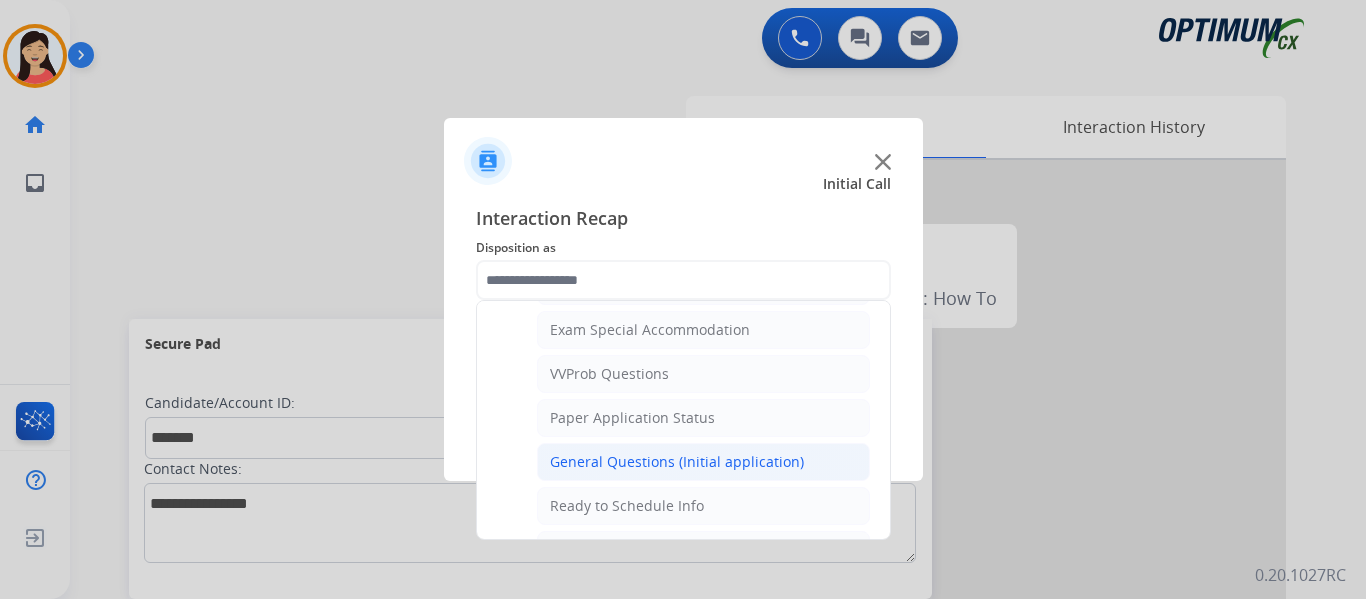 type on "**********" 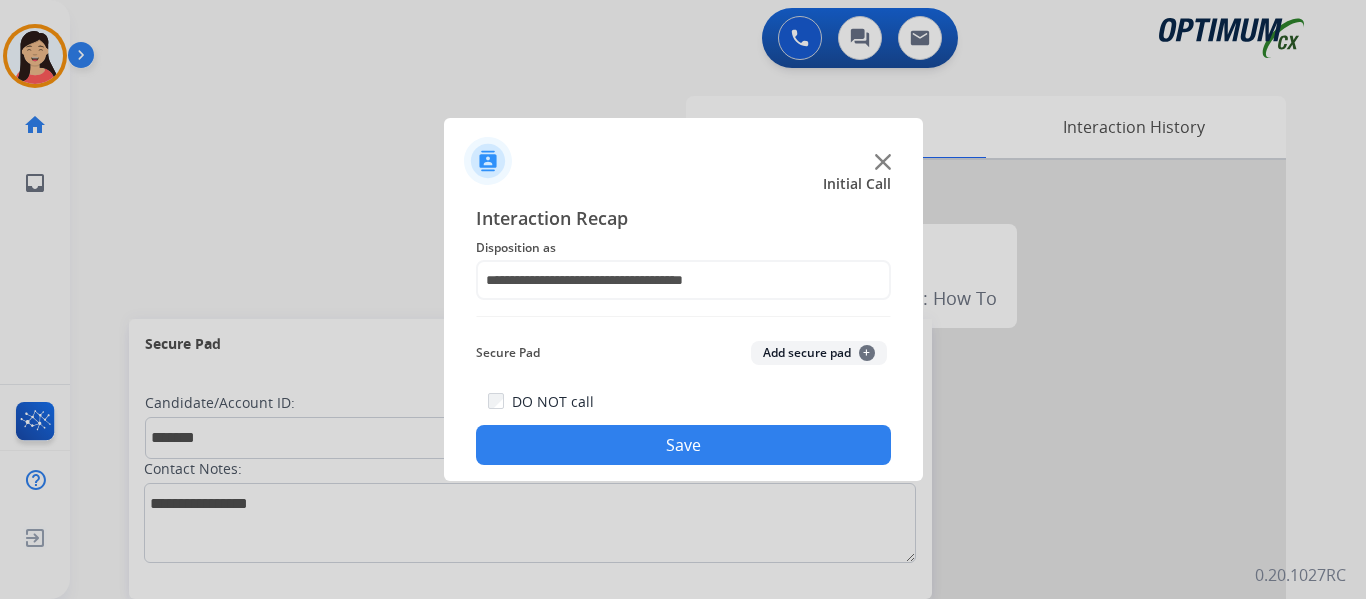 click on "Add secure pad  +" 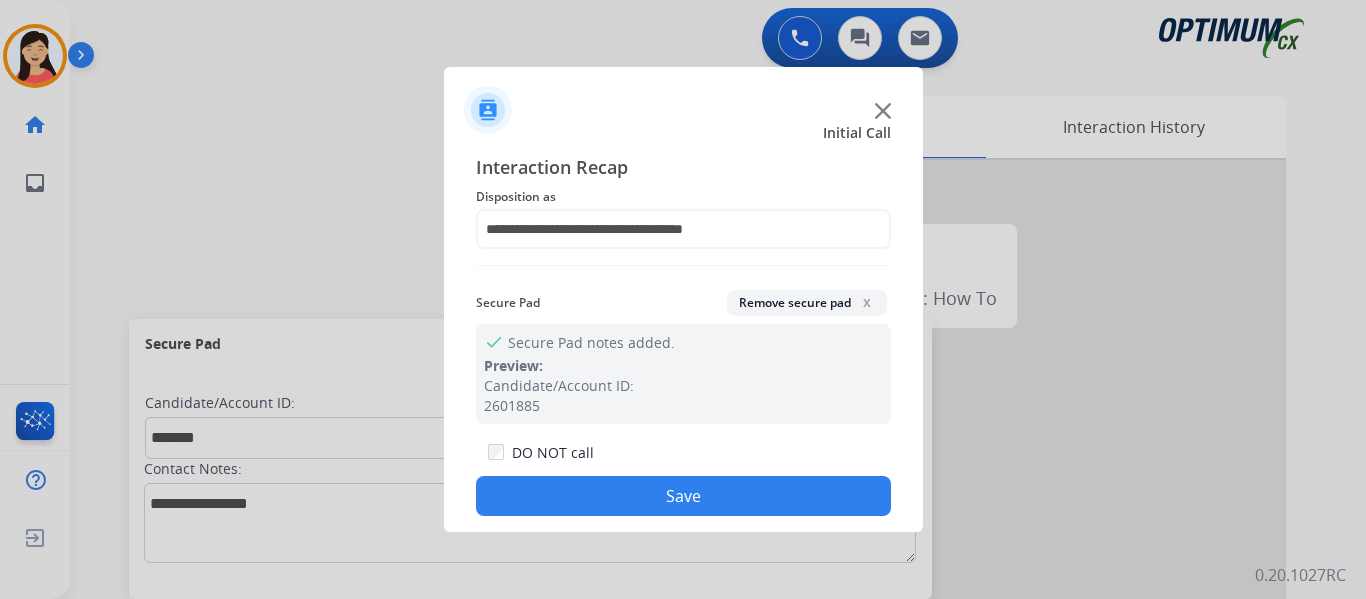 click on "Save" 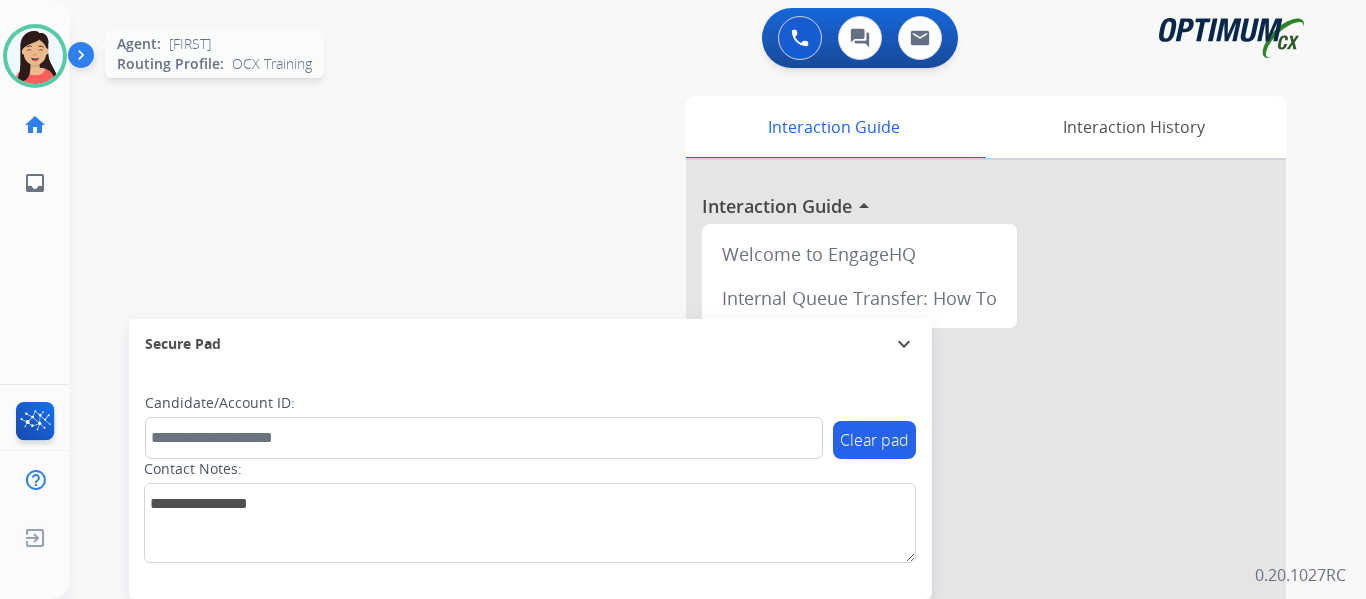 click at bounding box center [35, 56] 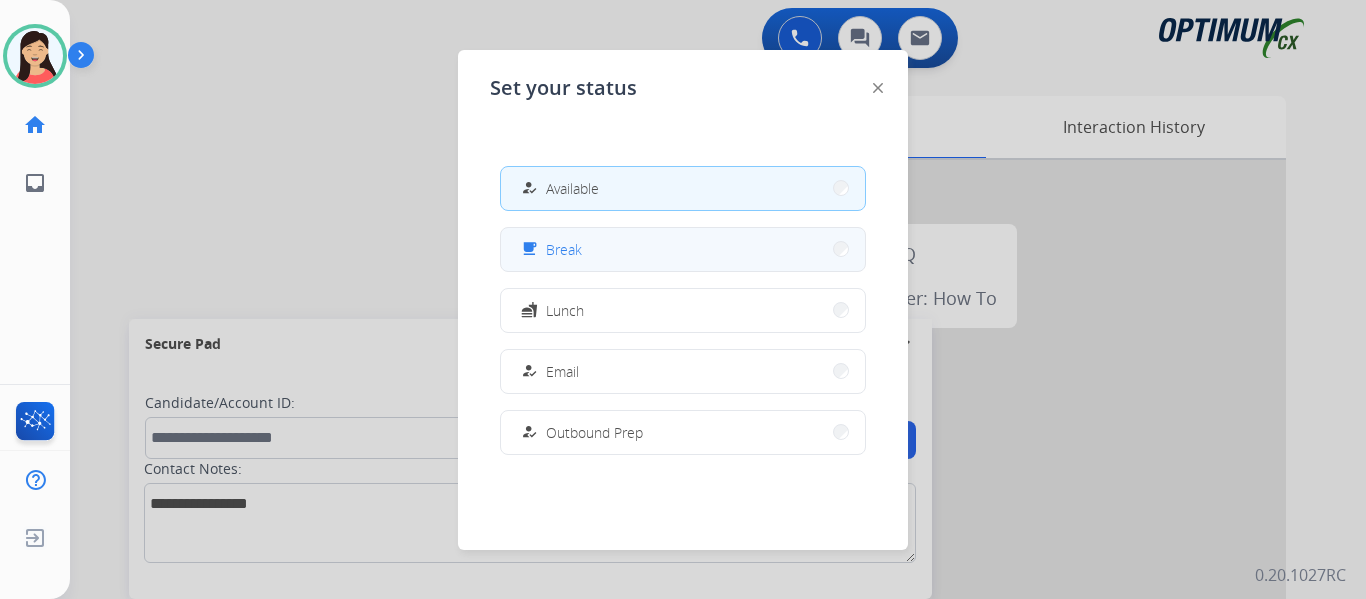 click on "free_breakfast Break" at bounding box center [683, 249] 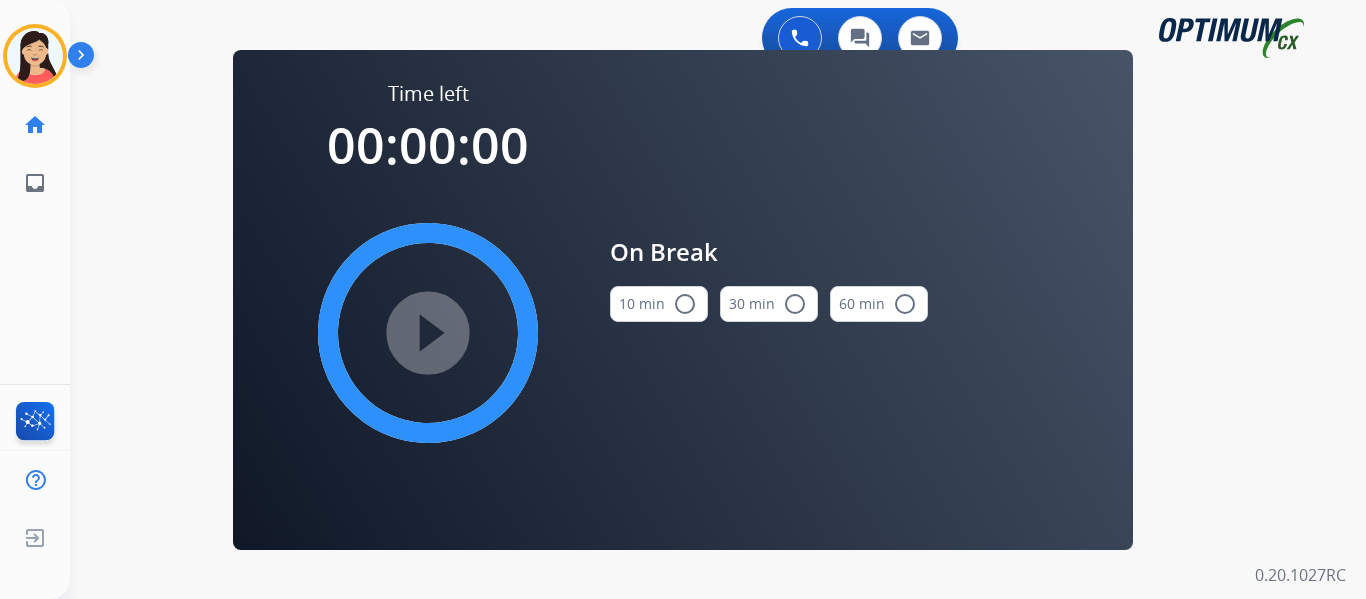 click on "play_circle_filled" at bounding box center (428, 333) 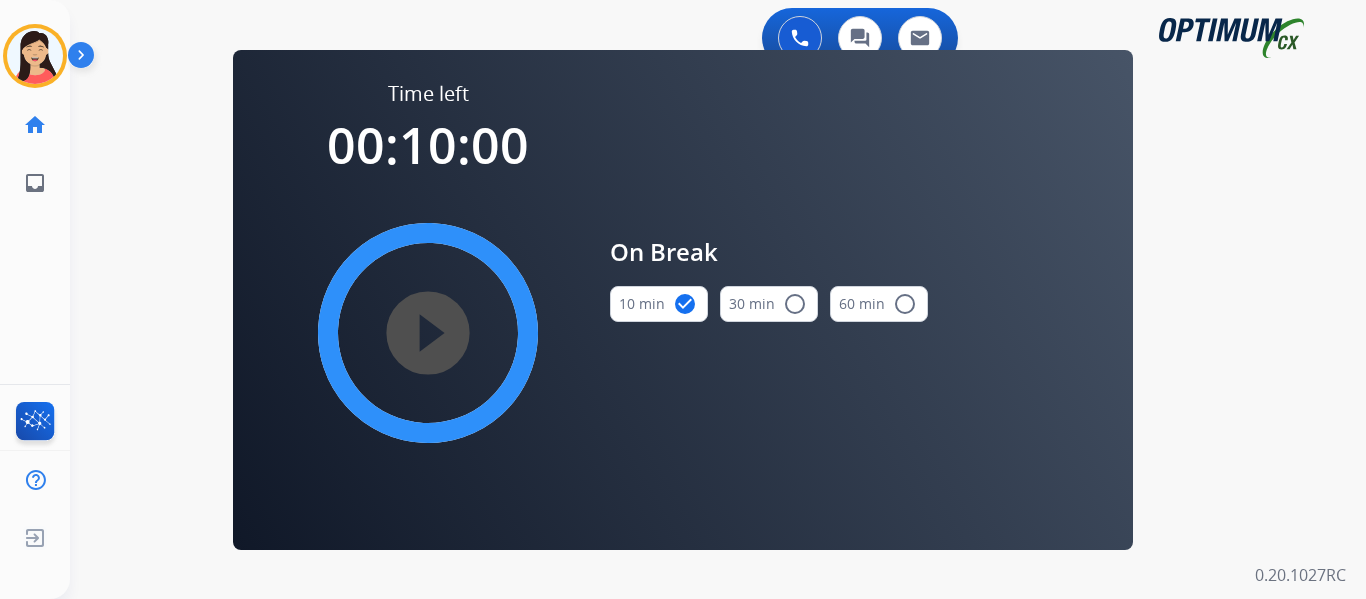 click on "play_circle_filled" at bounding box center [428, 333] 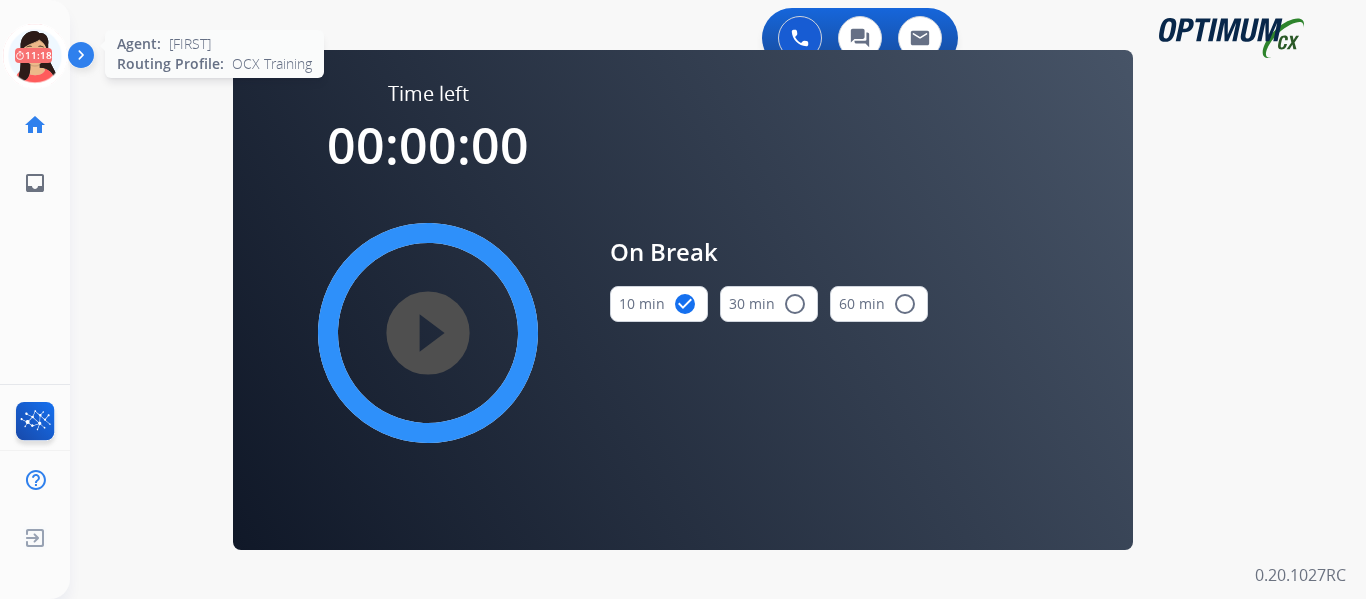 click 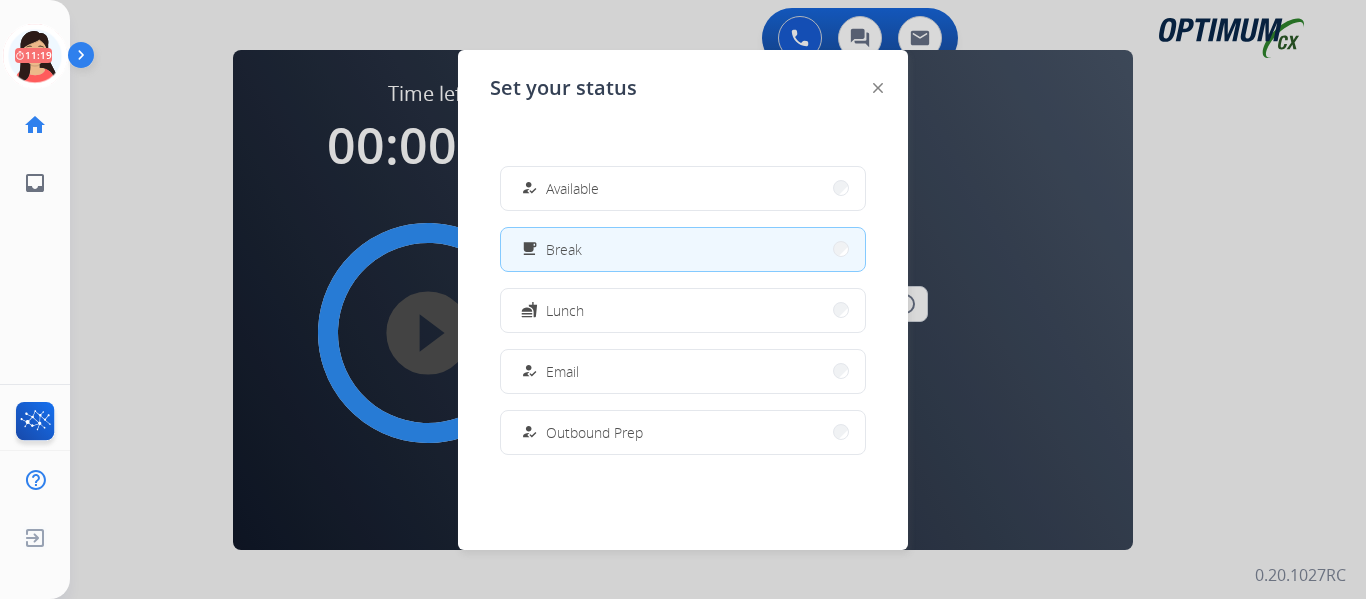 click on "Available" at bounding box center [572, 188] 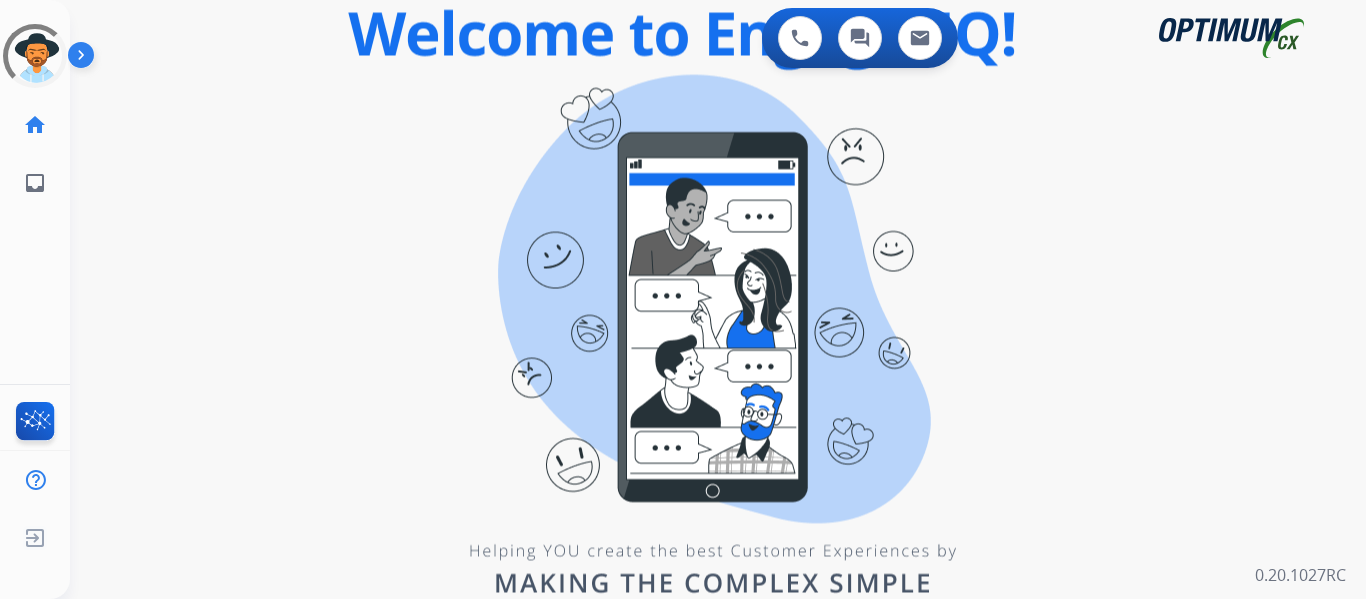 scroll, scrollTop: 0, scrollLeft: 0, axis: both 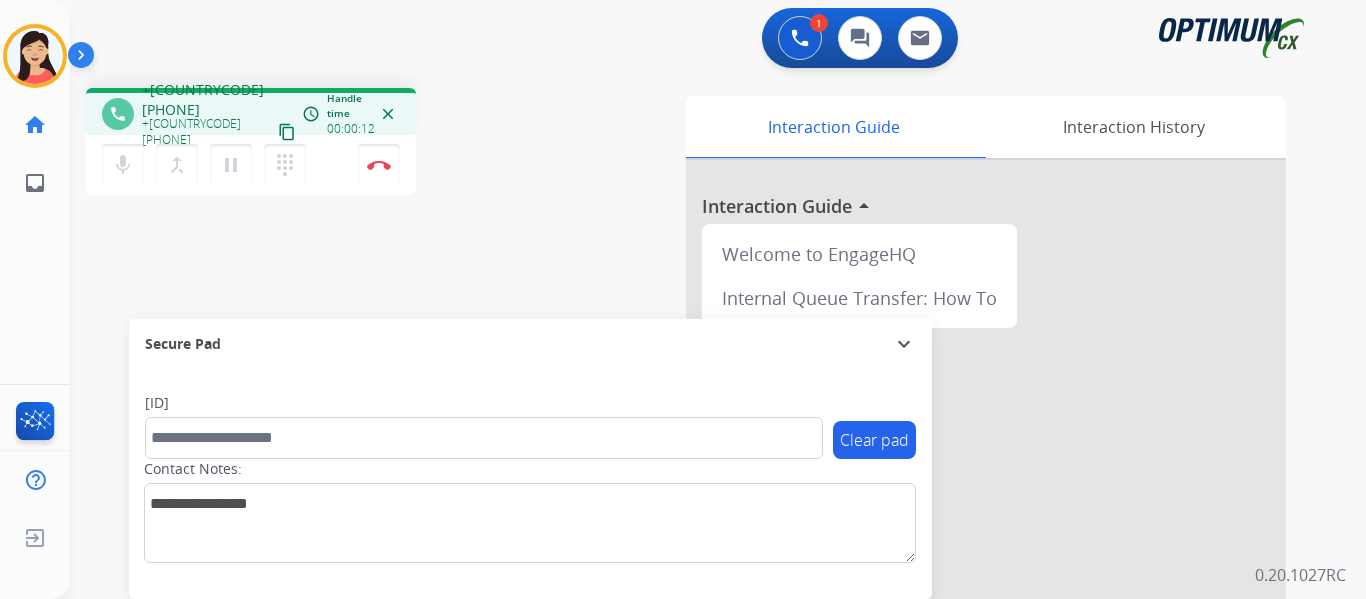 click on "content_copy" at bounding box center (287, 132) 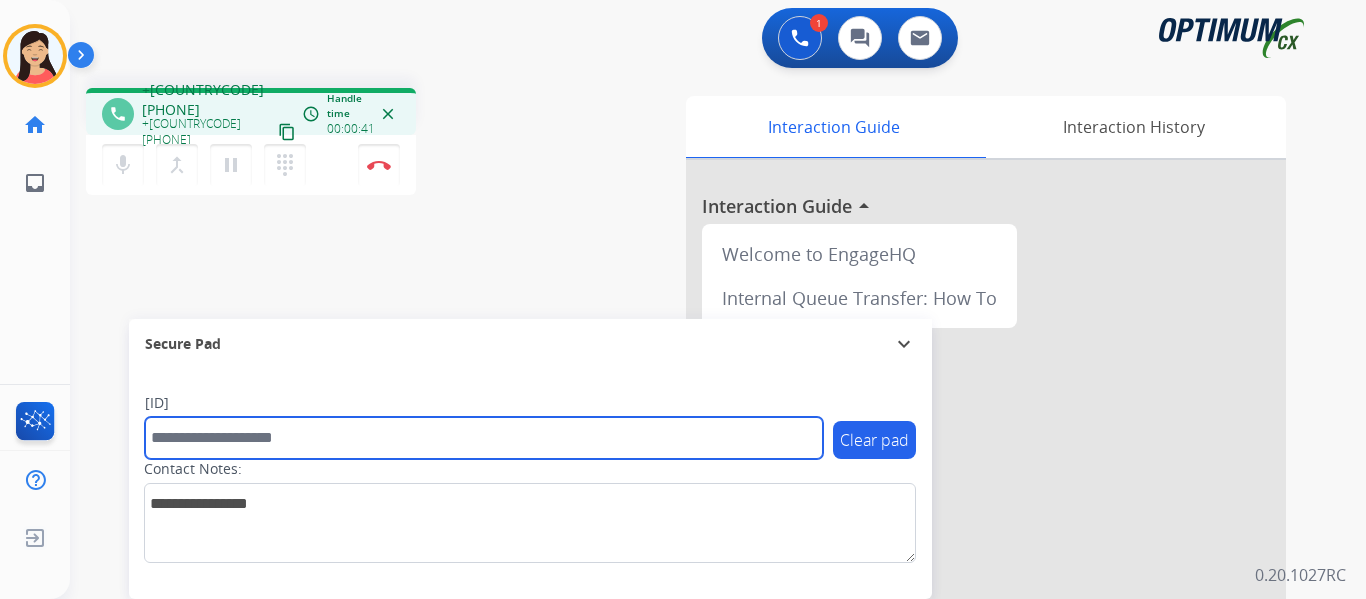 click at bounding box center [484, 438] 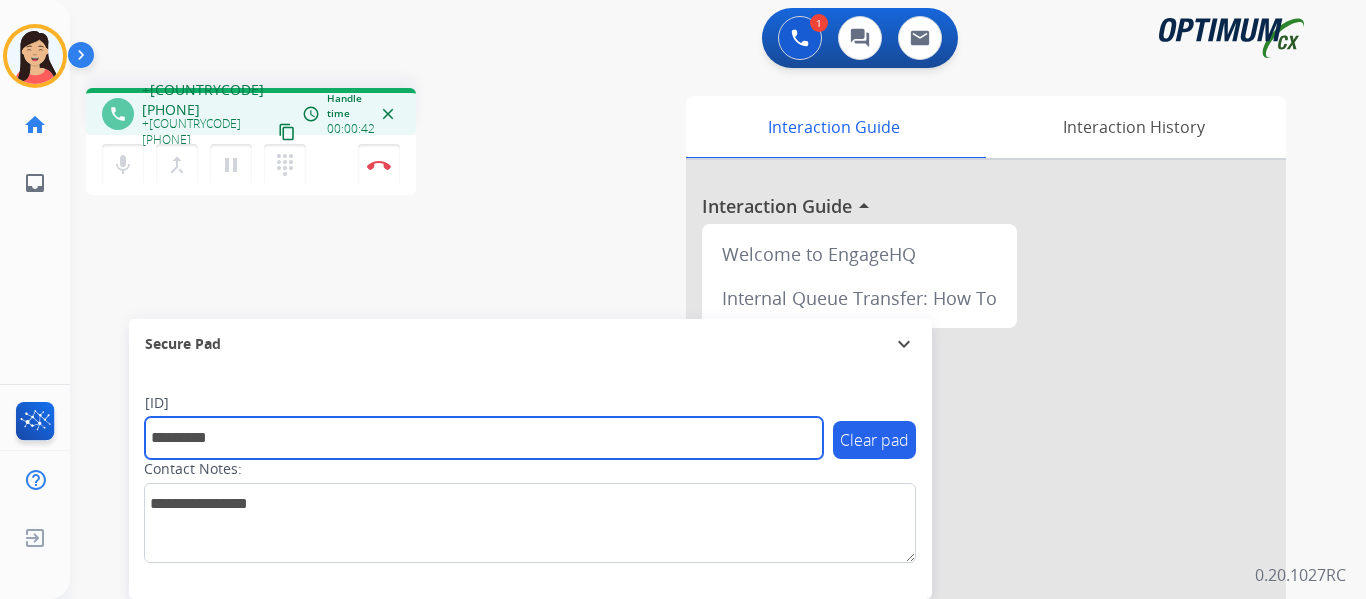 type on "*********" 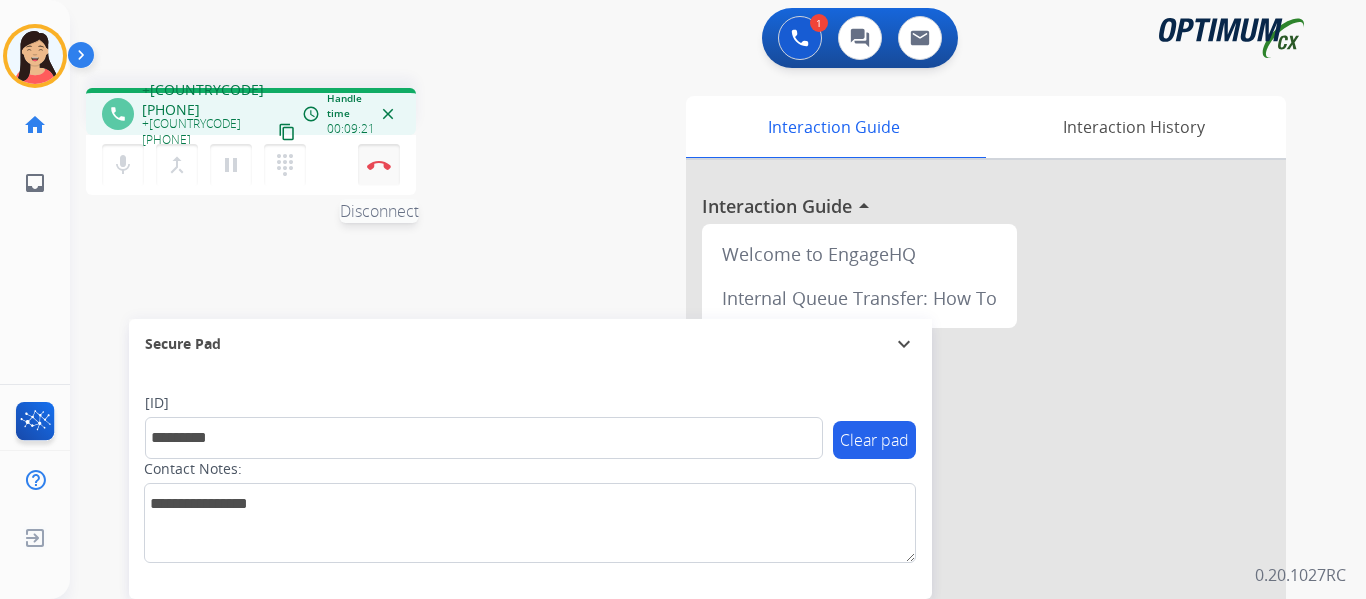 click at bounding box center [379, 165] 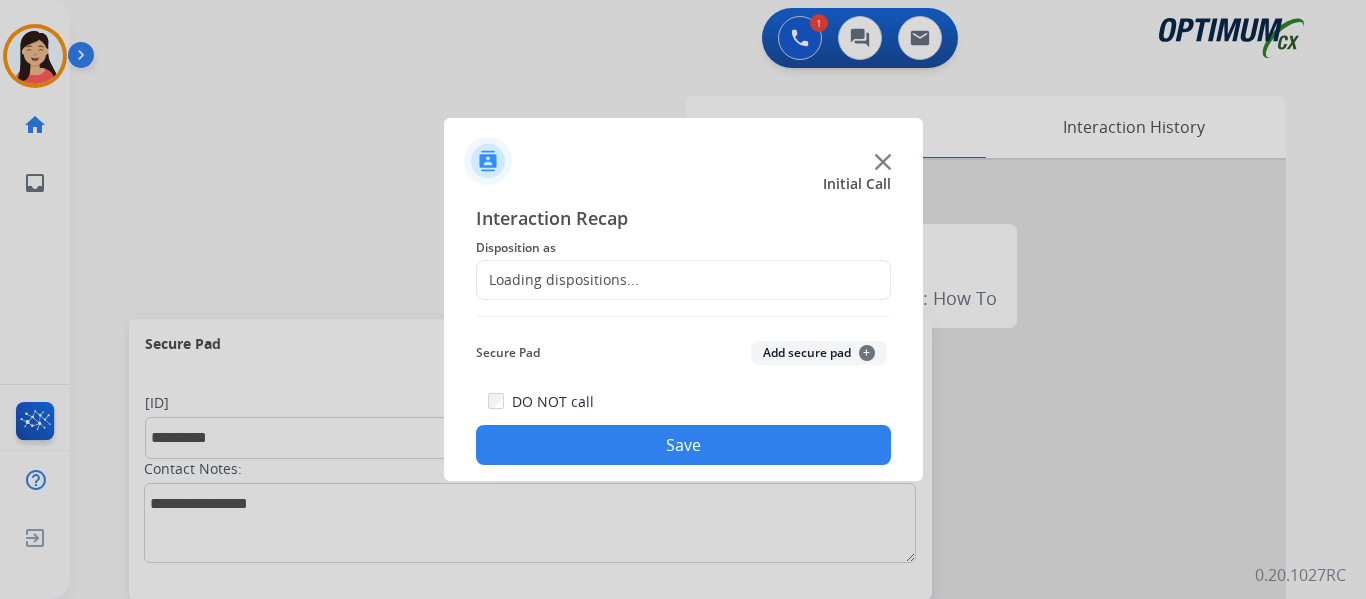 drag, startPoint x: 780, startPoint y: 351, endPoint x: 716, endPoint y: 314, distance: 73.92564 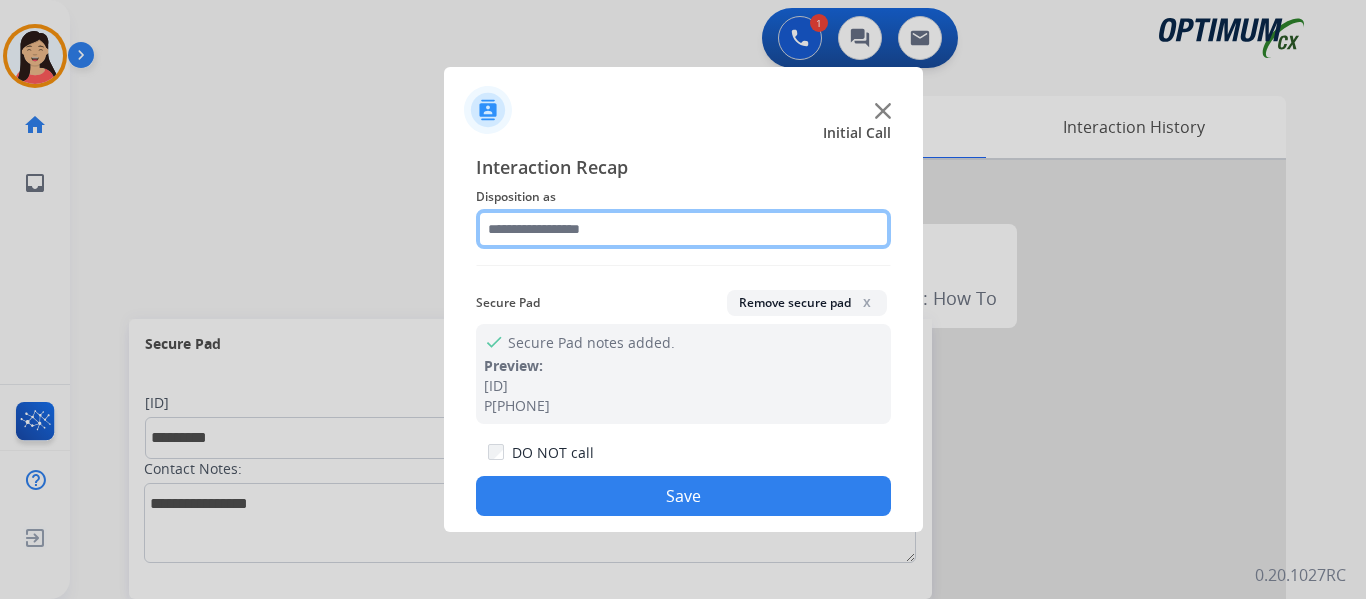 click 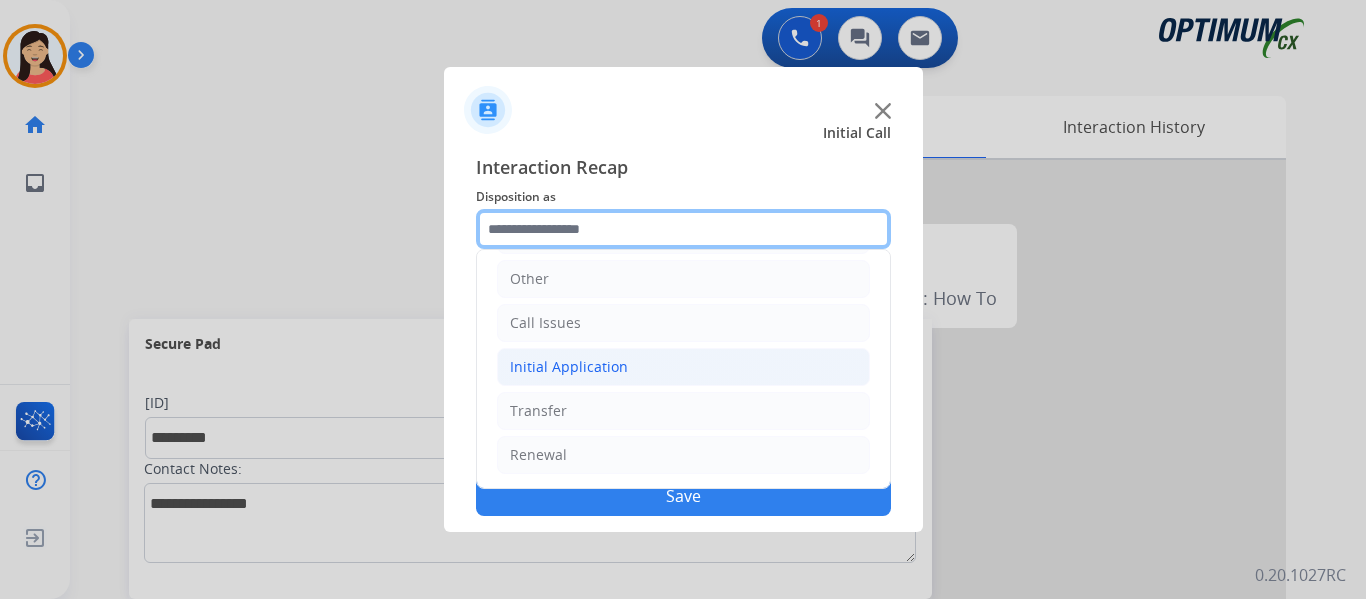 scroll, scrollTop: 36, scrollLeft: 0, axis: vertical 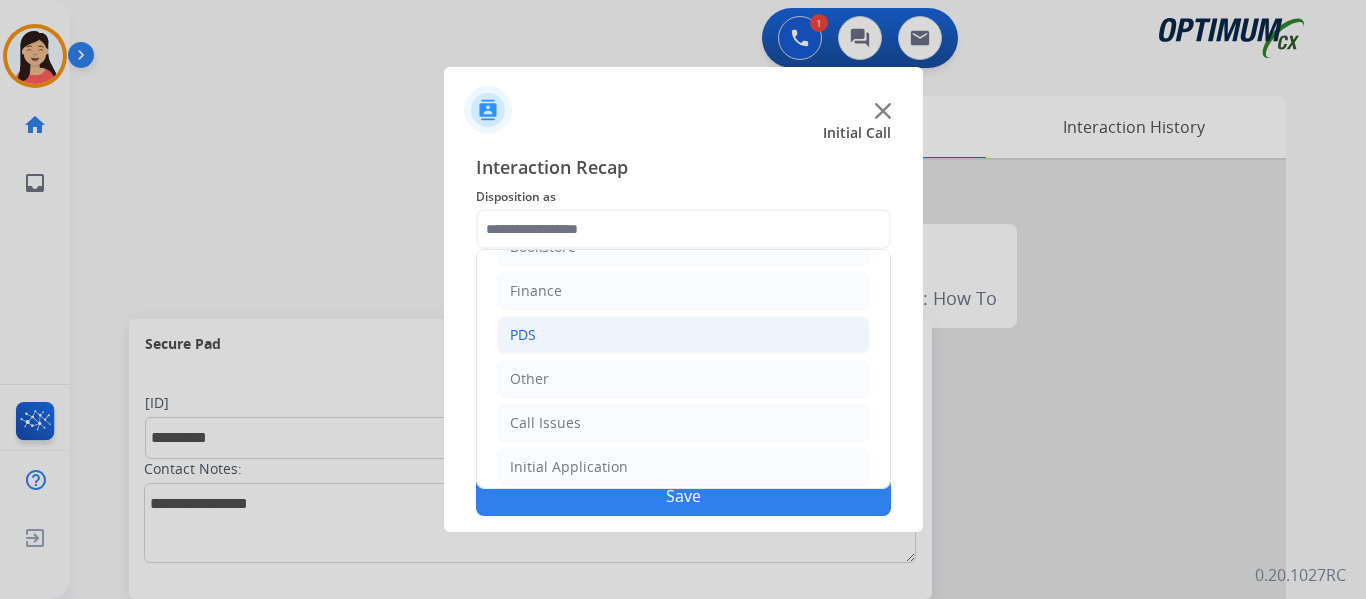 click on "PDS" 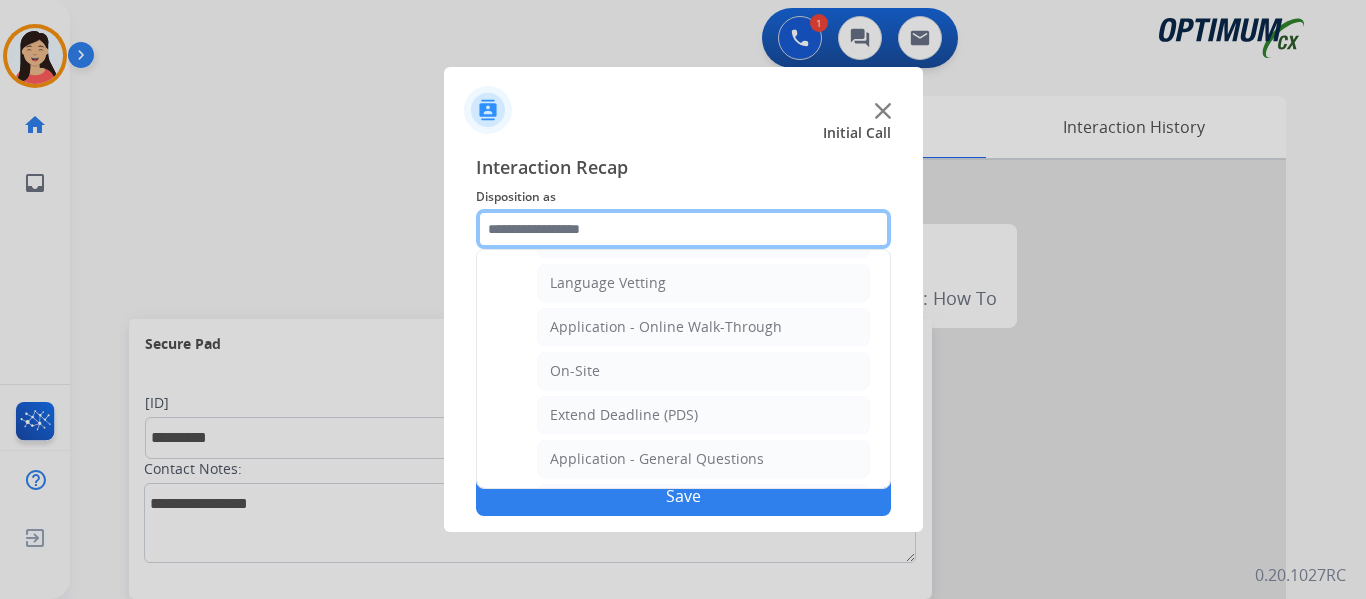 scroll, scrollTop: 536, scrollLeft: 0, axis: vertical 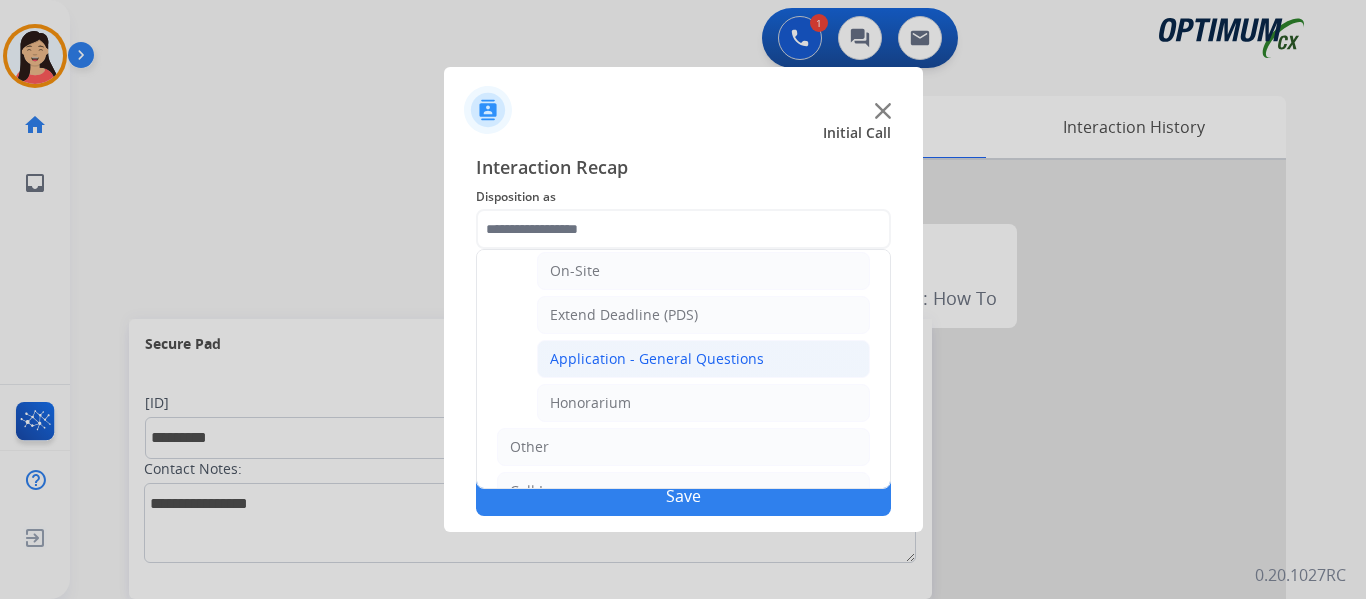 click on "Application - General Questions" 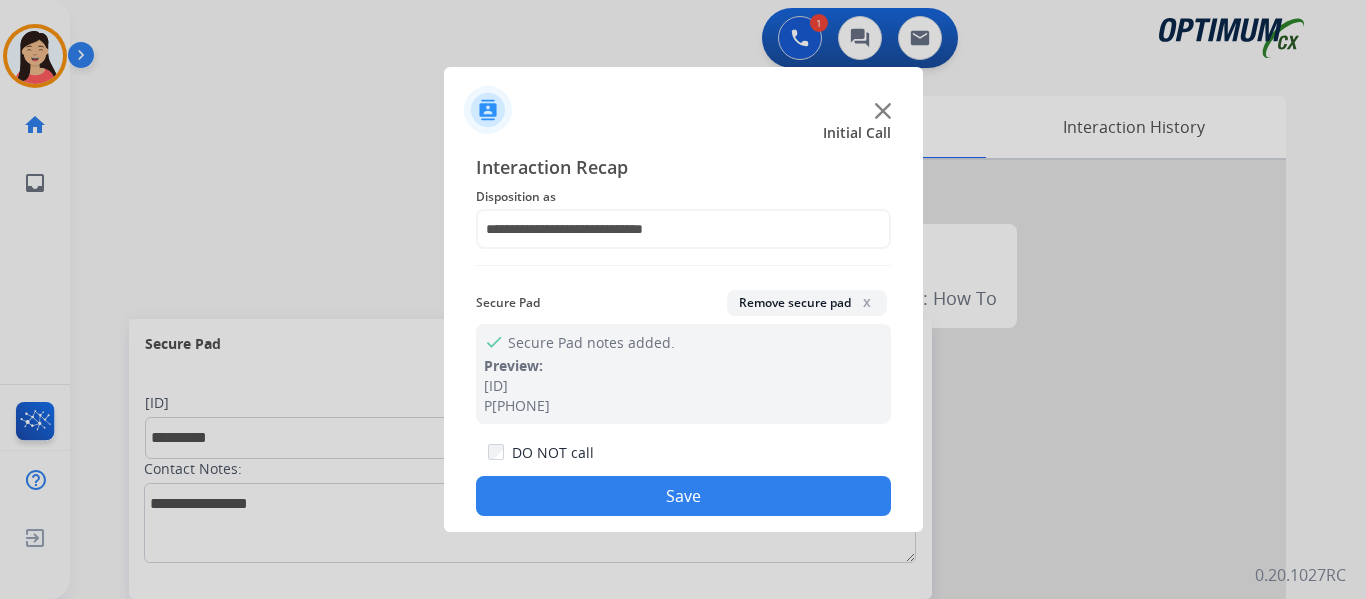 click on "Save" 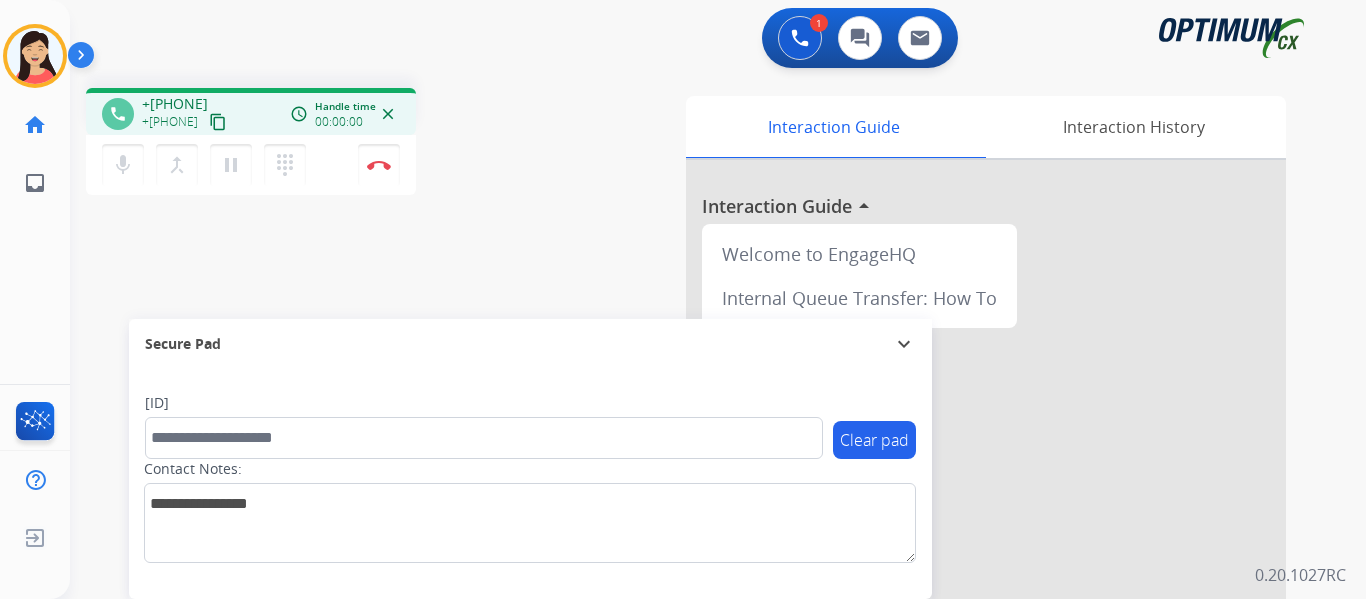 click on "content_copy" at bounding box center [218, 122] 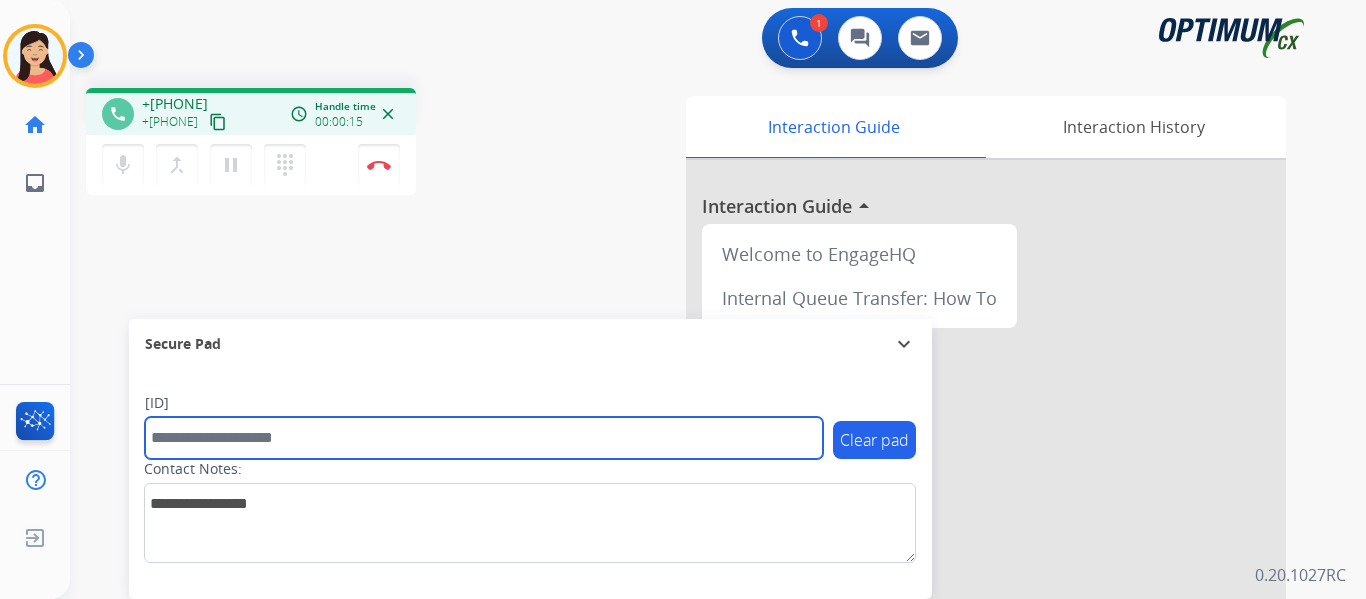 click at bounding box center [484, 438] 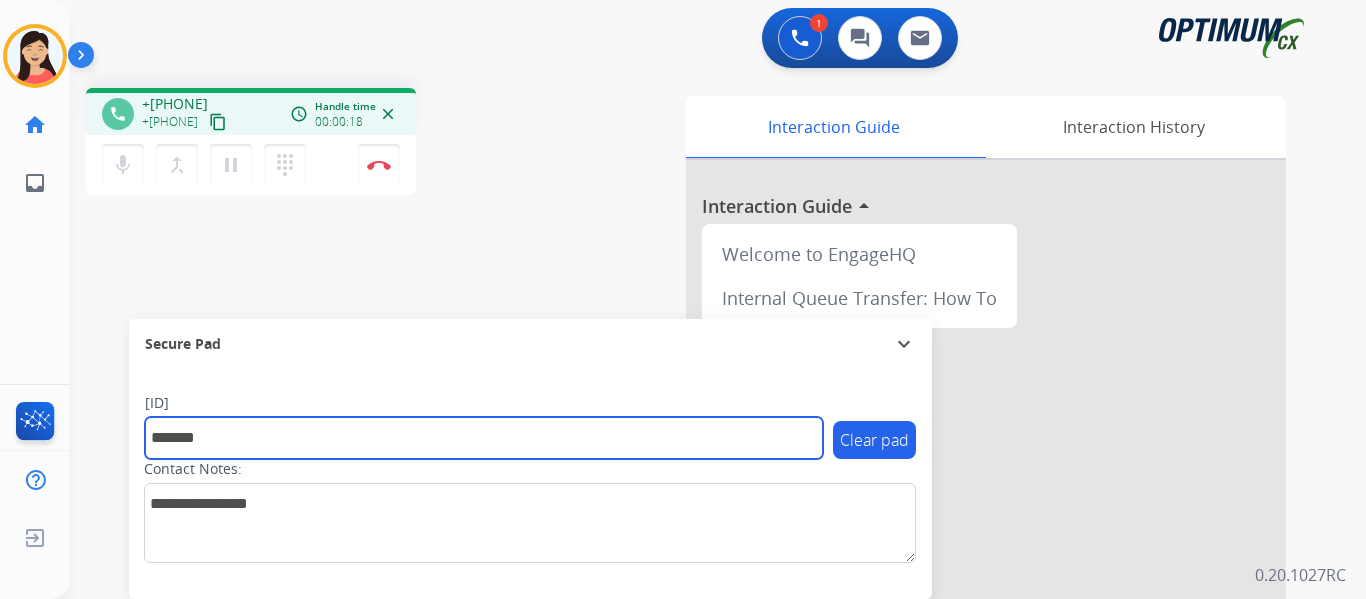 type on "*******" 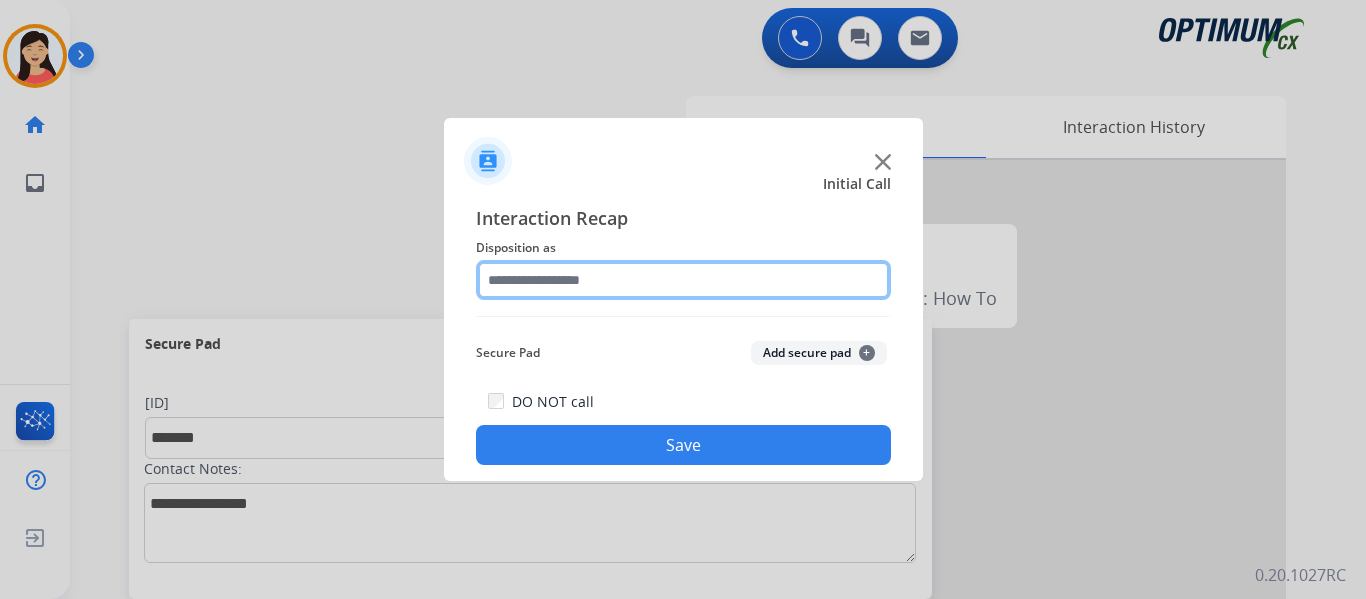 click 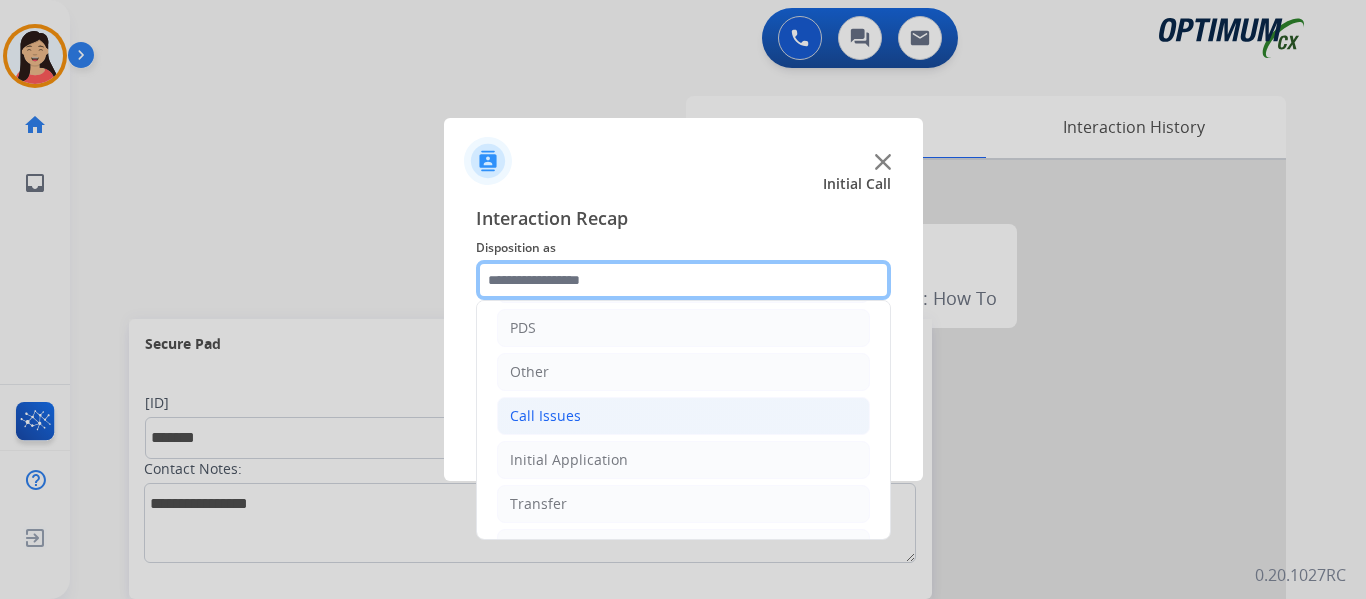 scroll, scrollTop: 136, scrollLeft: 0, axis: vertical 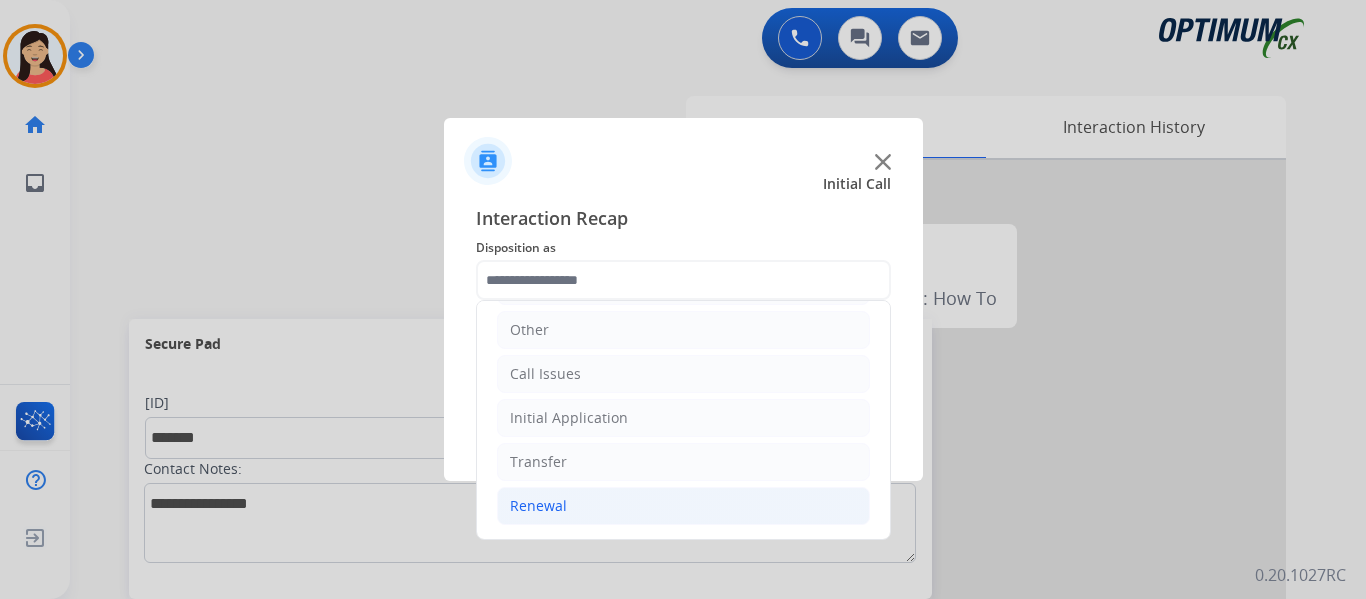 click on "Renewal" 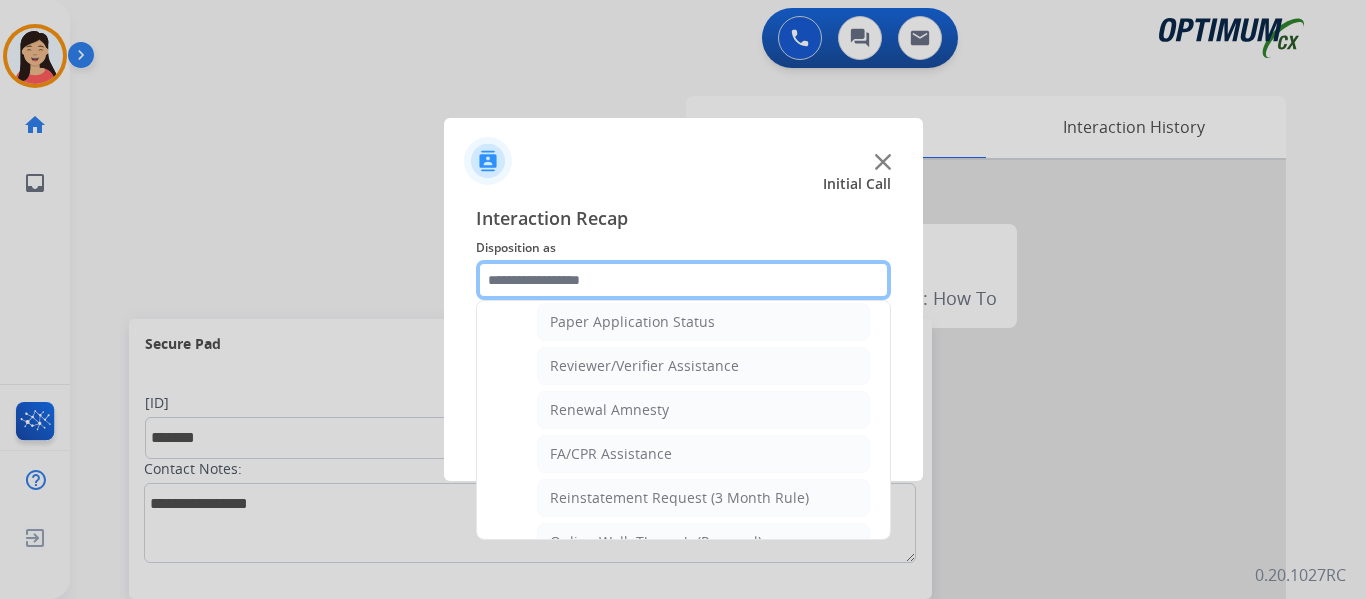 scroll, scrollTop: 772, scrollLeft: 0, axis: vertical 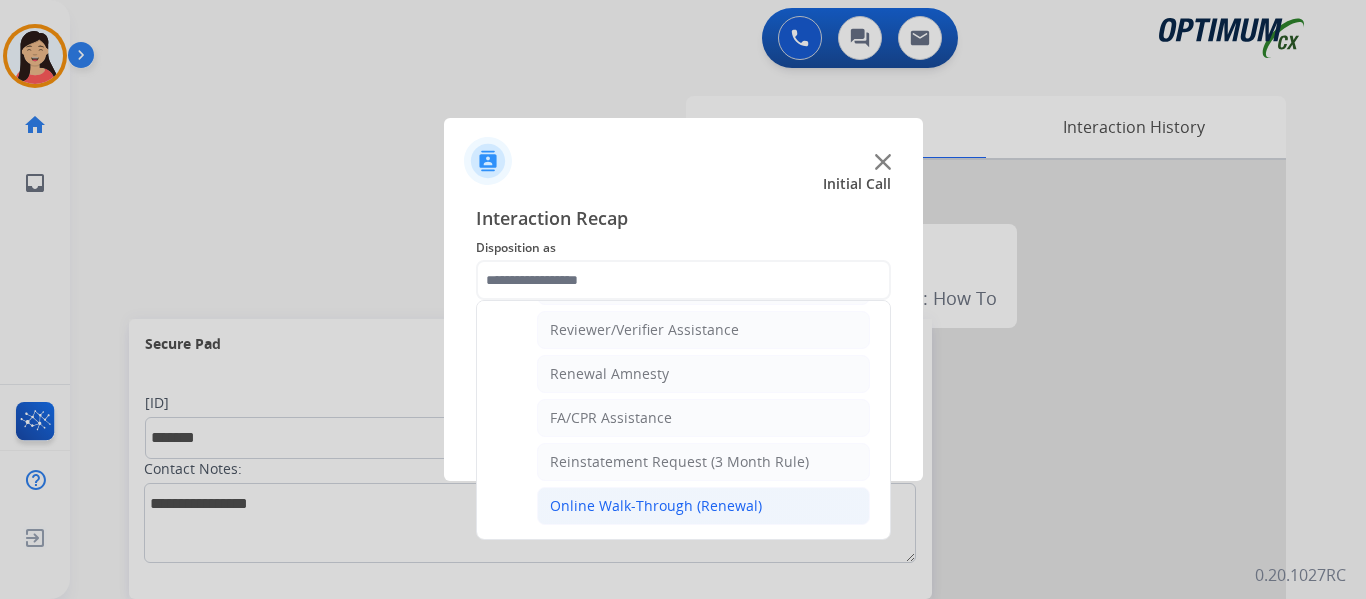 click on "Online Walk-Through (Renewal)" 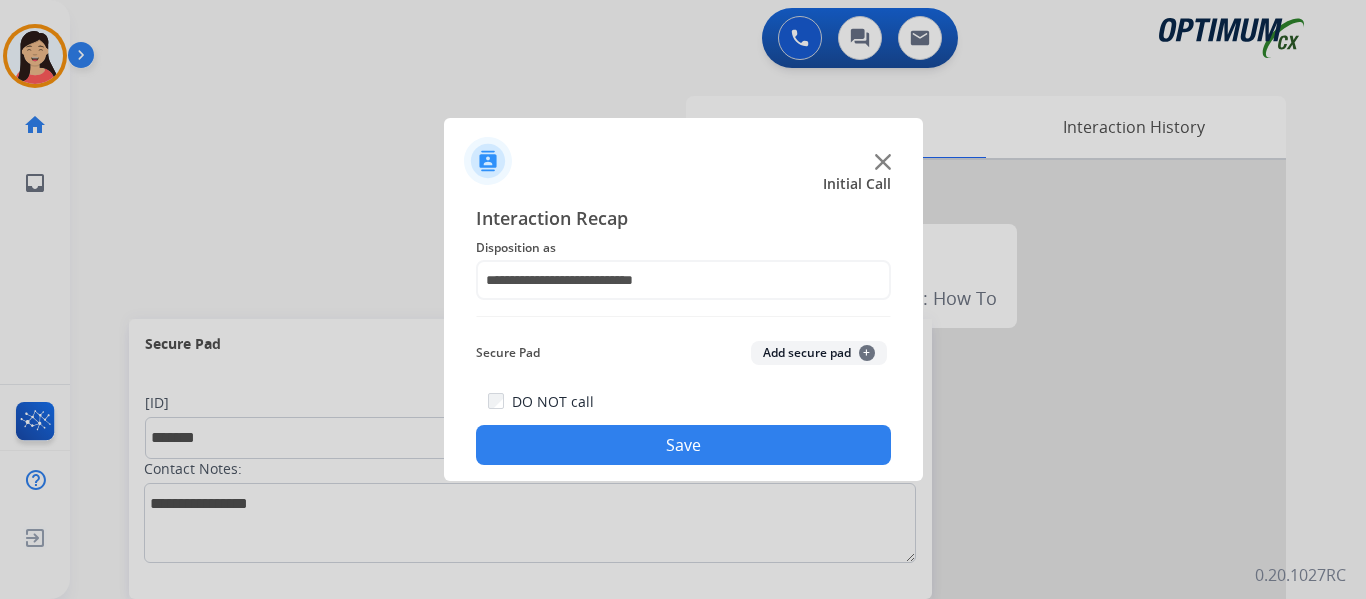 click on "Add secure pad  +" 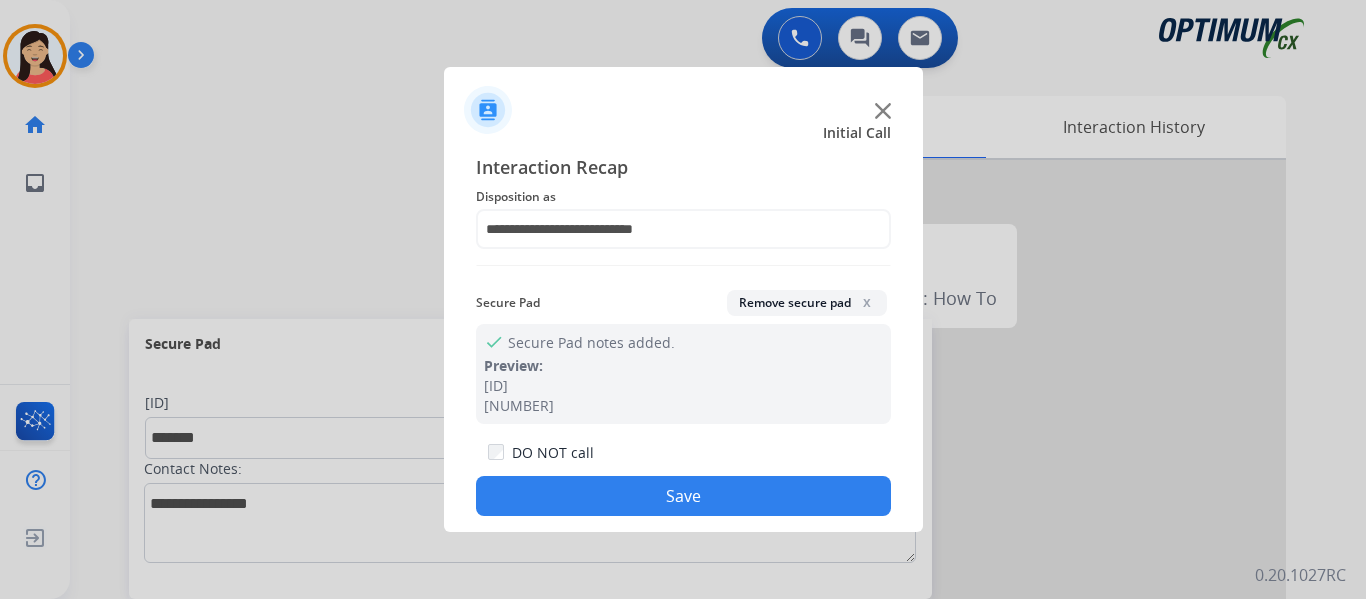 click on "Save" 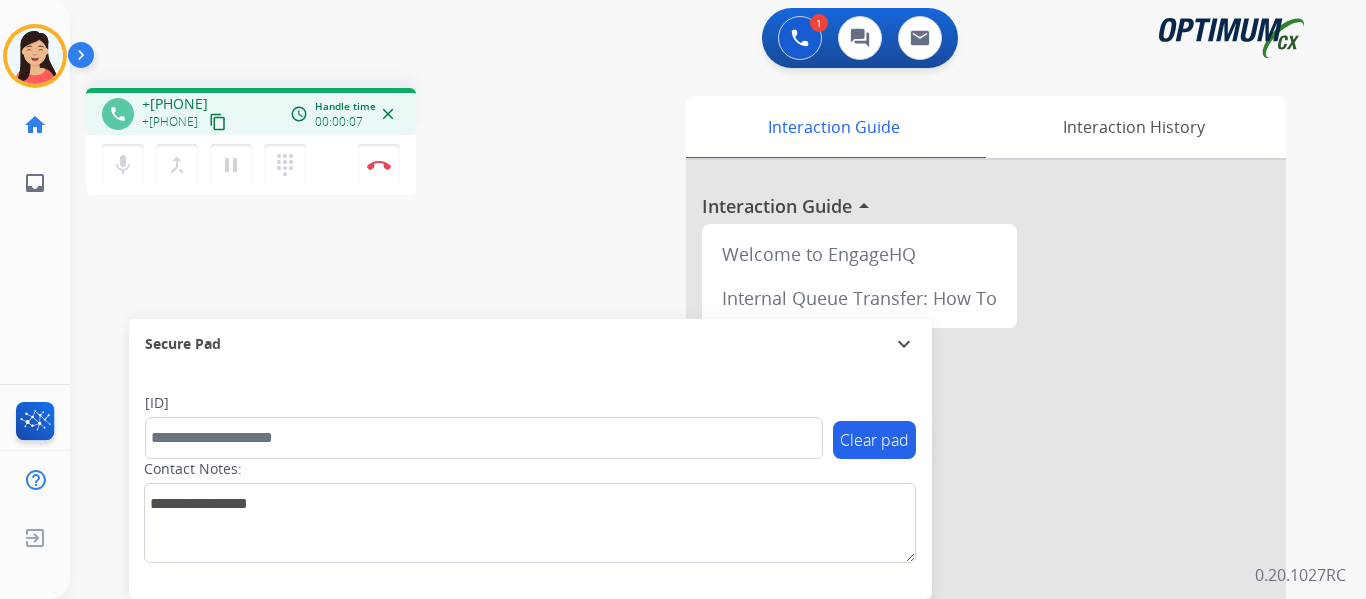 click on "content_copy" at bounding box center (218, 122) 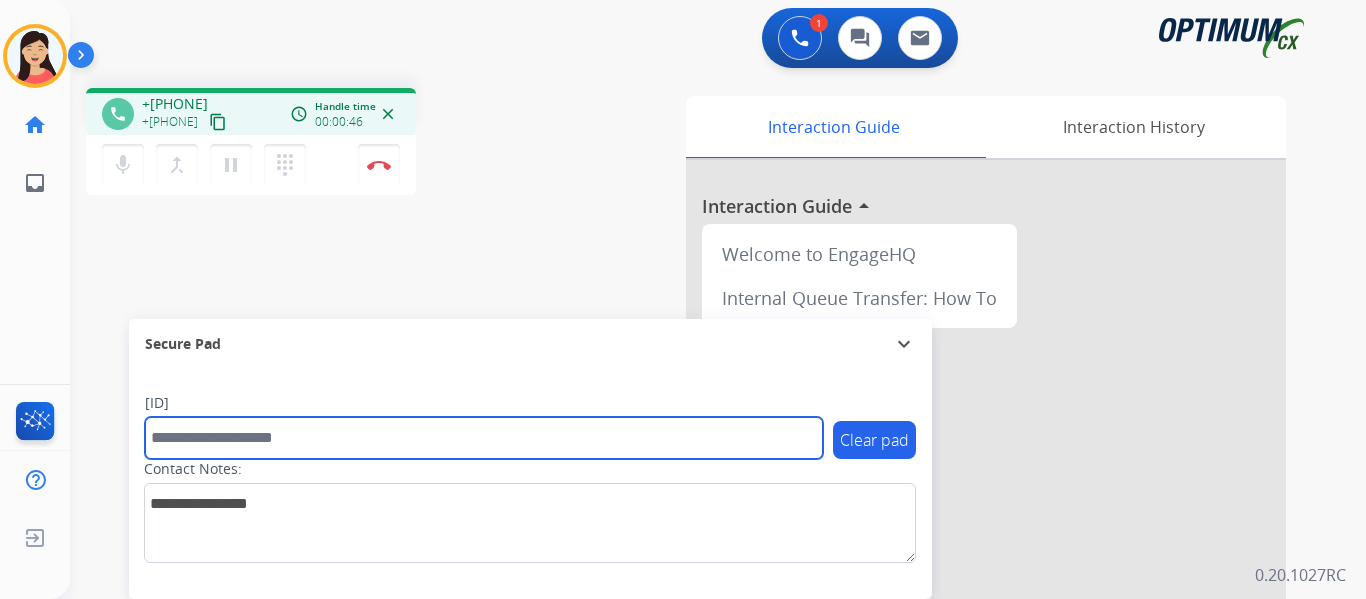 drag, startPoint x: 252, startPoint y: 441, endPoint x: 265, endPoint y: 444, distance: 13.341664 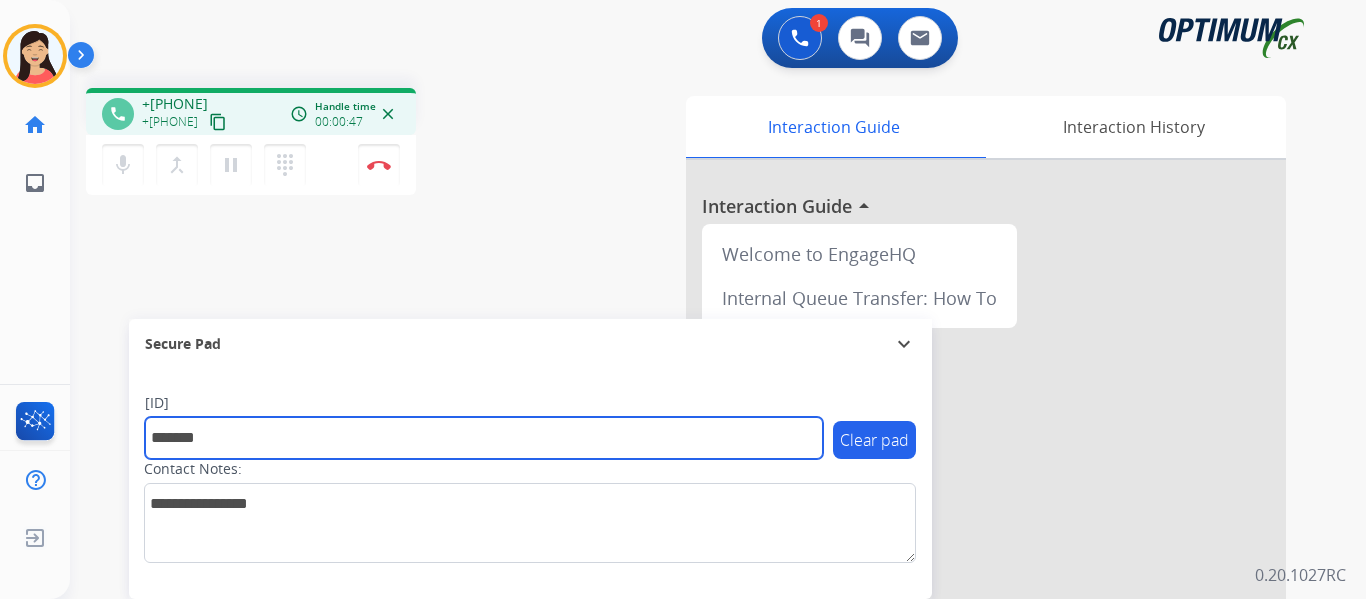 type on "*******" 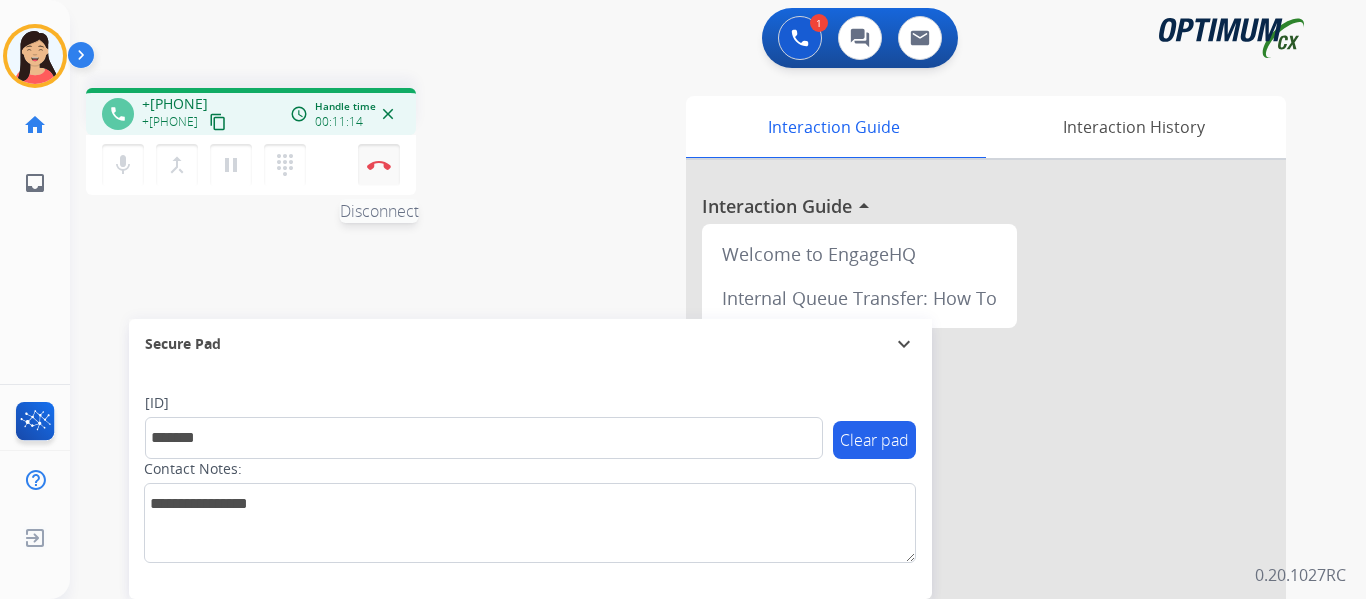 click at bounding box center (379, 165) 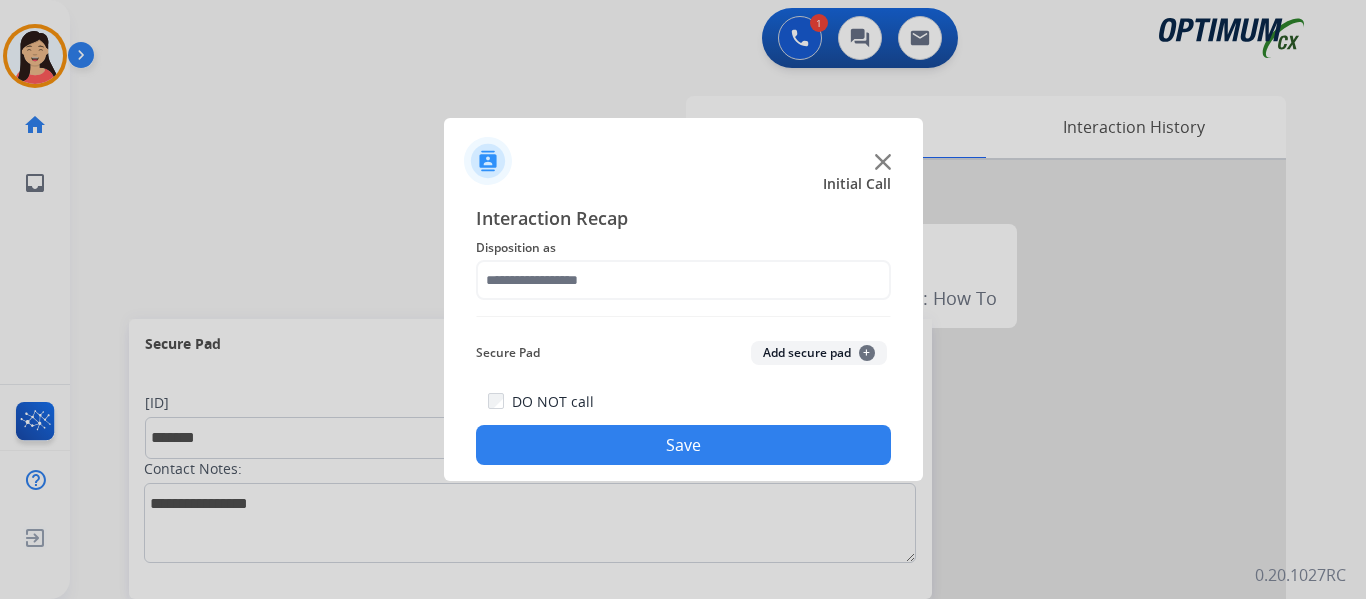 click on "Add secure pad  +" 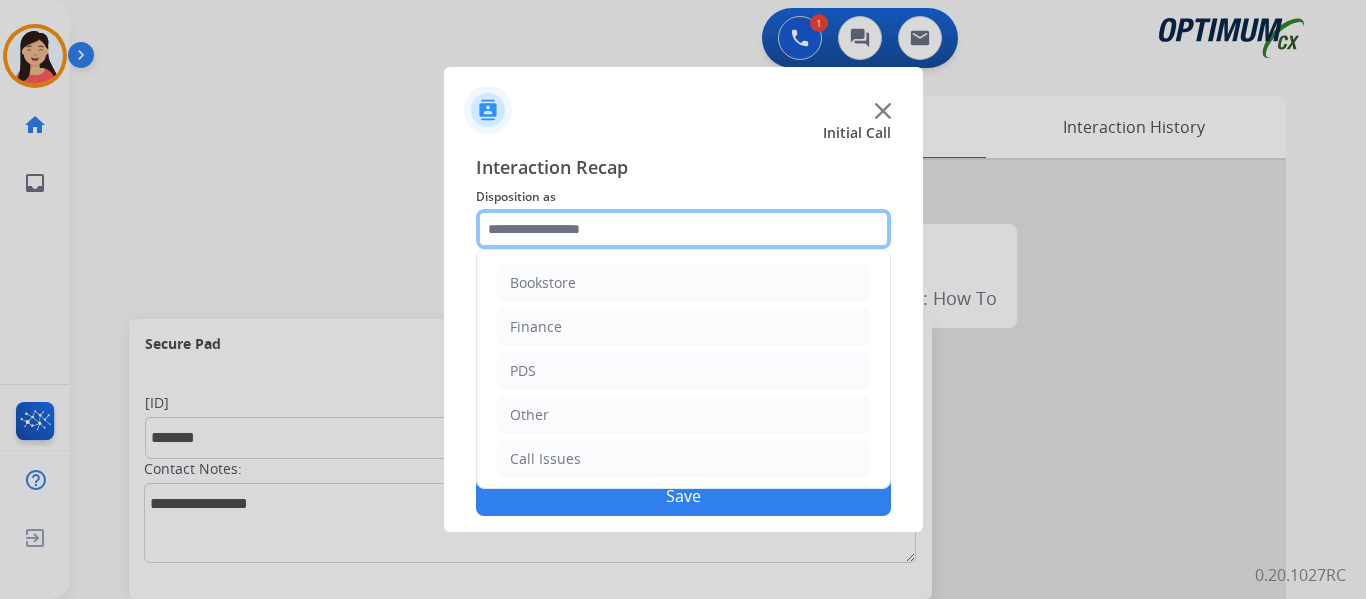 click 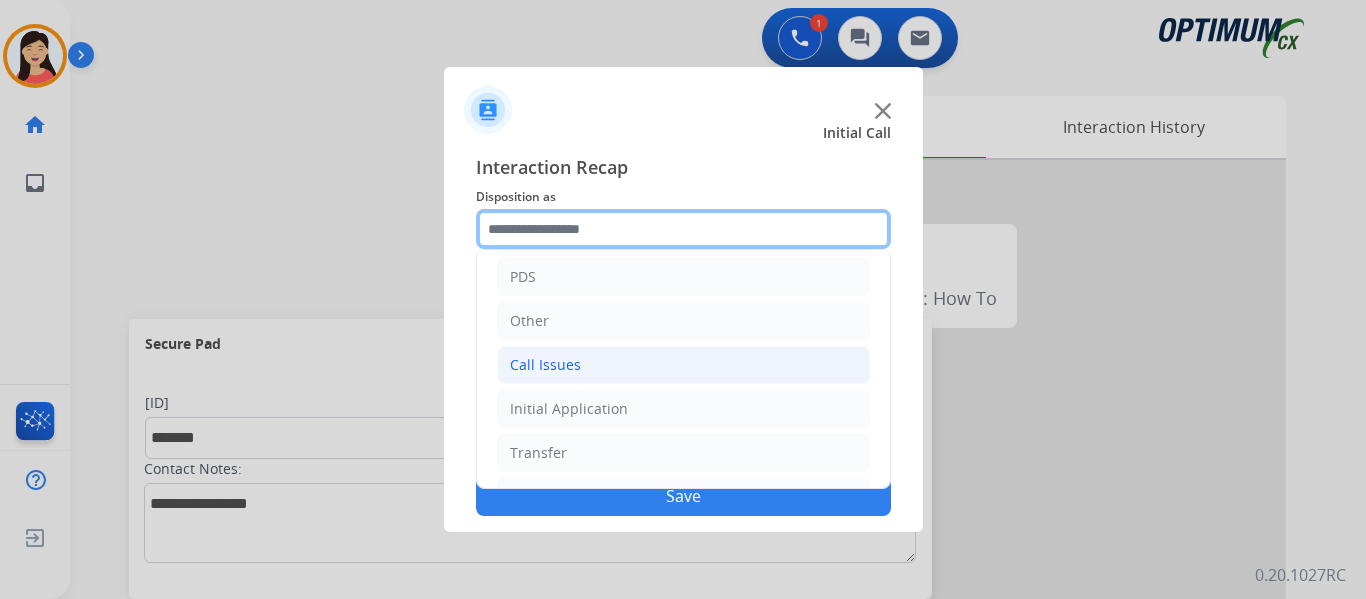 scroll, scrollTop: 136, scrollLeft: 0, axis: vertical 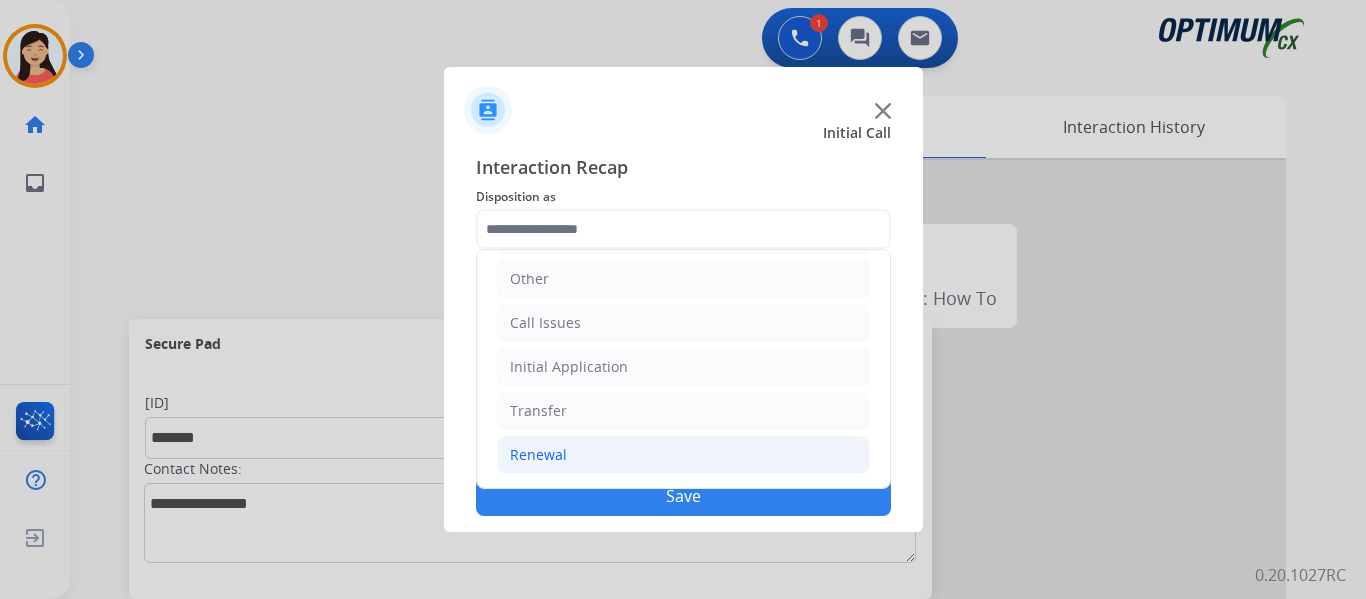click on "Renewal" 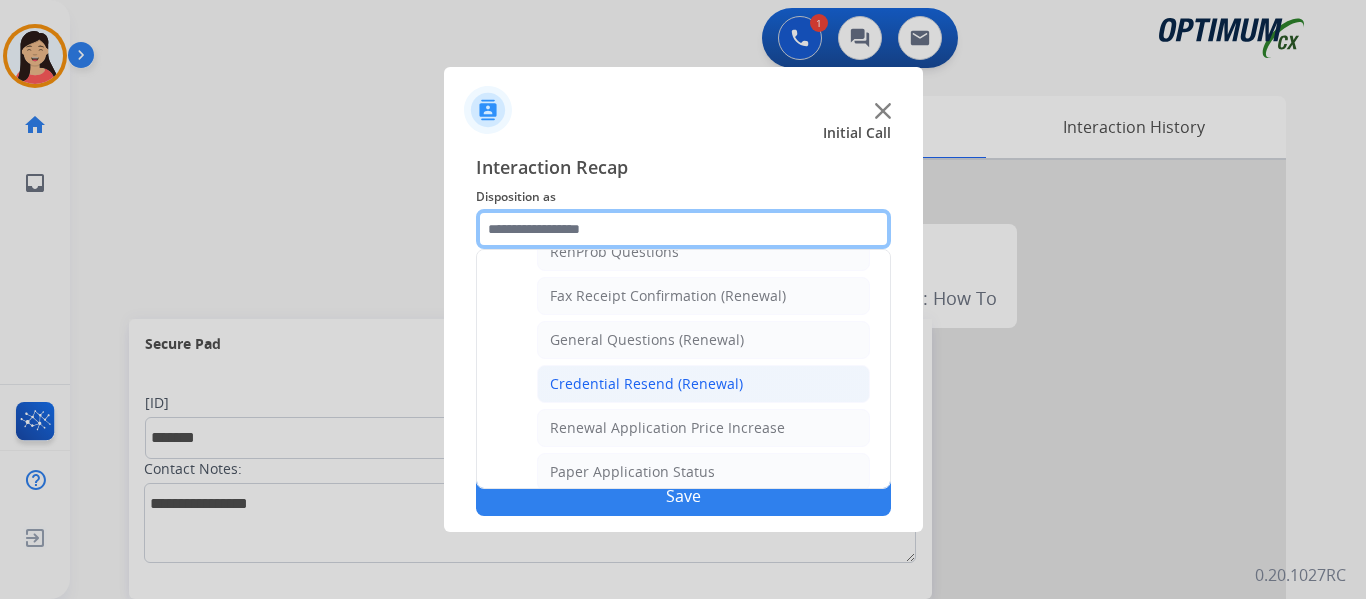 scroll, scrollTop: 536, scrollLeft: 0, axis: vertical 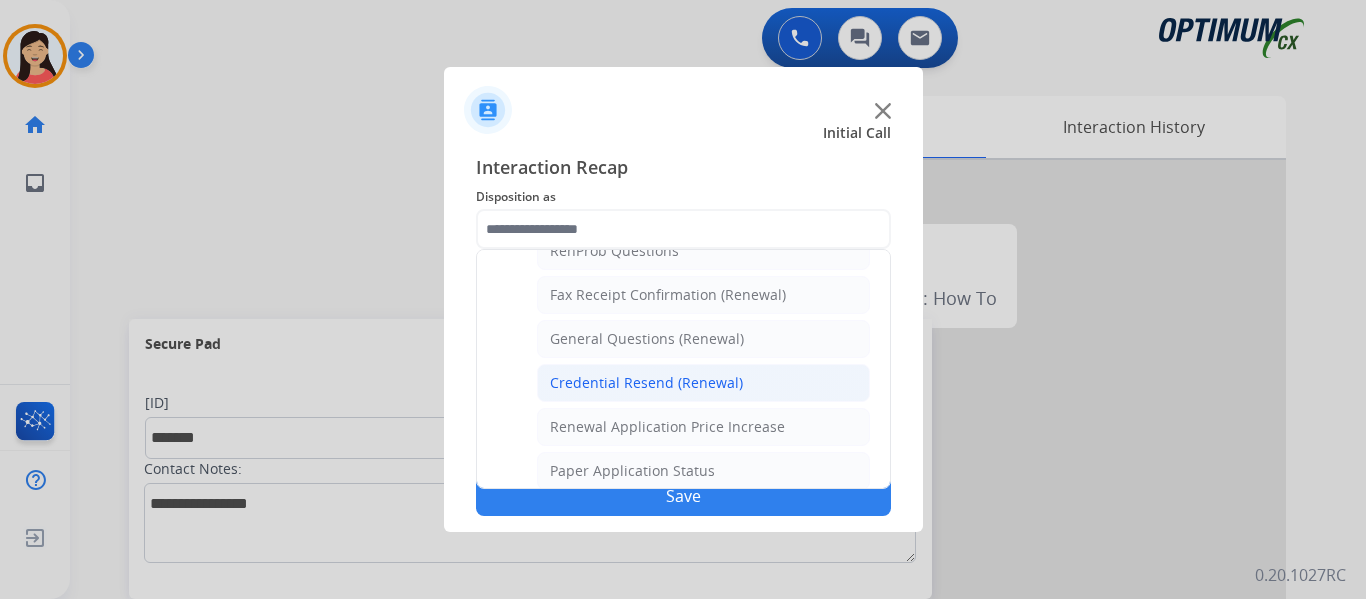 click on "Credential Resend (Renewal)" 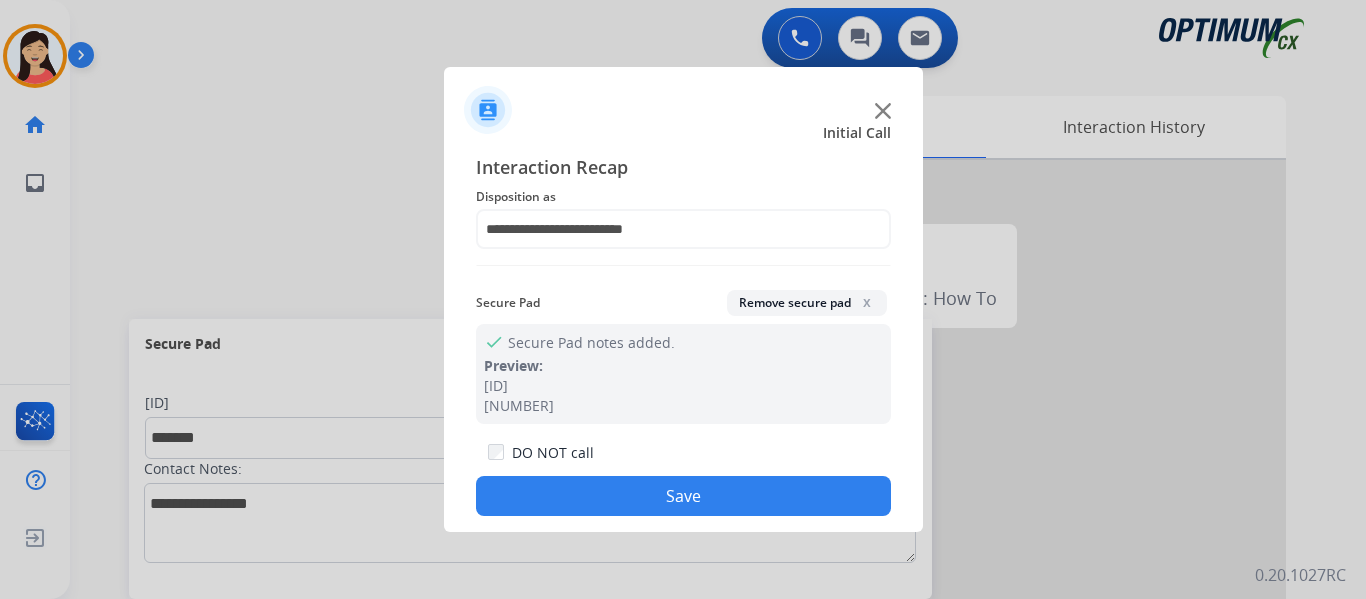 click on "Save" 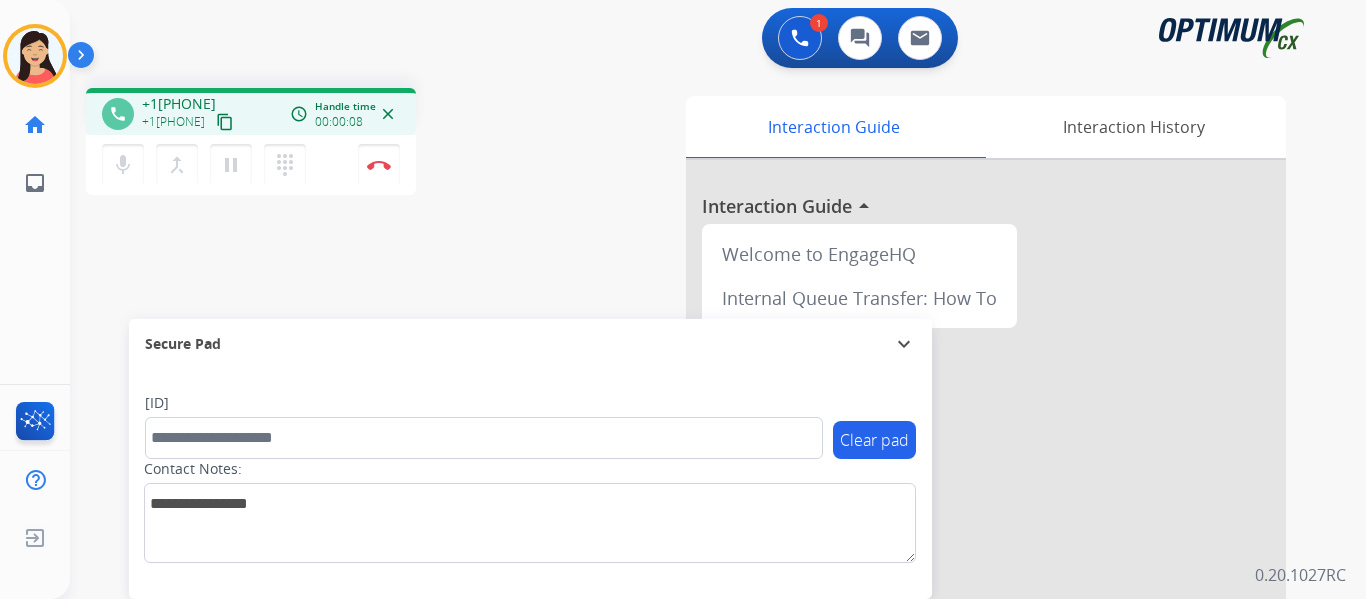click on "content_copy" at bounding box center (225, 122) 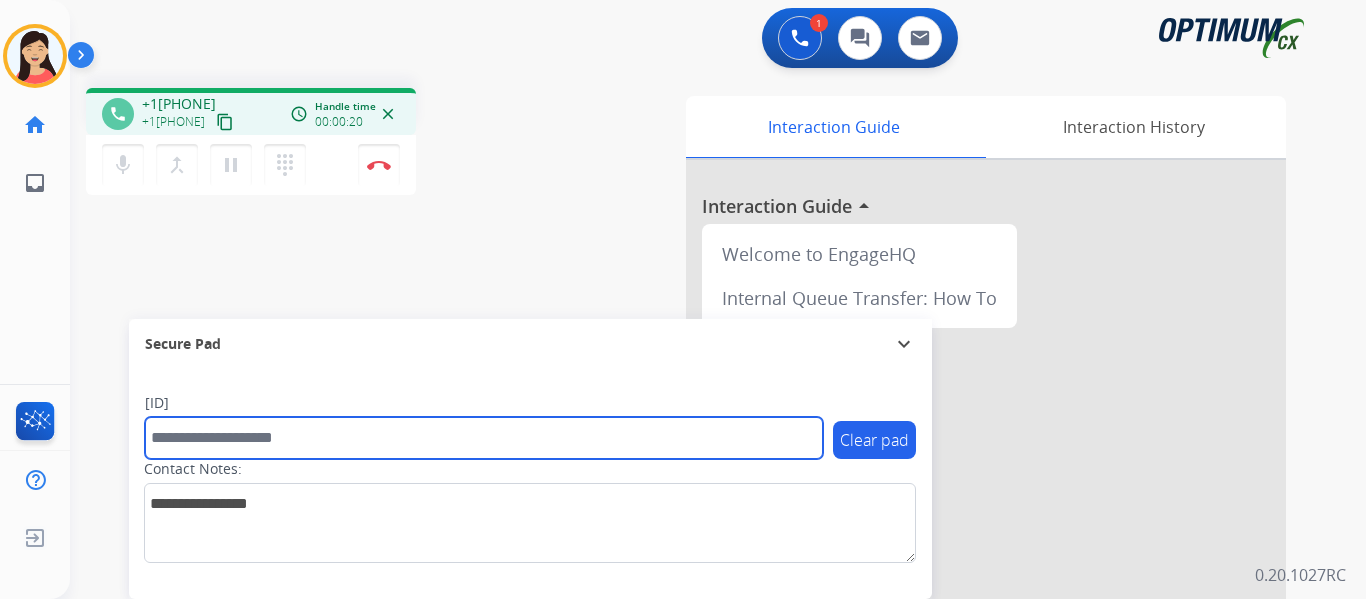 click at bounding box center [484, 438] 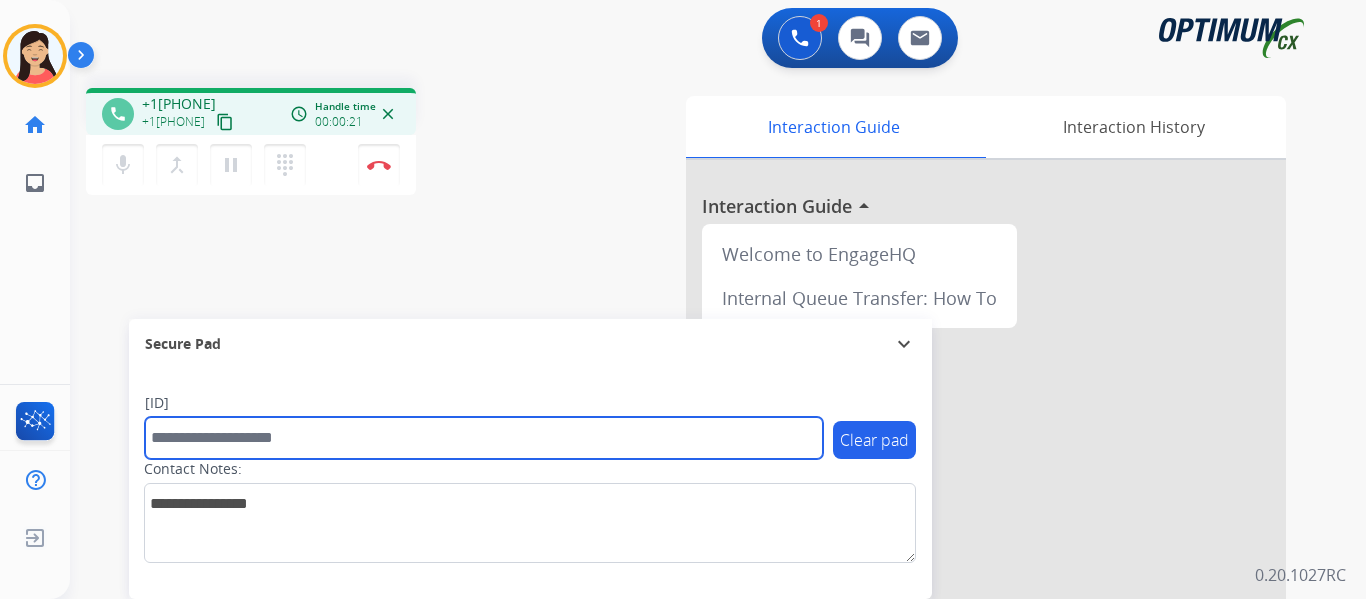 paste on "*******" 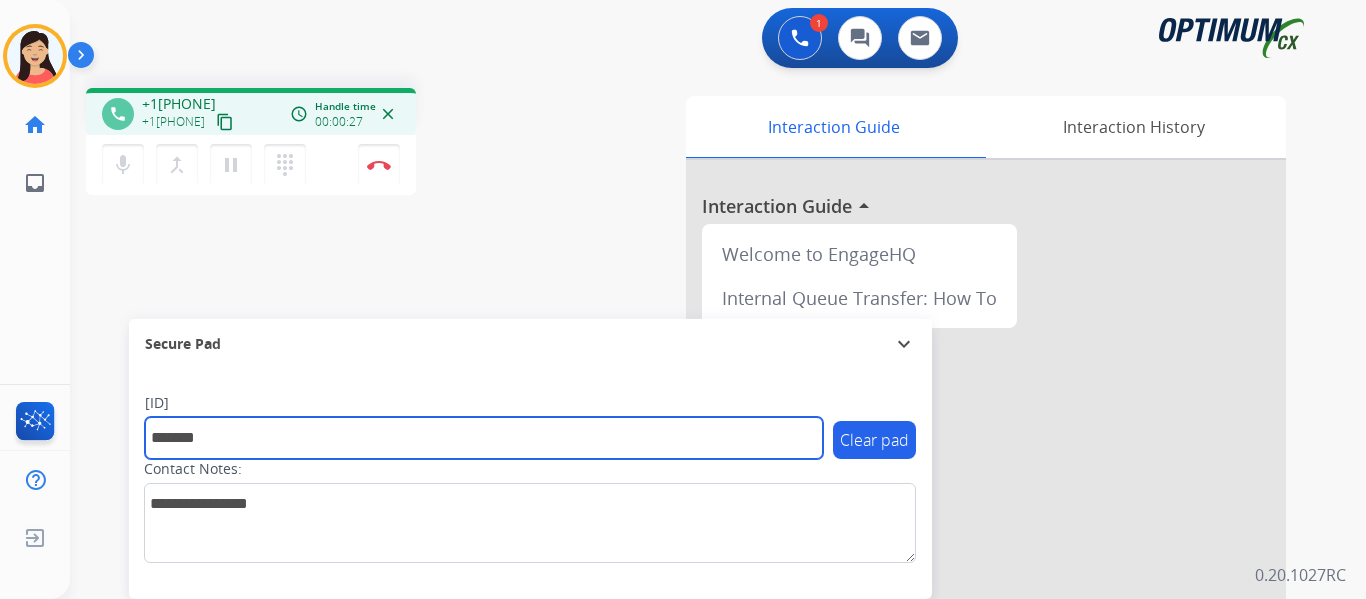 type on "*******" 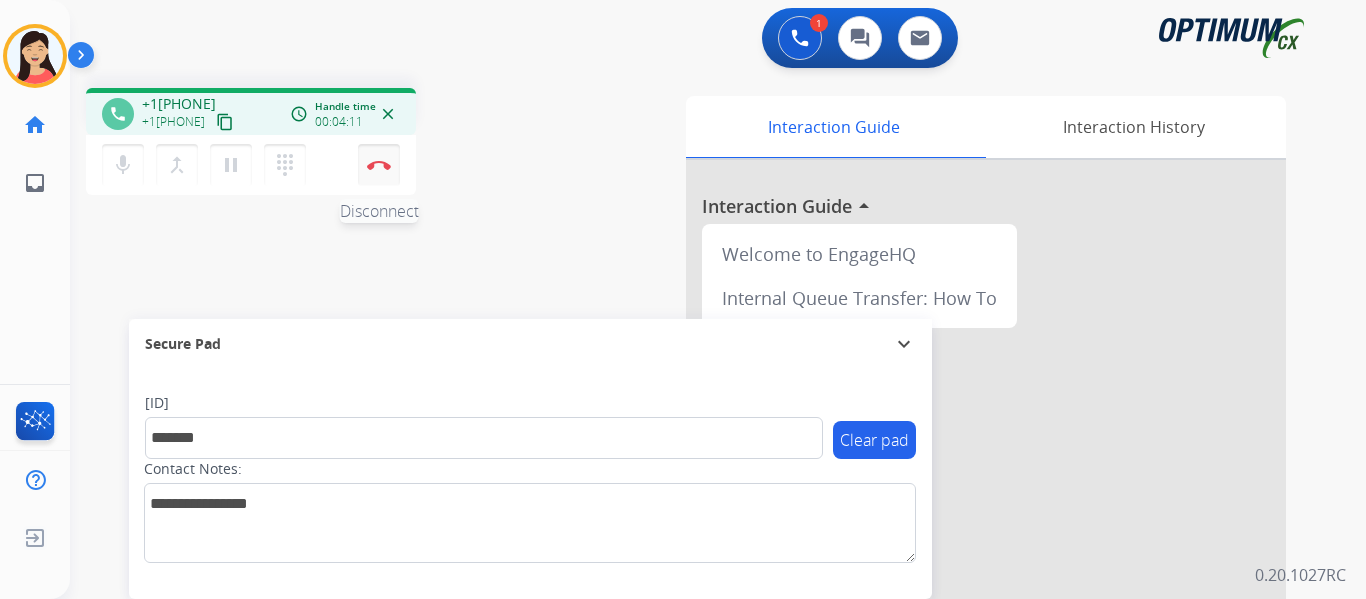 click at bounding box center (379, 165) 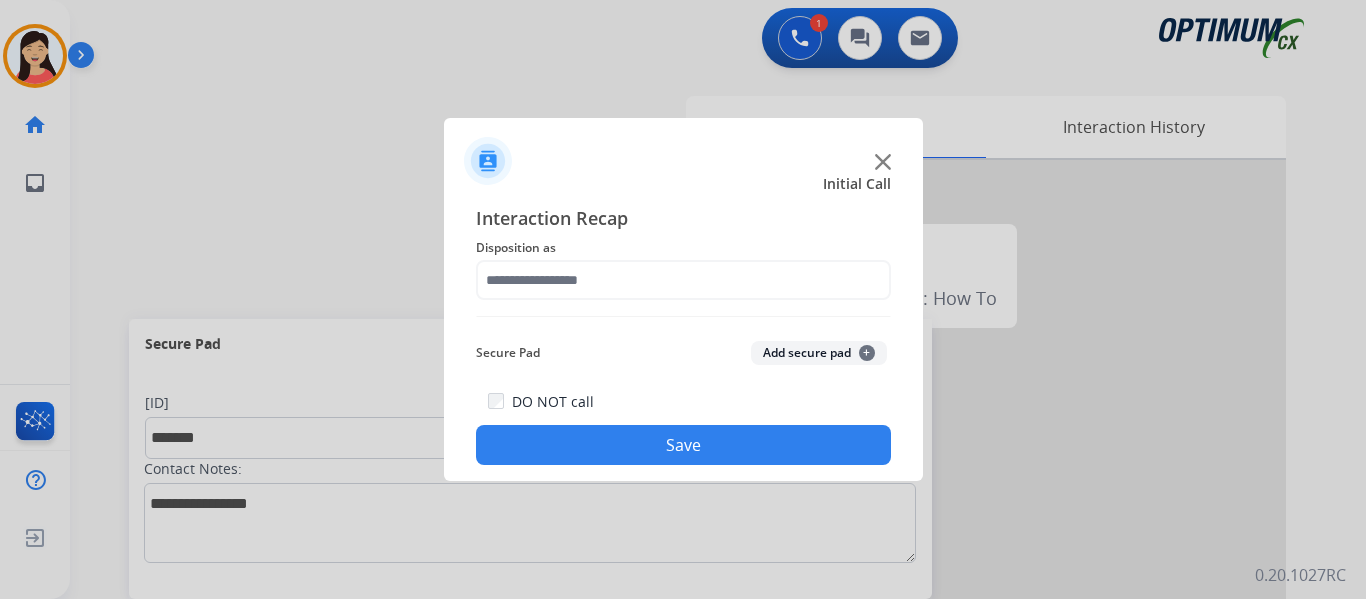 click on "Add secure pad  +" 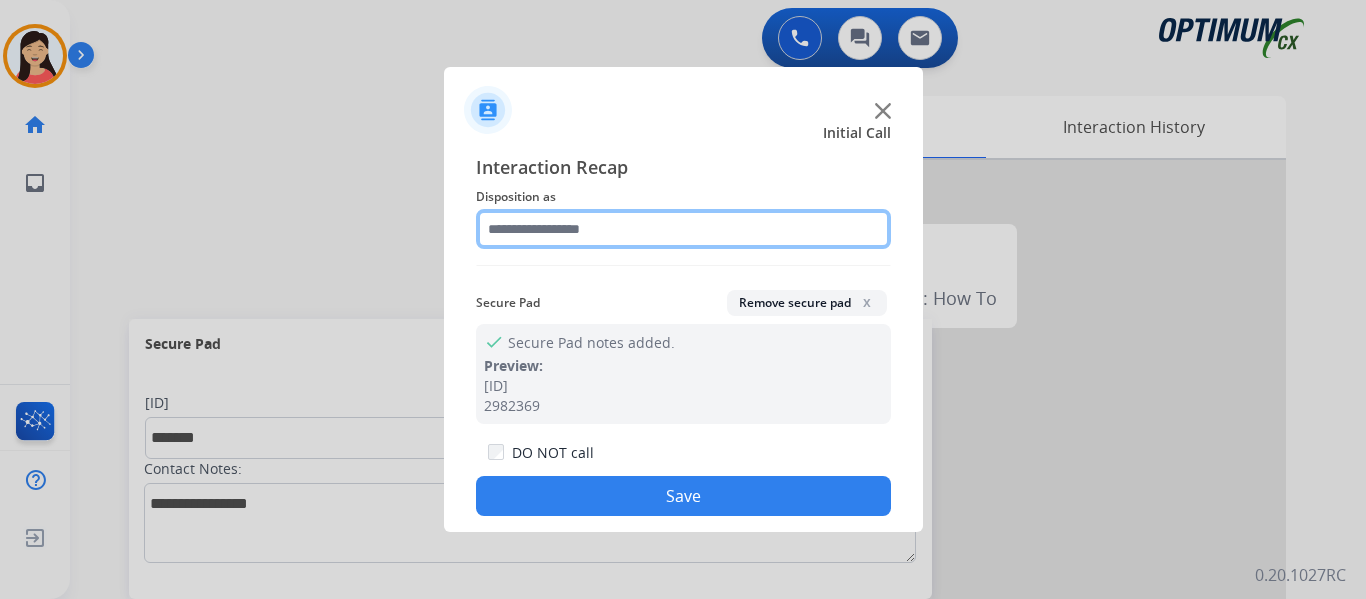 click 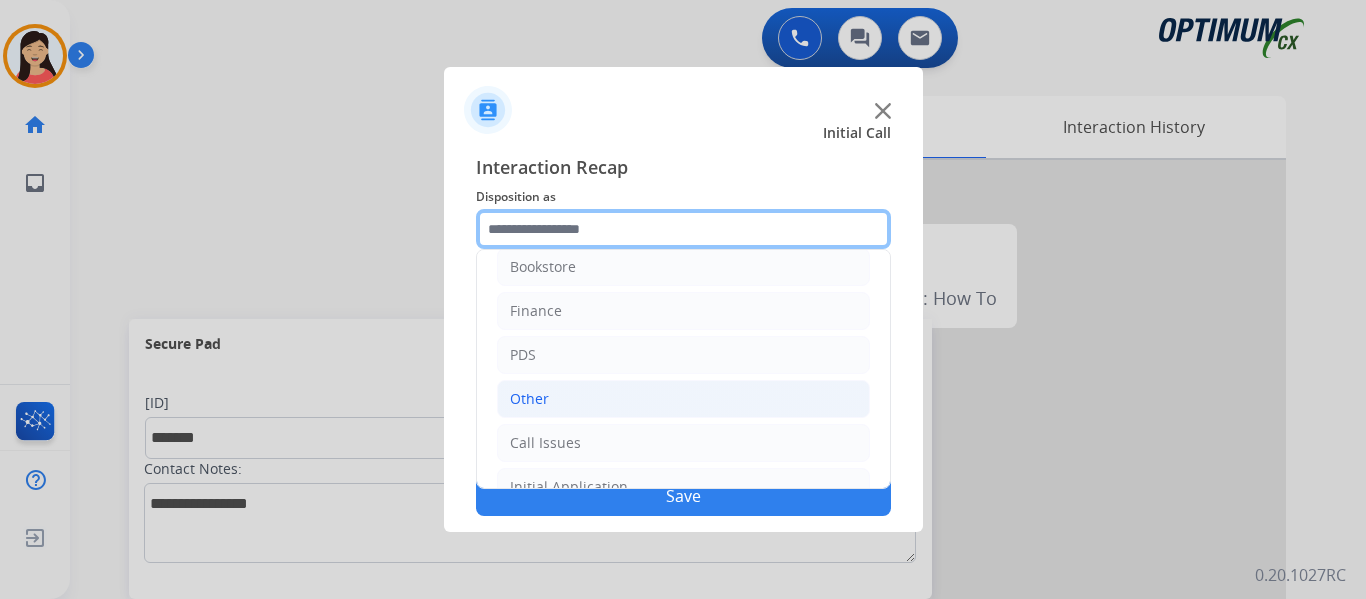 scroll, scrollTop: 0, scrollLeft: 0, axis: both 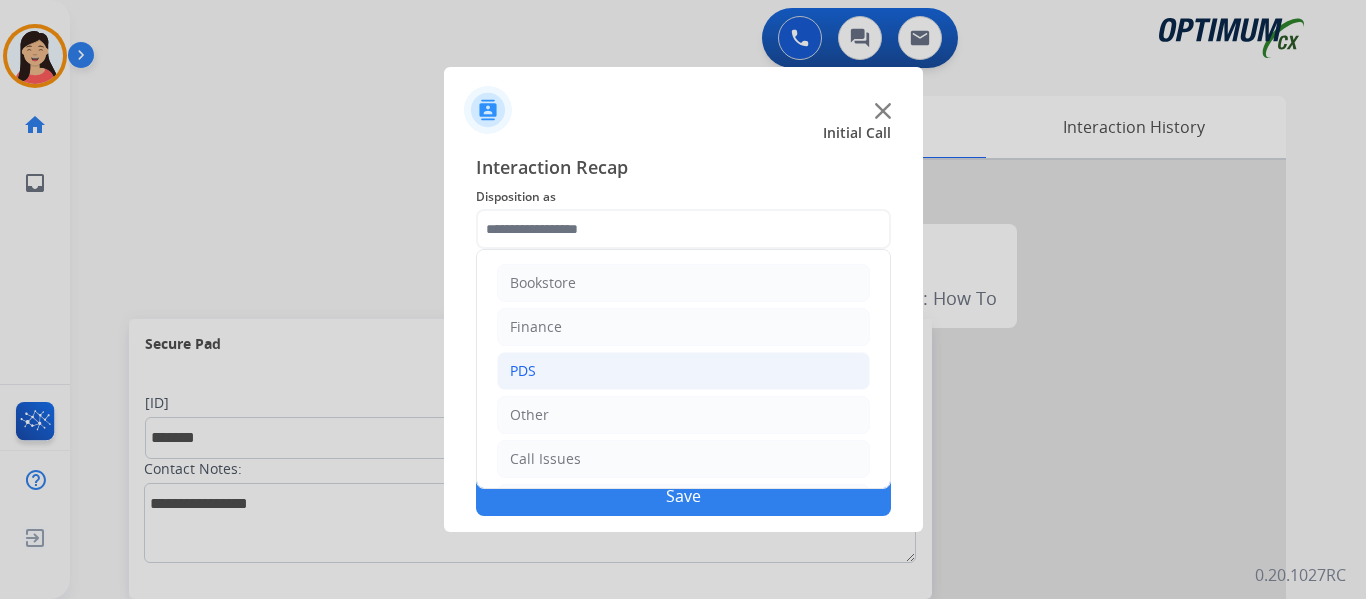click on "PDS" 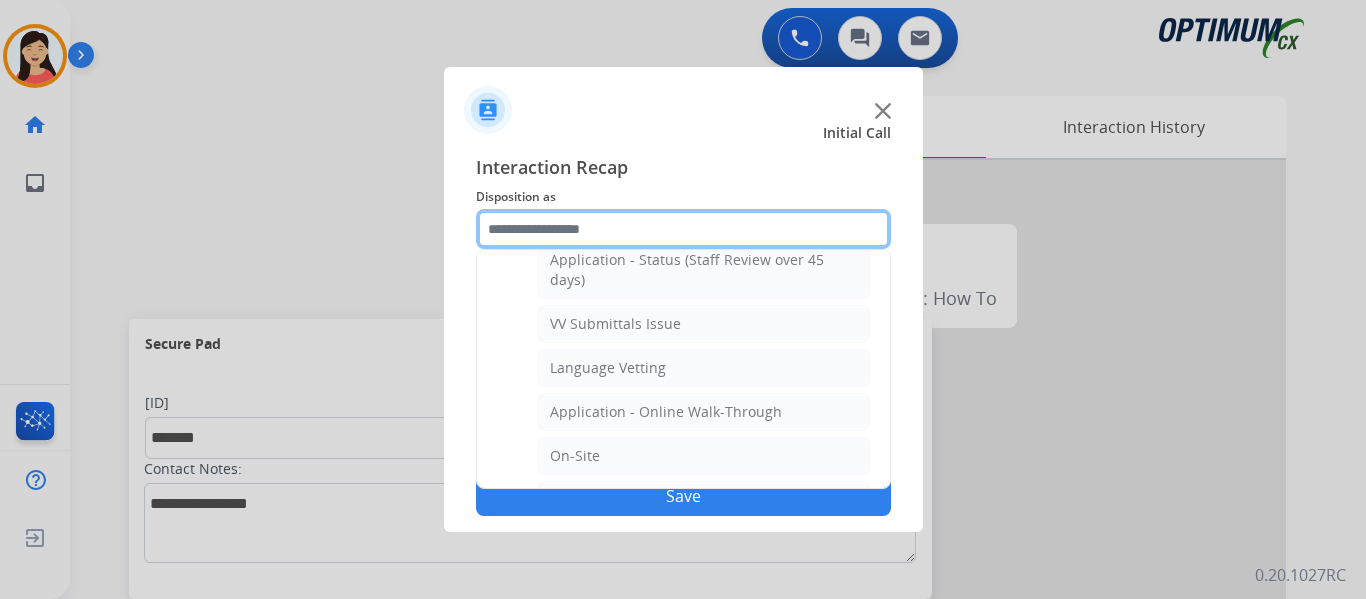 scroll, scrollTop: 400, scrollLeft: 0, axis: vertical 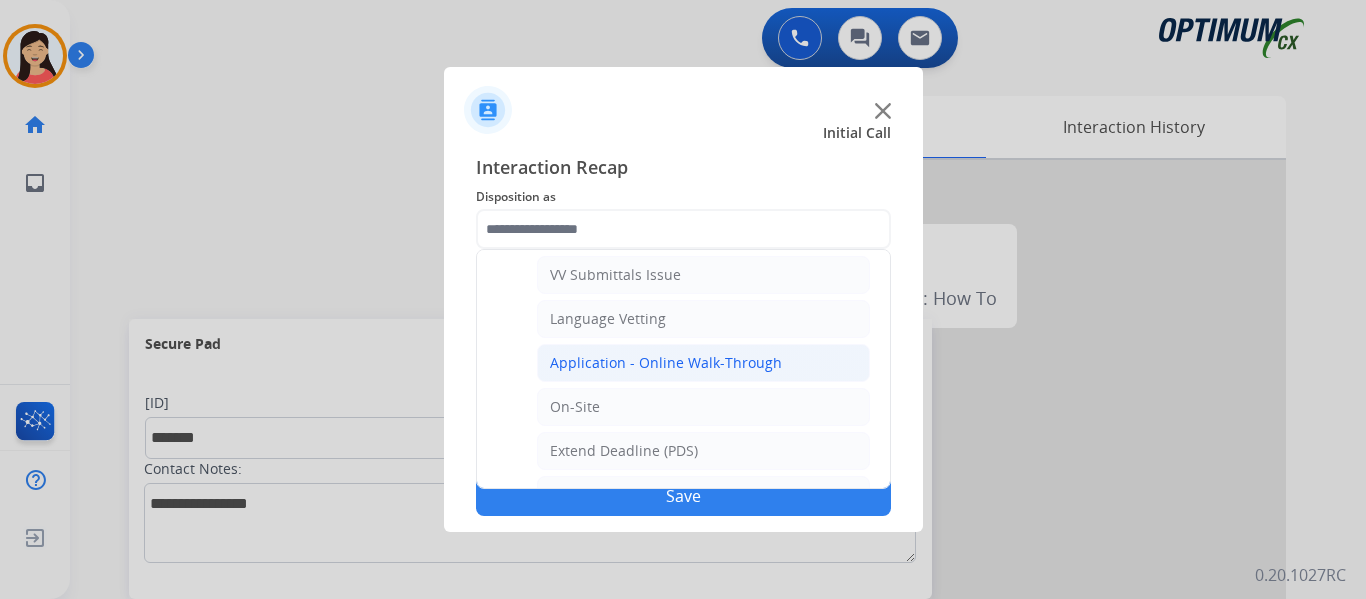 click on "Application - Online Walk-Through" 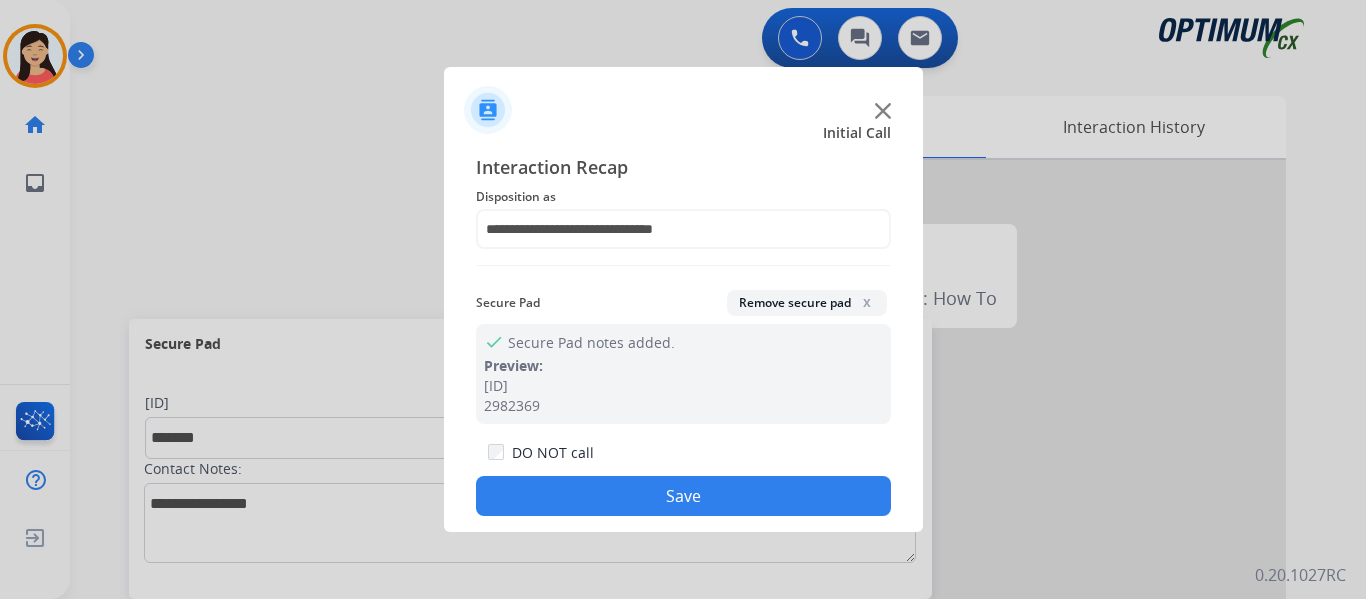 click on "Save" 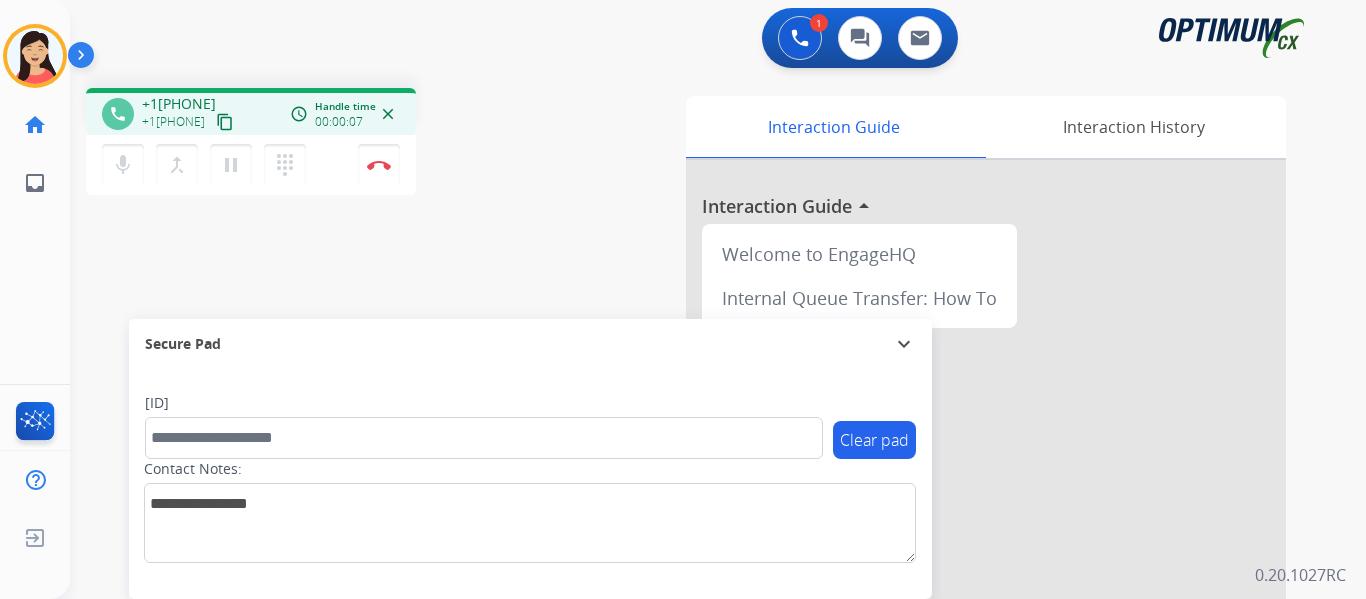 click on "content_copy" at bounding box center [225, 122] 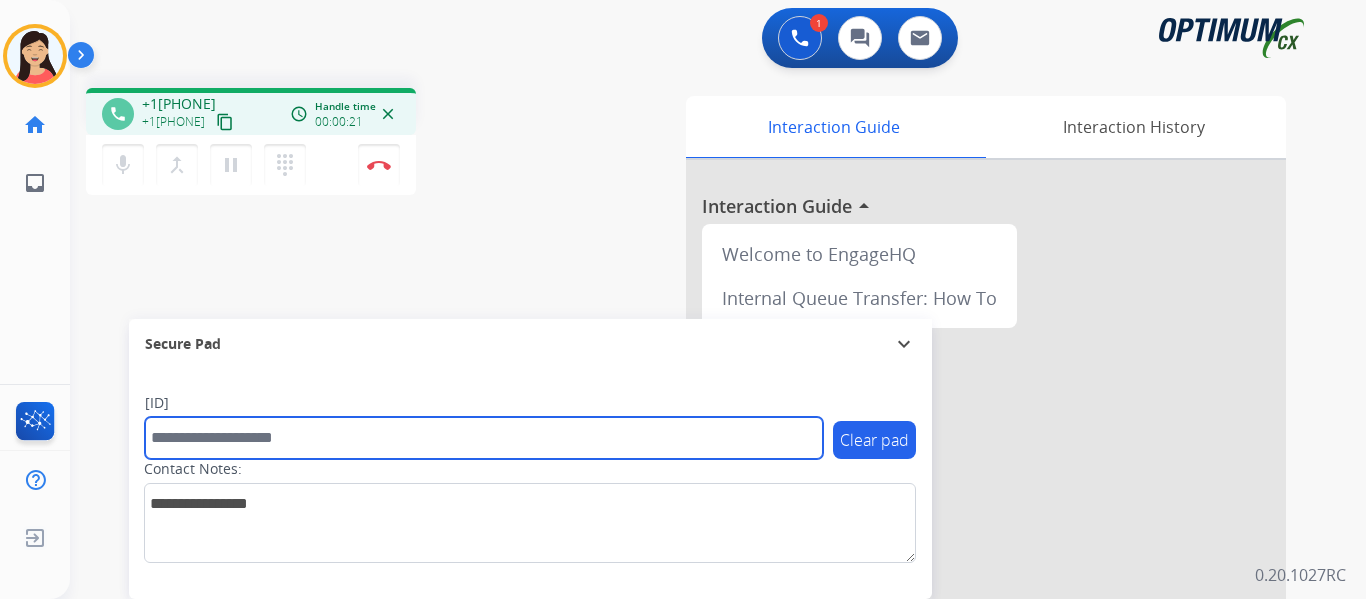 click at bounding box center [484, 438] 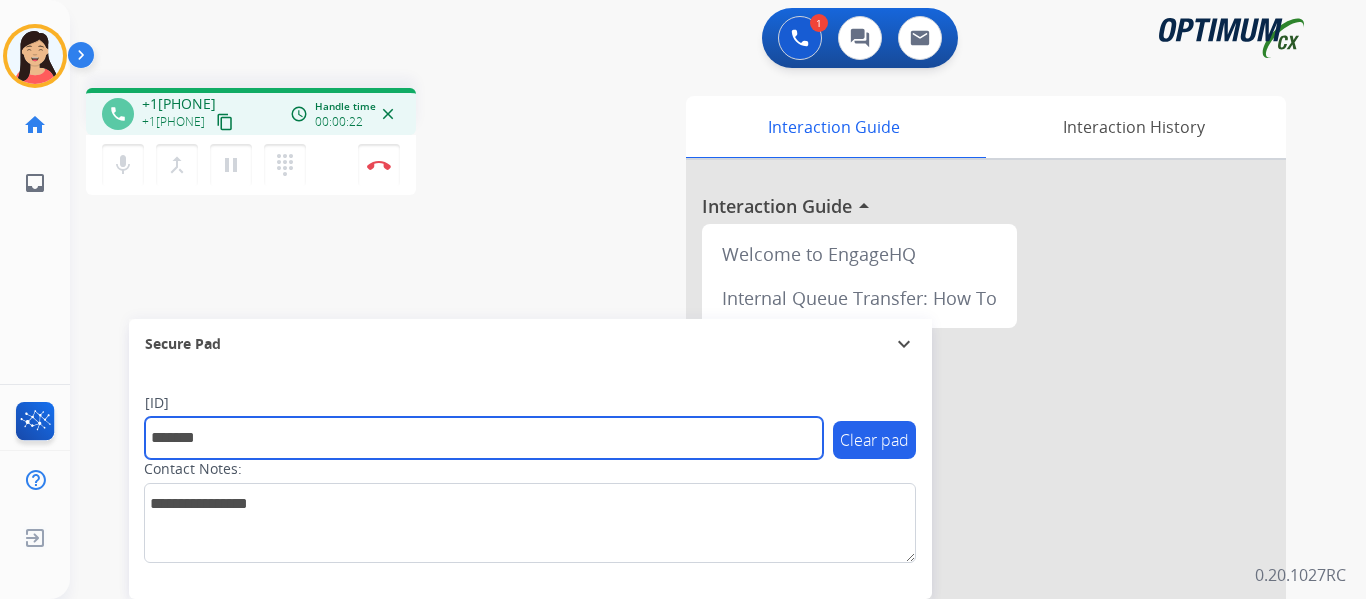 type on "*******" 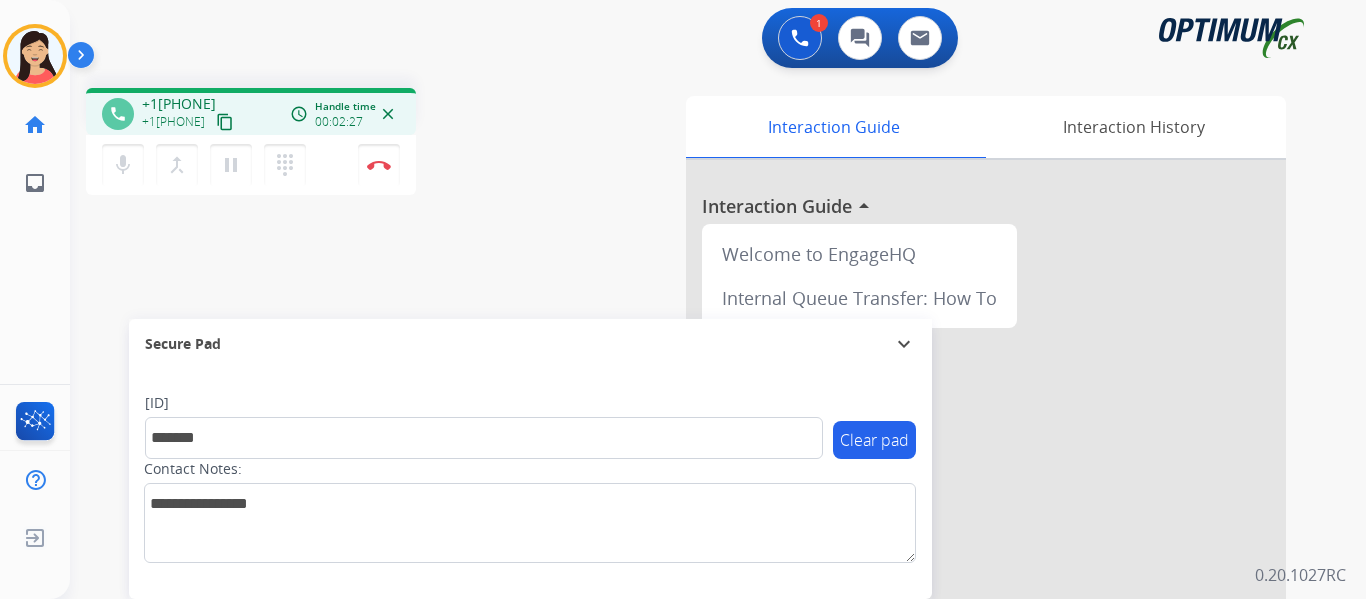click on "content_copy" at bounding box center (225, 122) 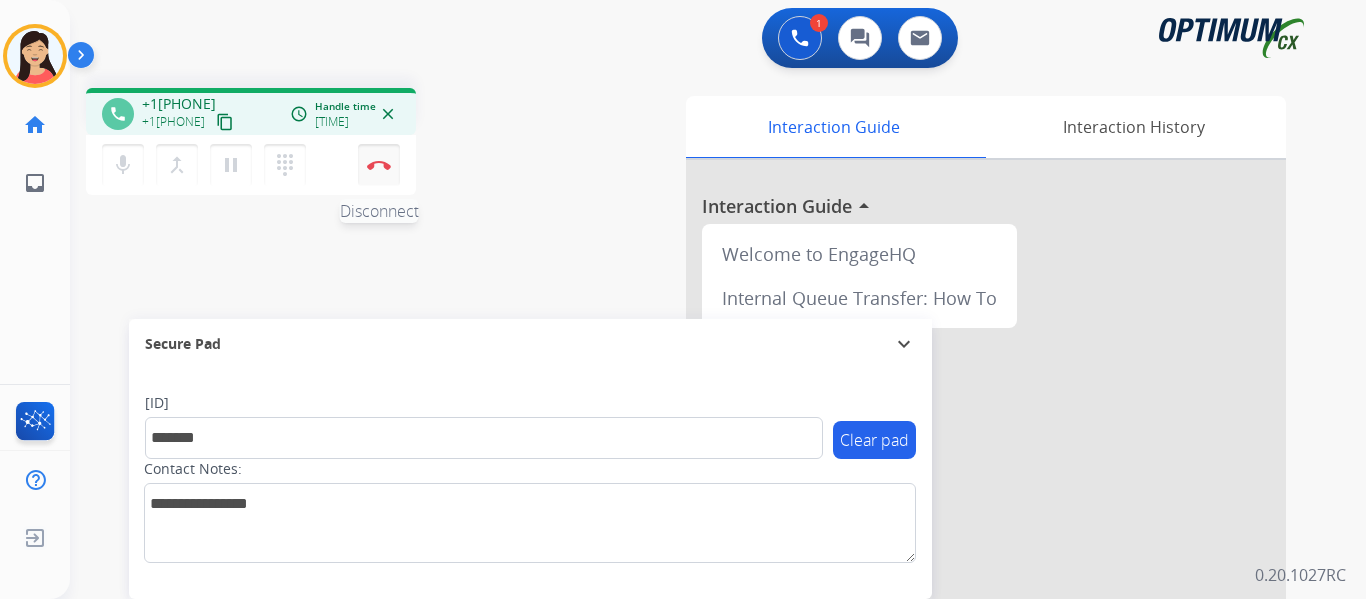 click at bounding box center [379, 165] 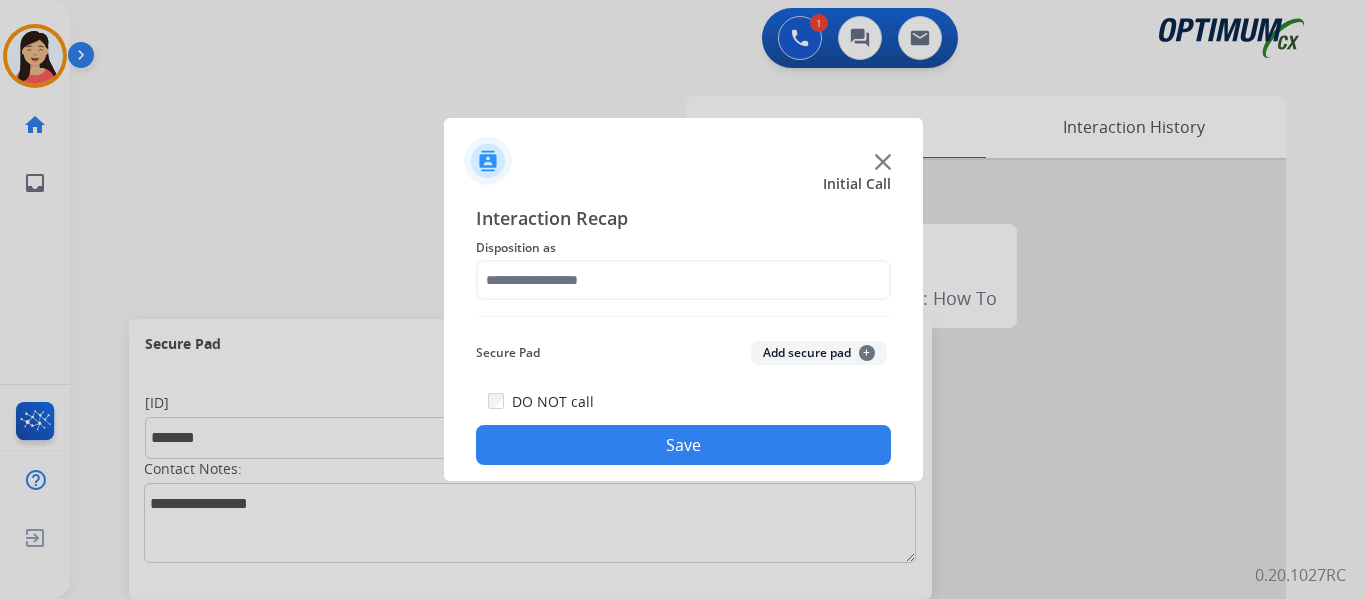click on "Add secure pad  +" 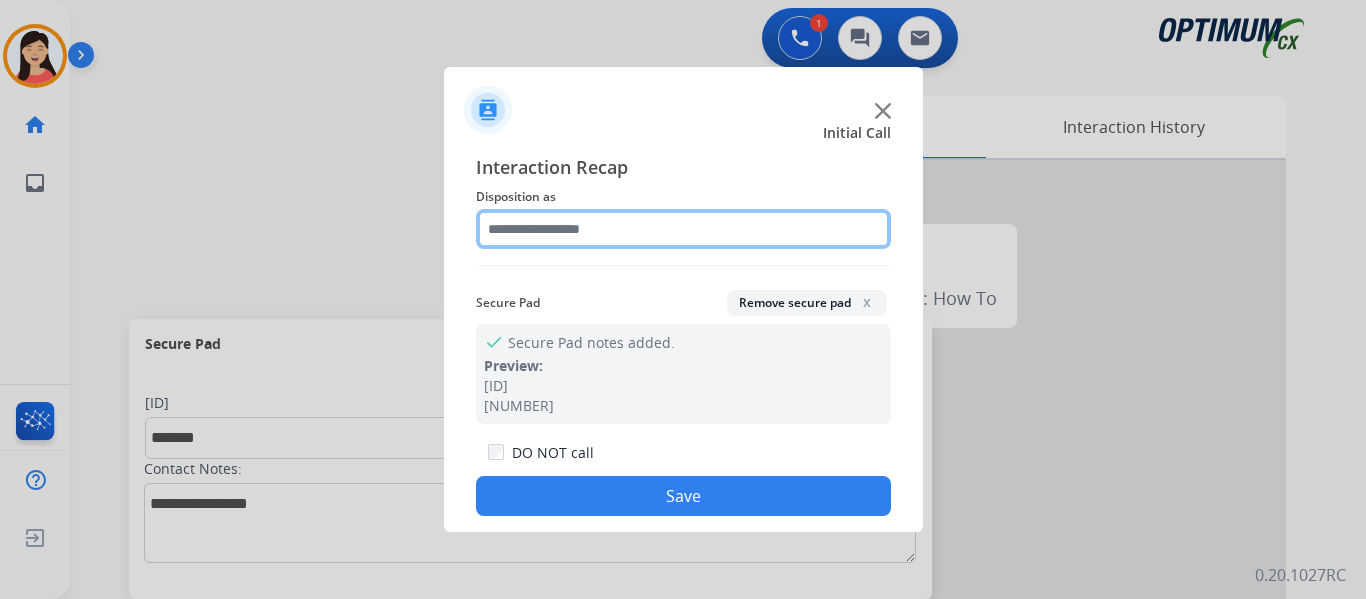 click 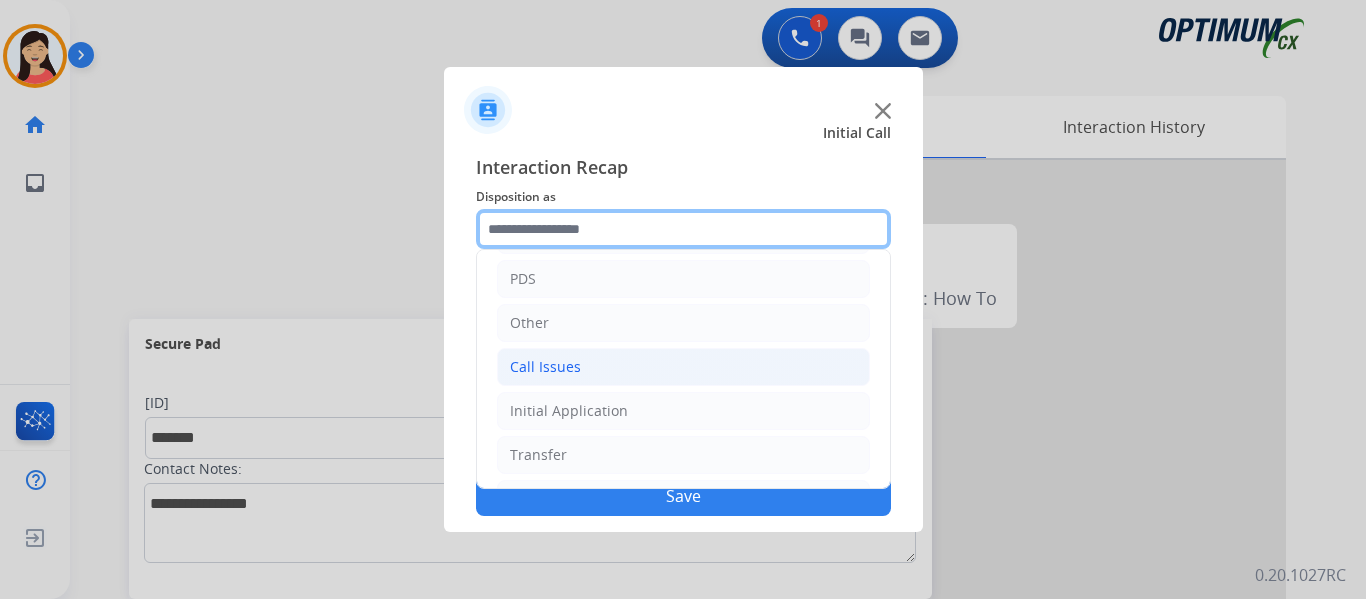 scroll, scrollTop: 136, scrollLeft: 0, axis: vertical 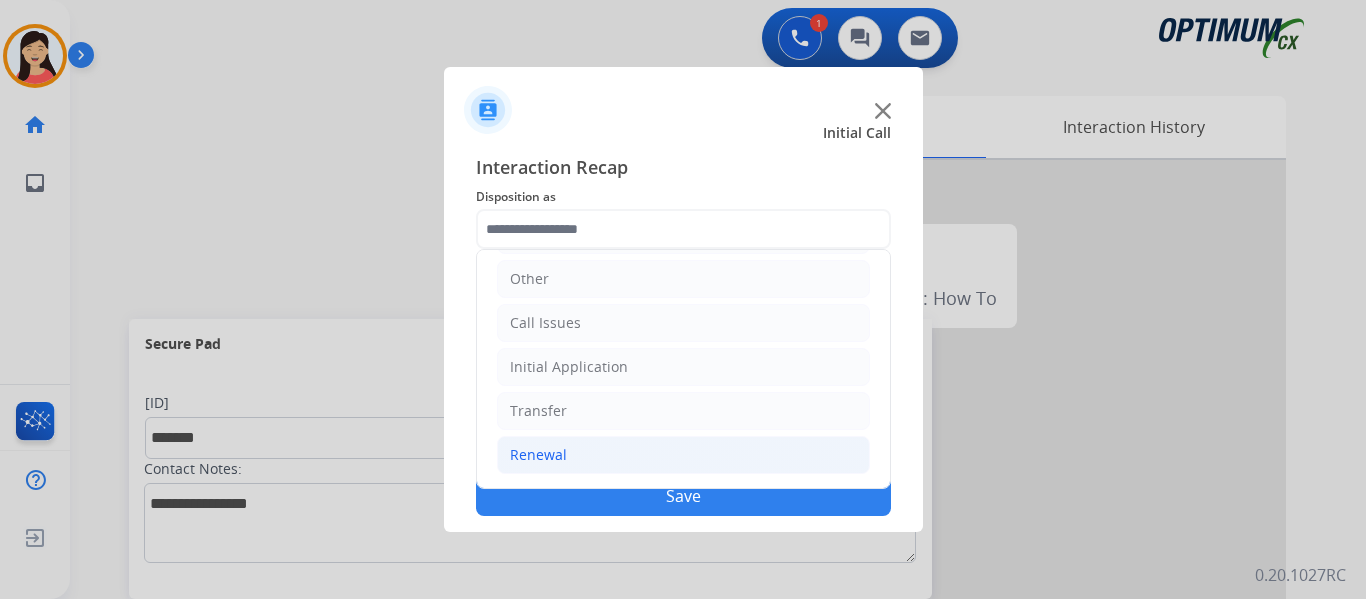 click on "Renewal" 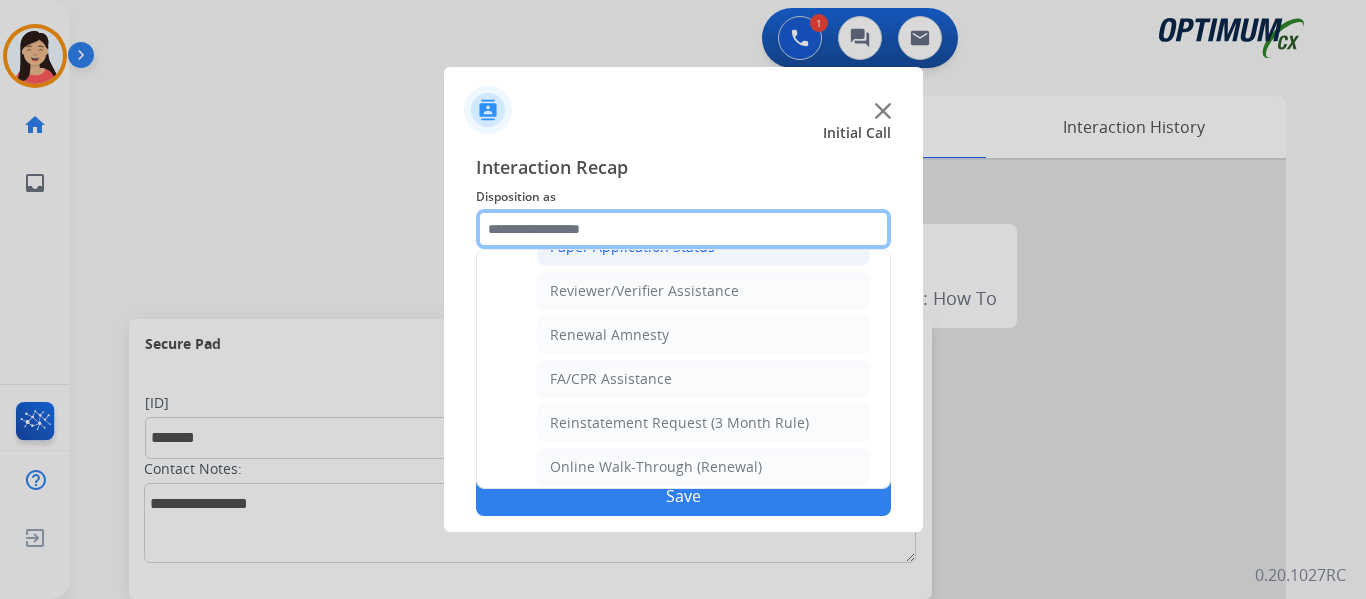 scroll, scrollTop: 772, scrollLeft: 0, axis: vertical 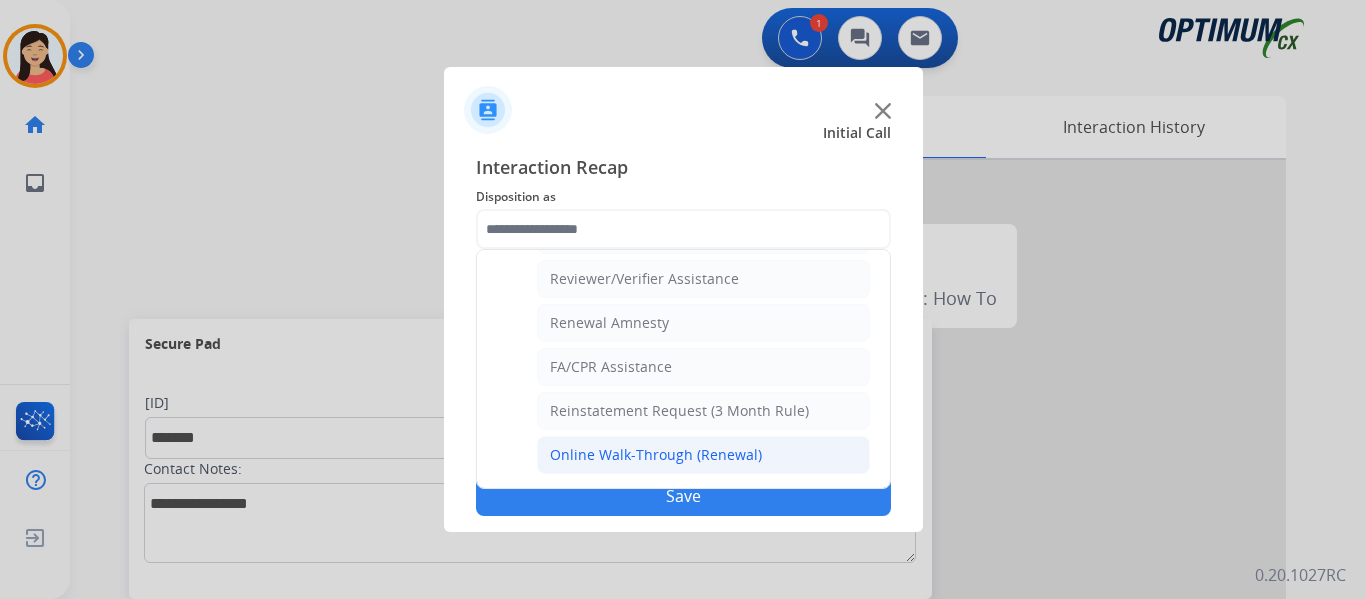 click on "Online Walk-Through (Renewal)" 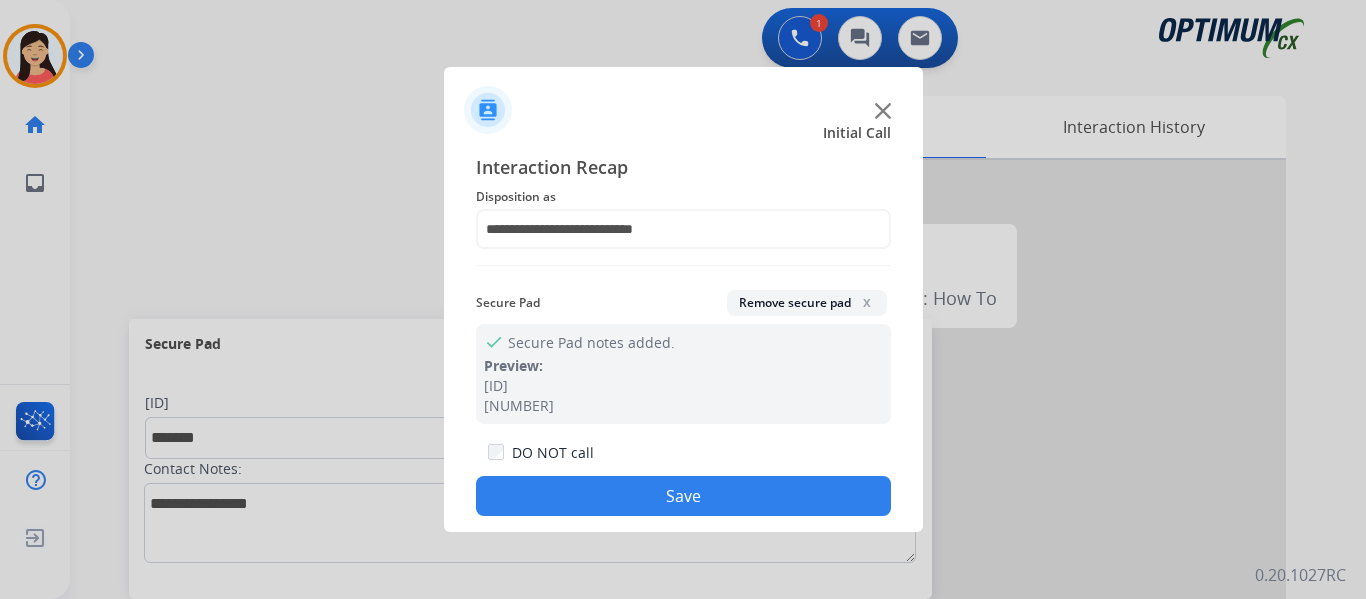 click on "Save" 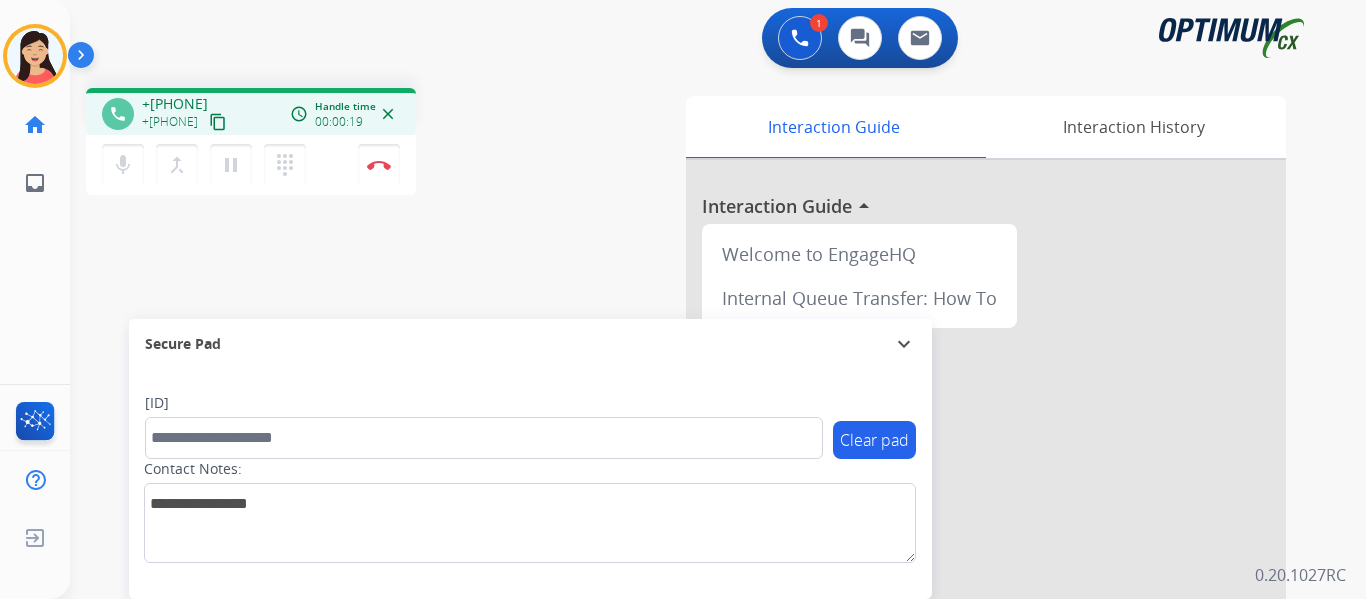 click on "content_copy" at bounding box center [218, 122] 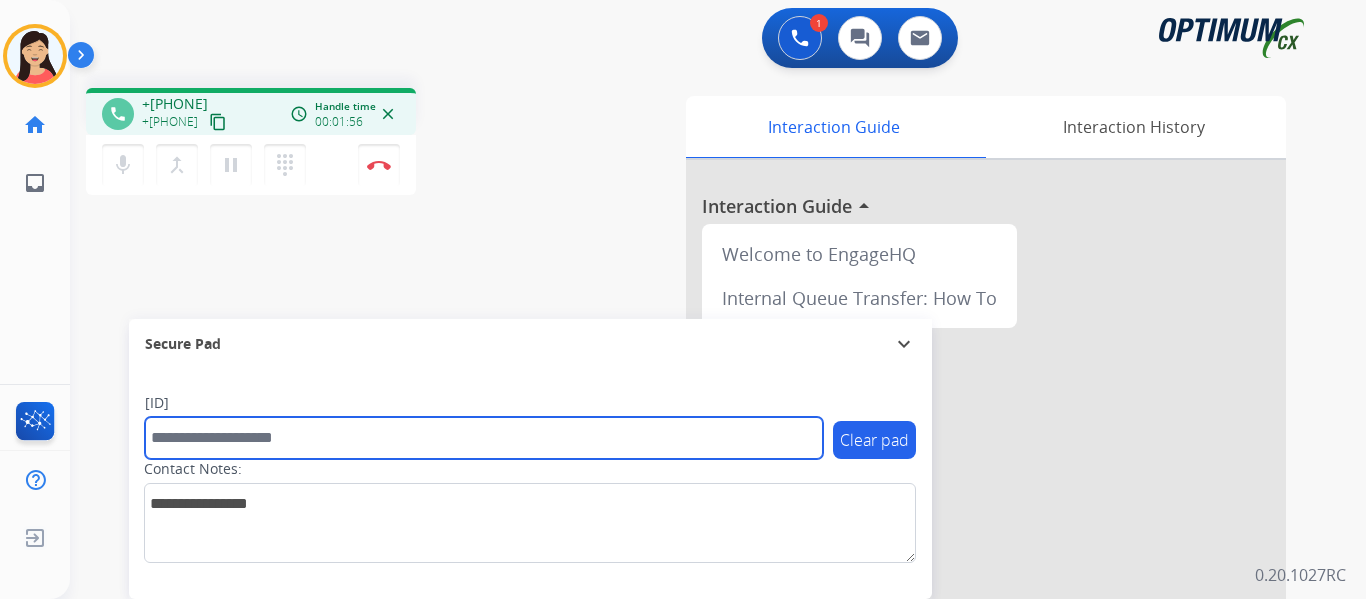 click at bounding box center [484, 438] 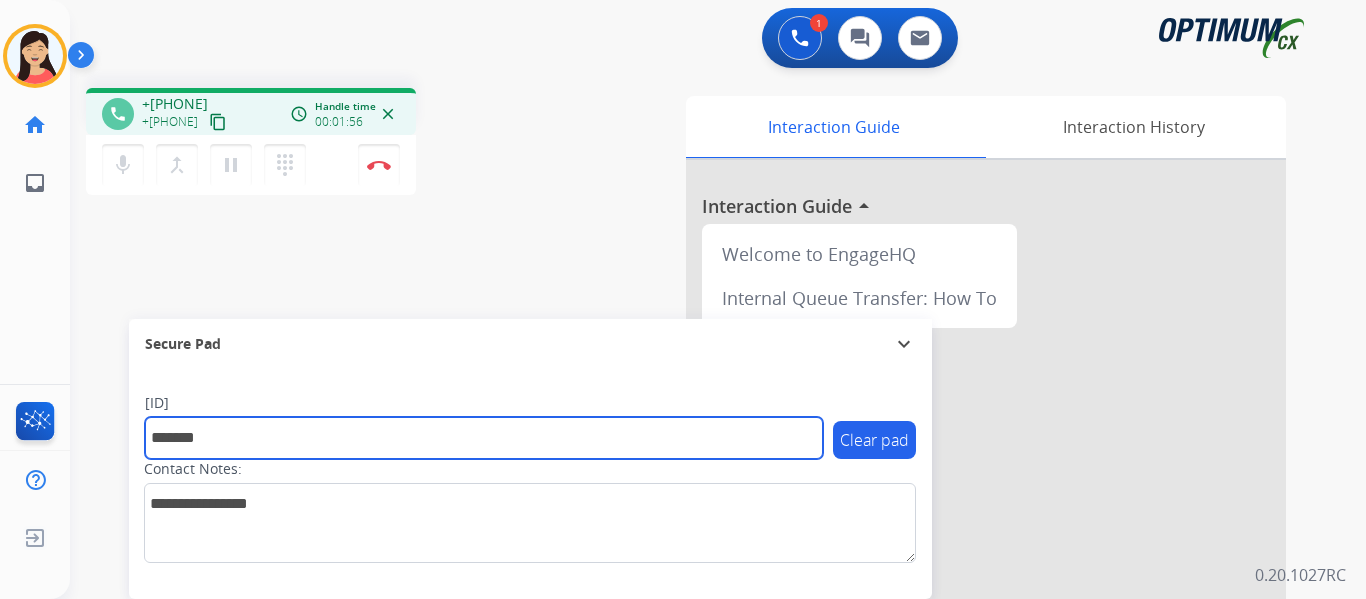 type on "*******" 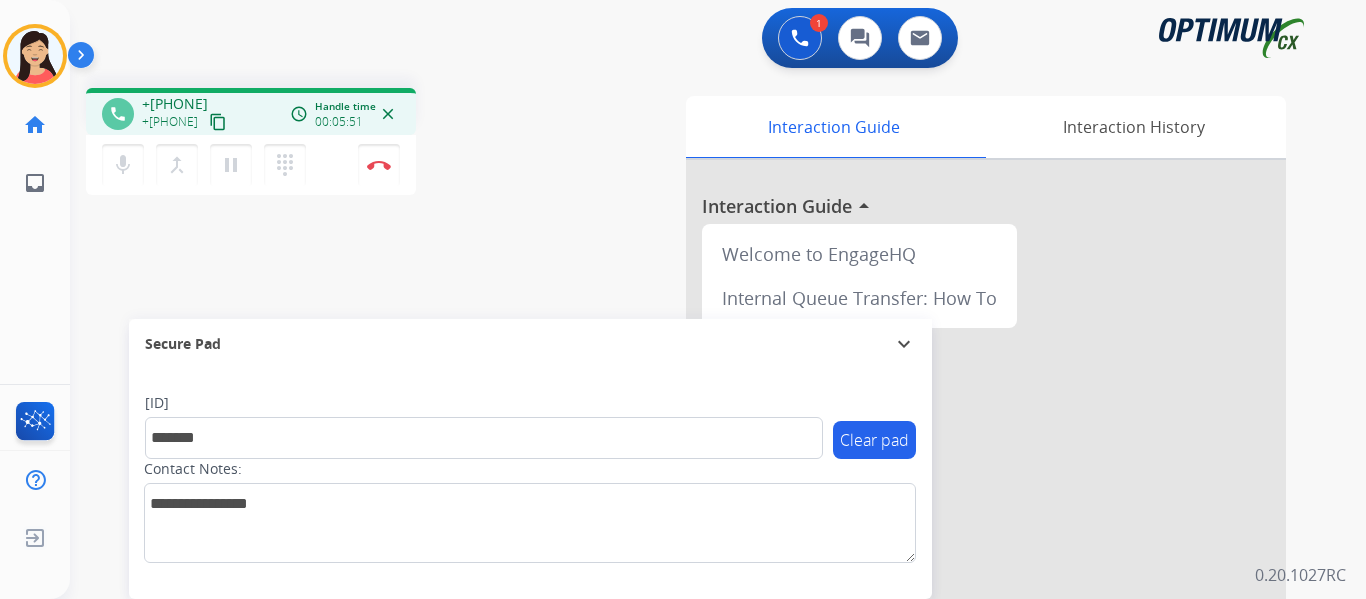 click on "content_copy" at bounding box center [218, 122] 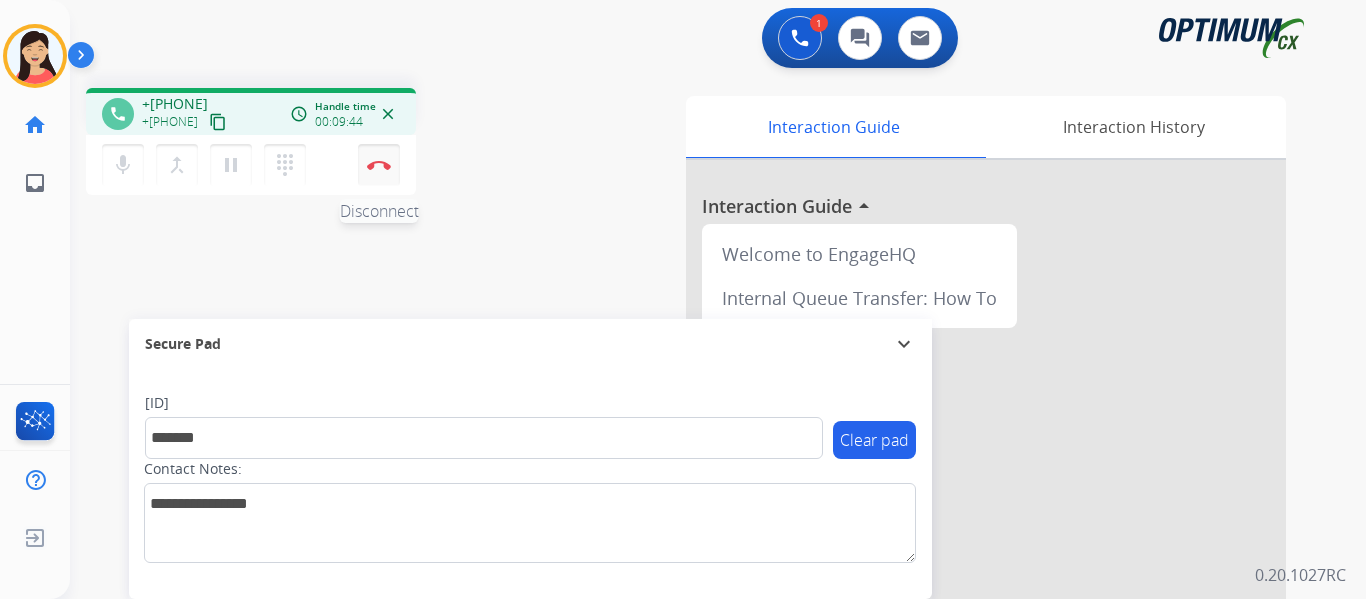 click at bounding box center [379, 165] 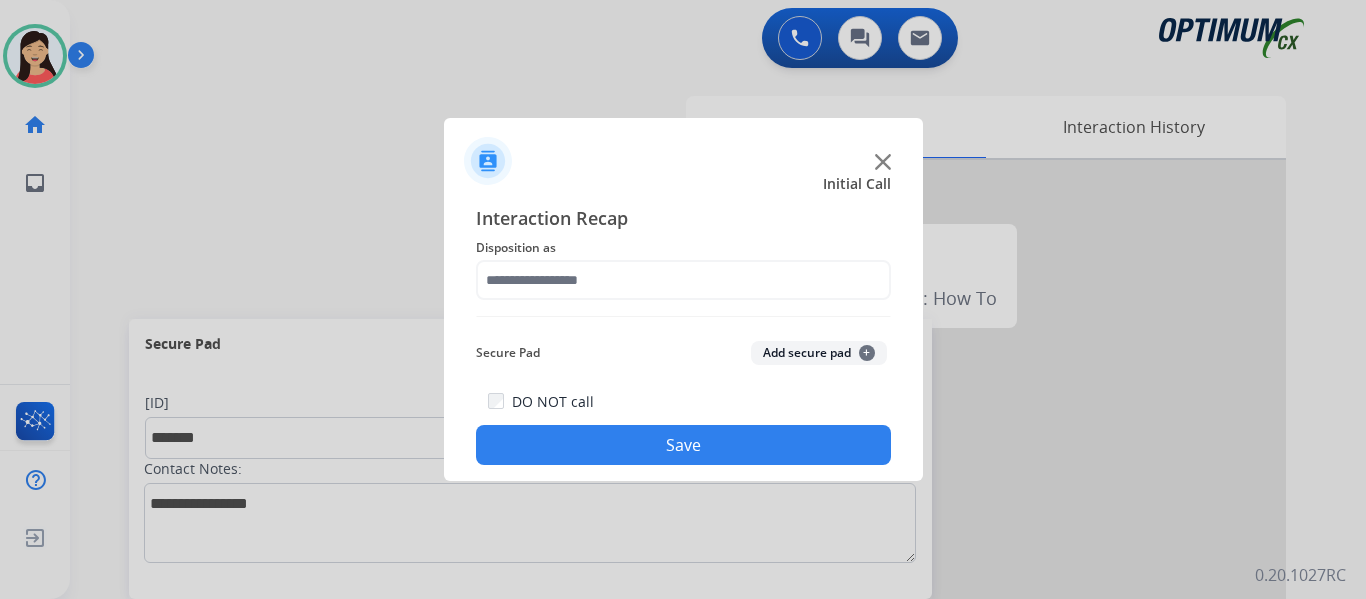 click on "Add secure pad  +" 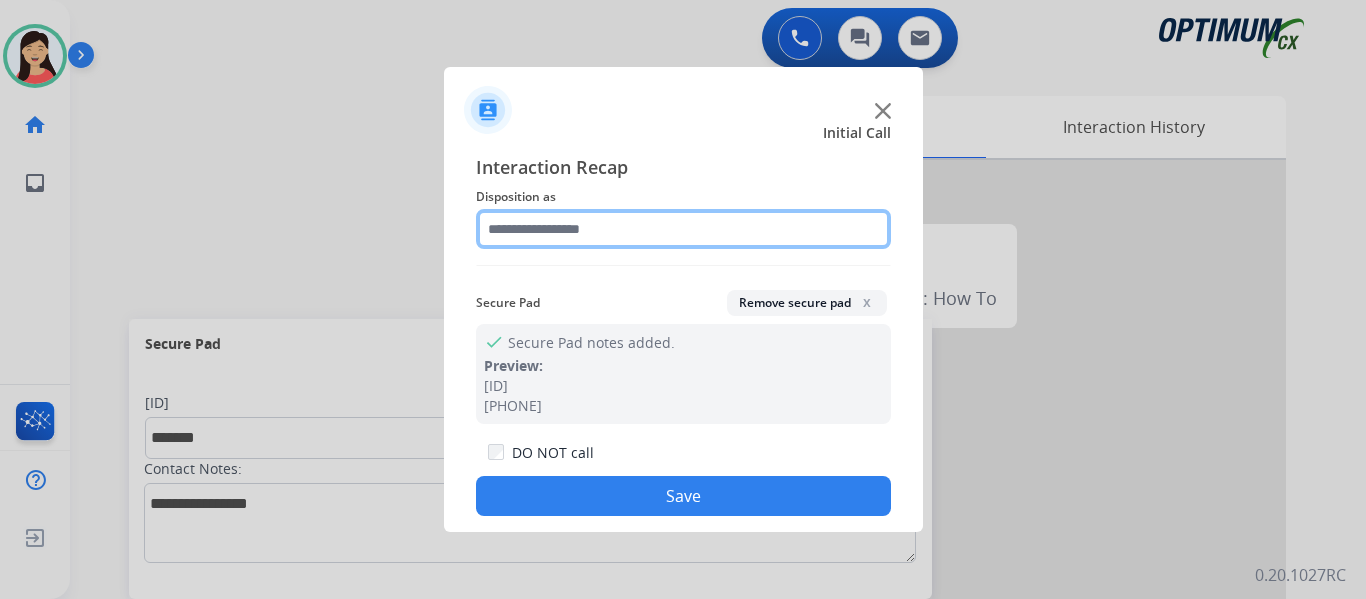 click 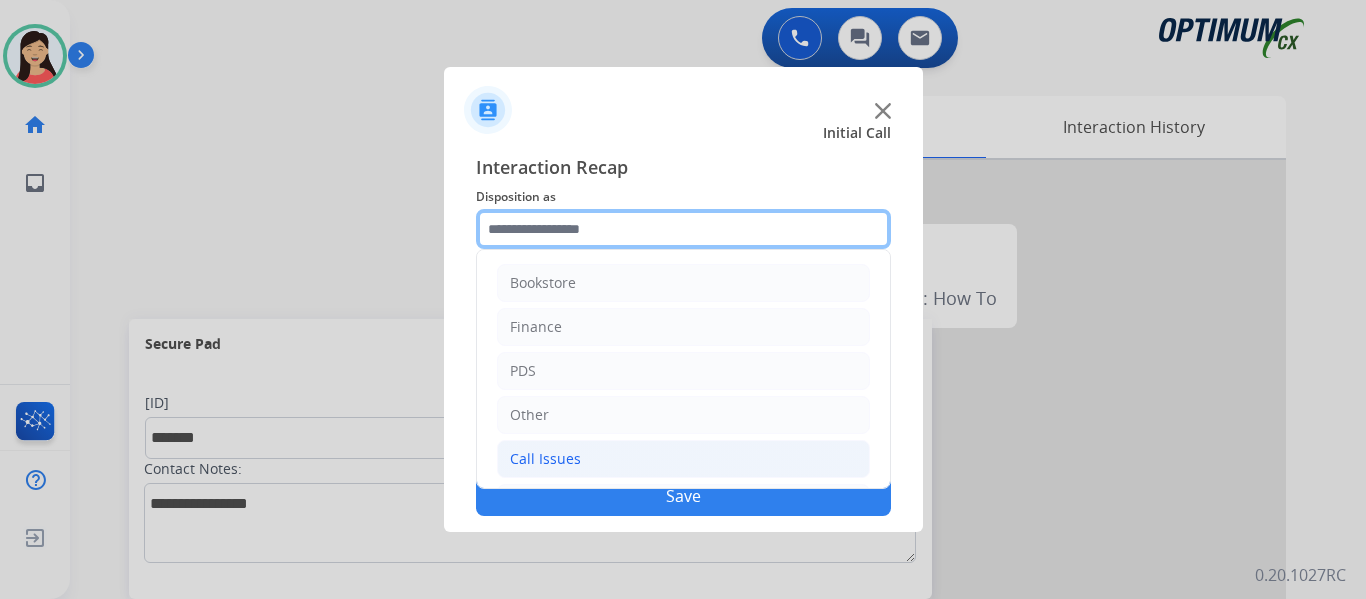 scroll, scrollTop: 136, scrollLeft: 0, axis: vertical 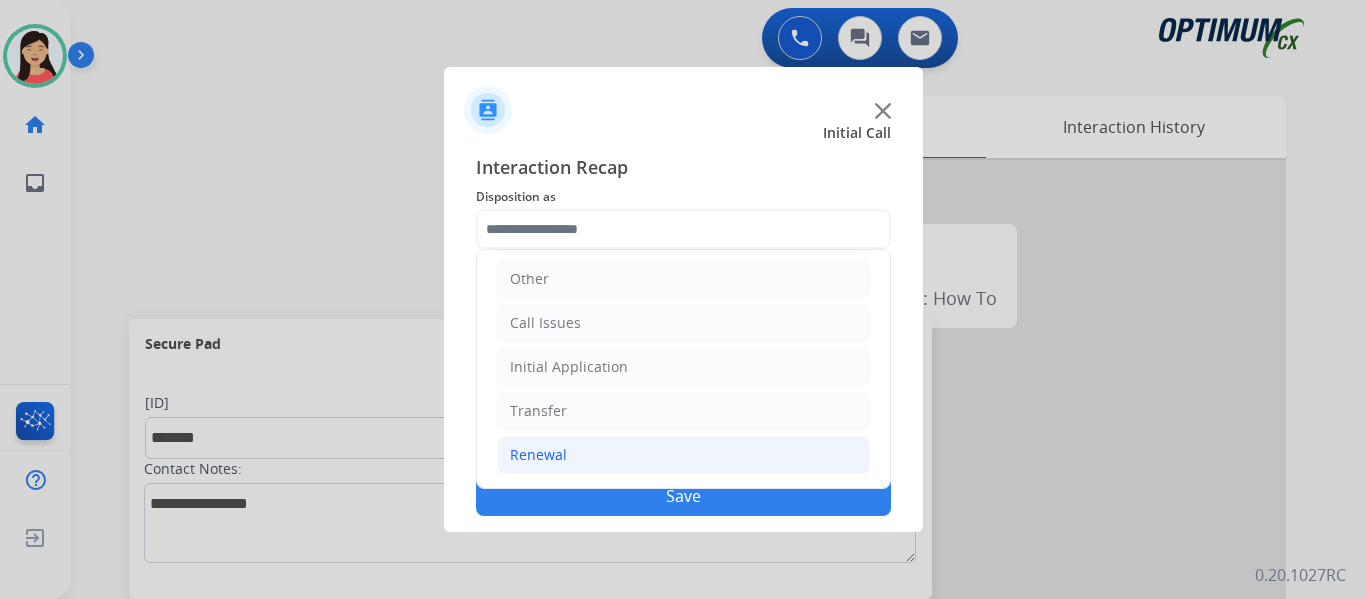 click on "Renewal" 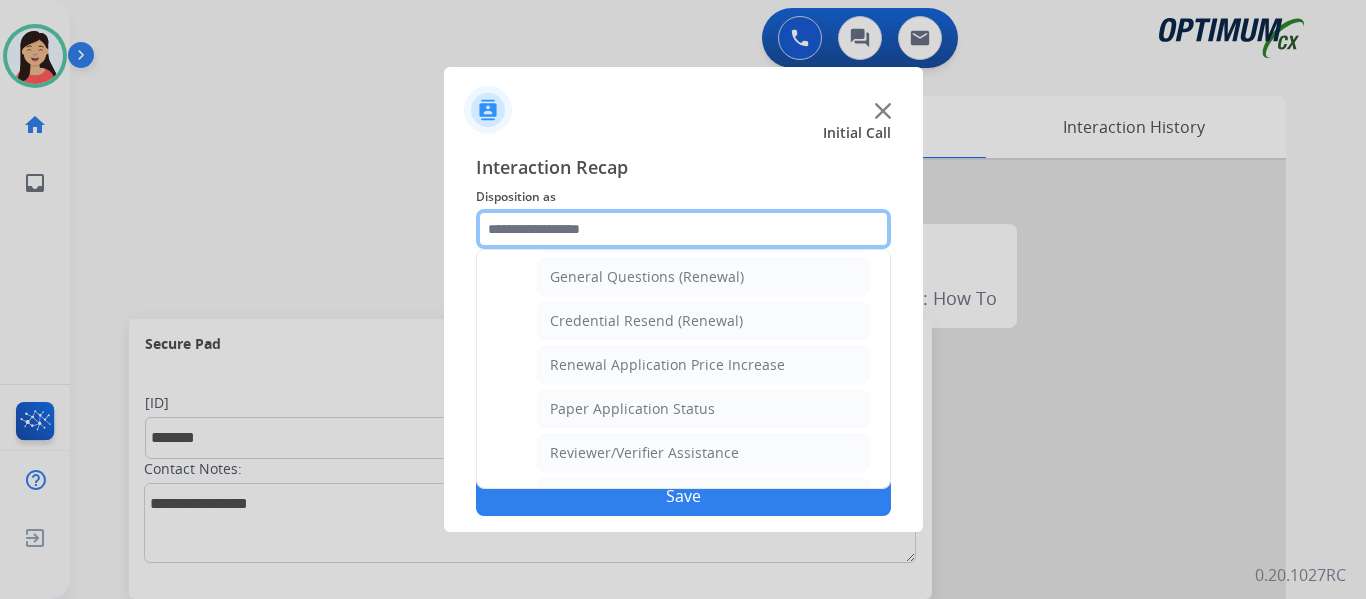 scroll, scrollTop: 572, scrollLeft: 0, axis: vertical 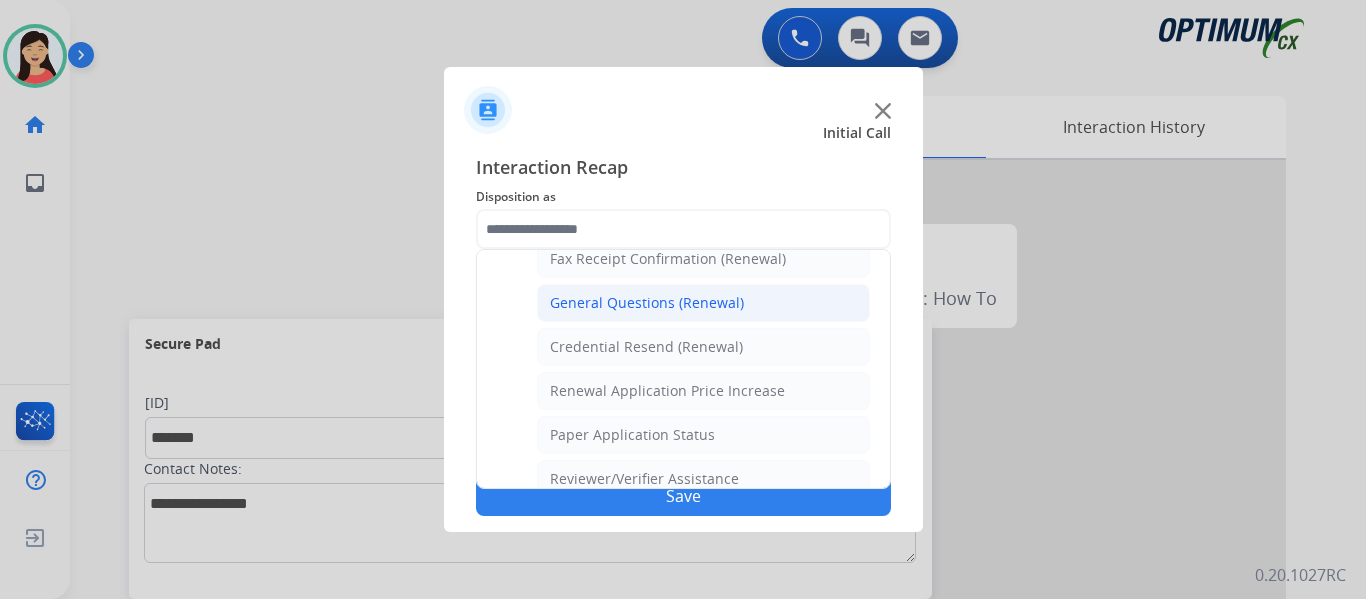 click on "General Questions (Renewal)" 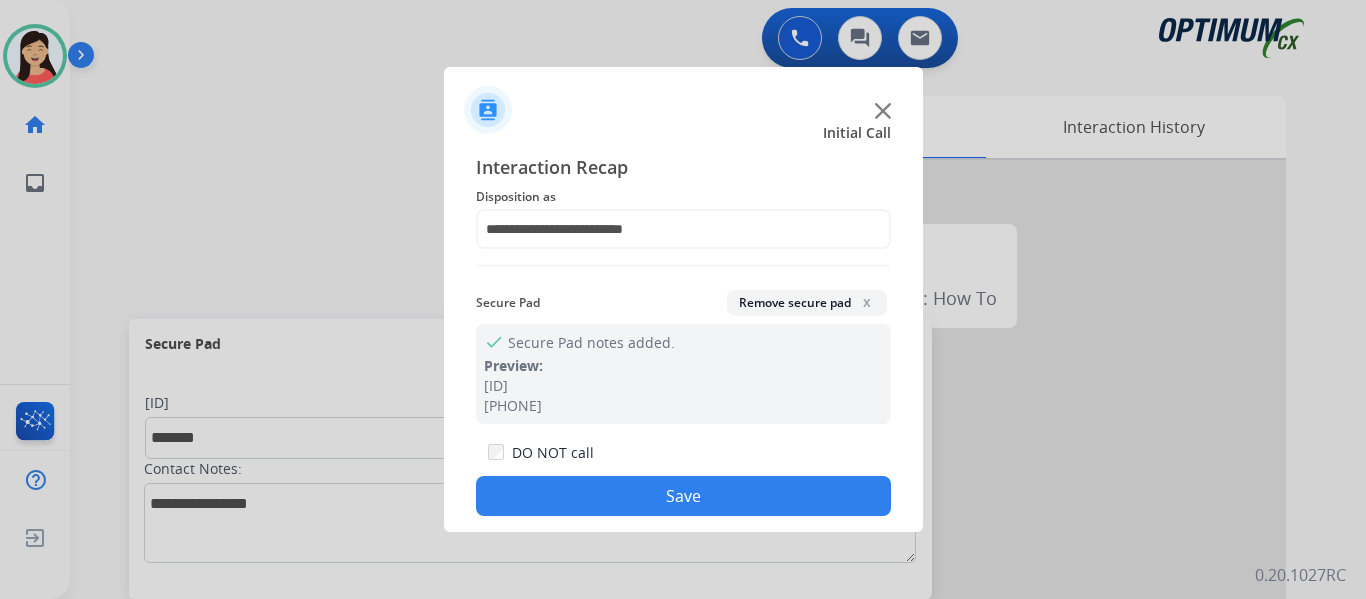 click on "Save" 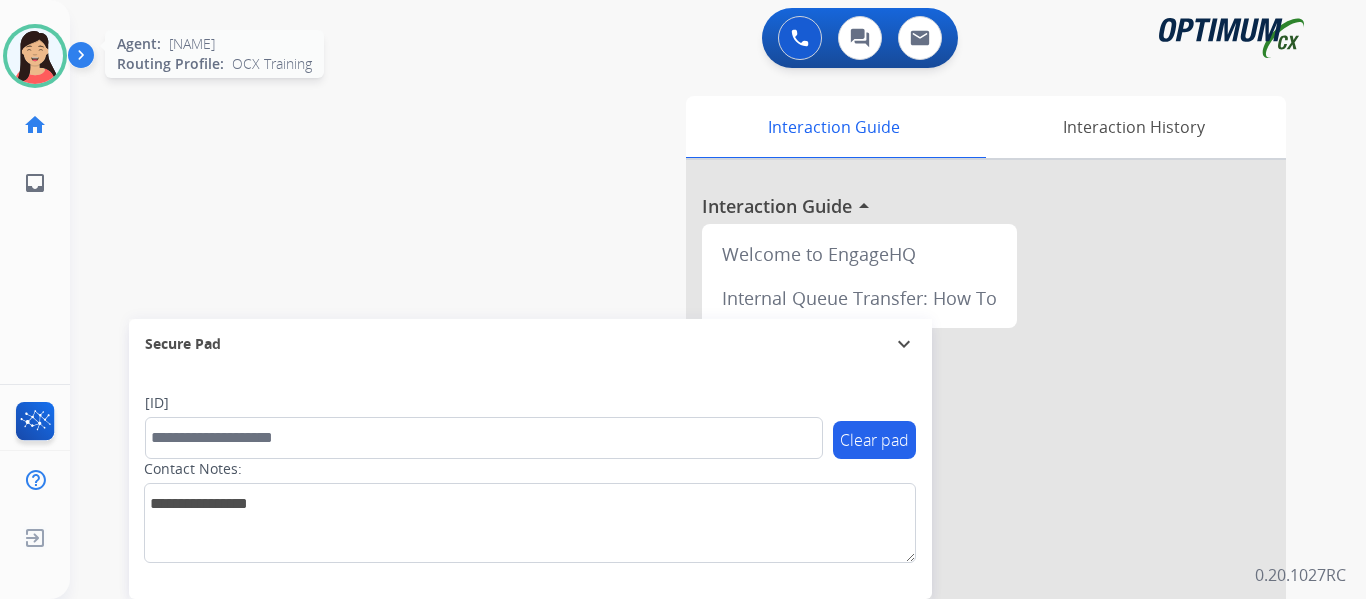 click at bounding box center [35, 56] 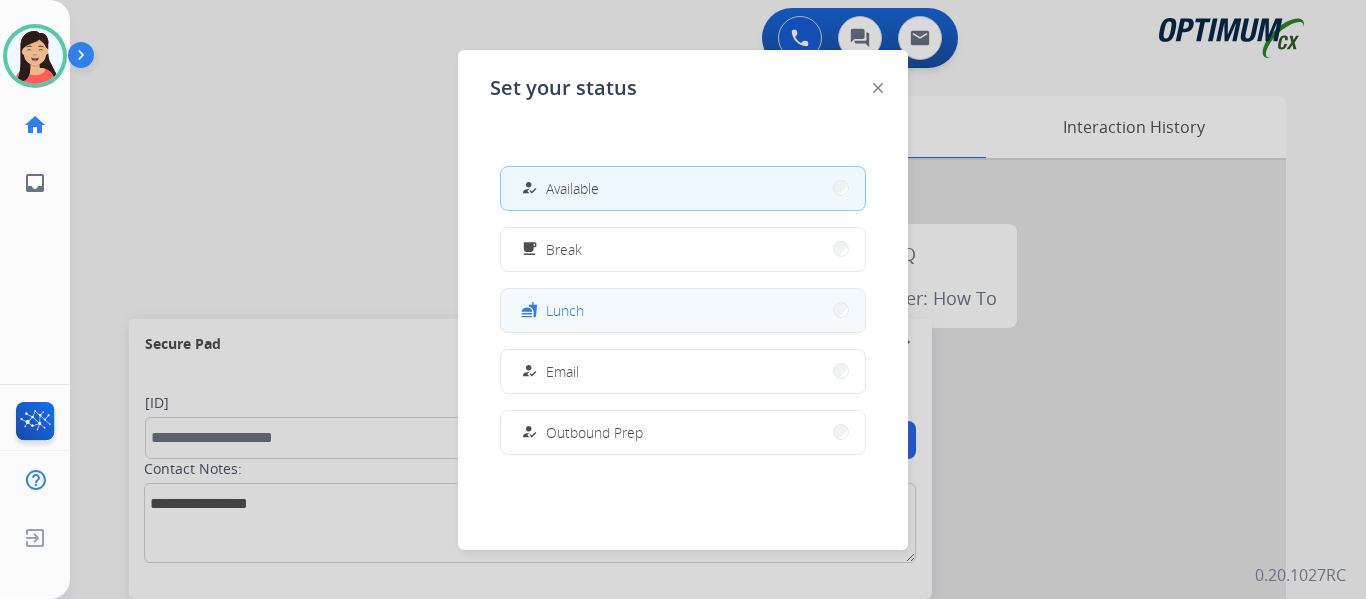 click on "fastfood Lunch" at bounding box center [683, 310] 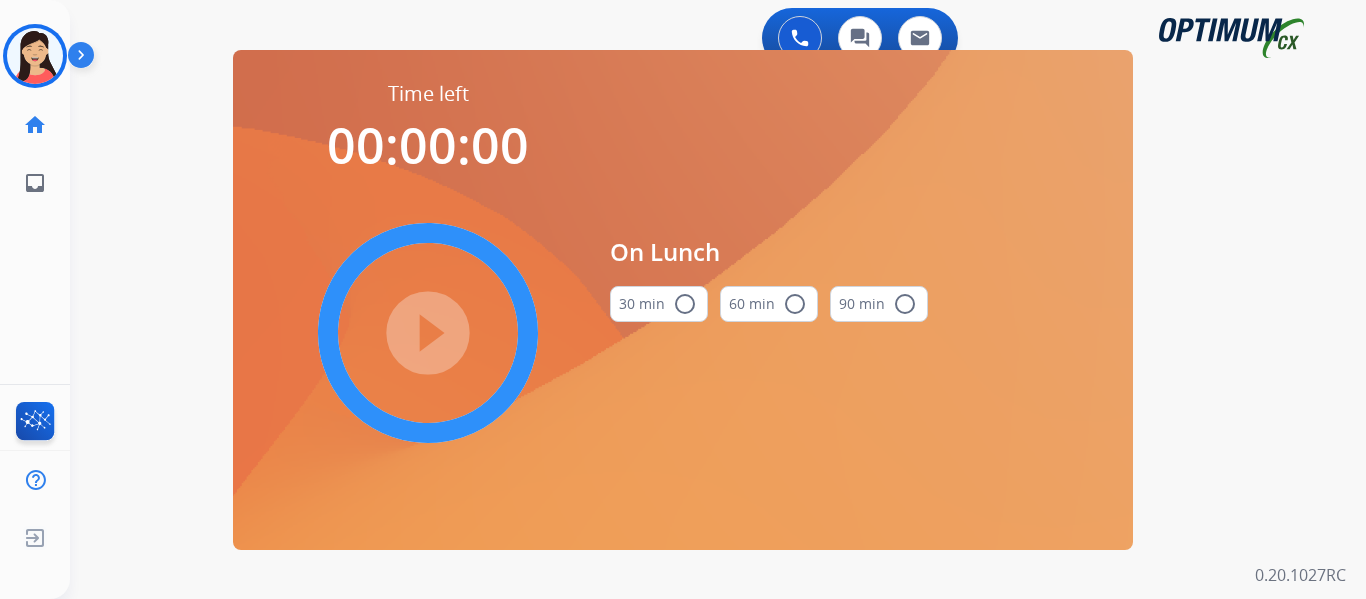 click on "30 min radio_button_unchecked" at bounding box center (659, 304) 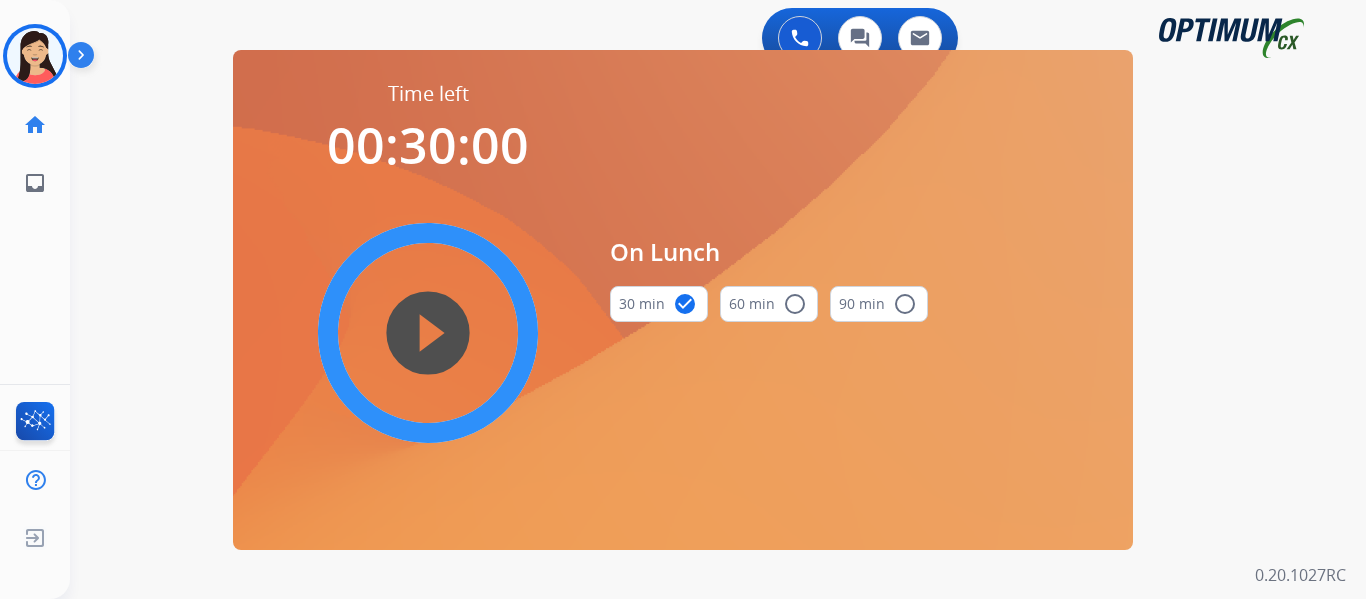 click on "play_circle_filled" at bounding box center (428, 333) 